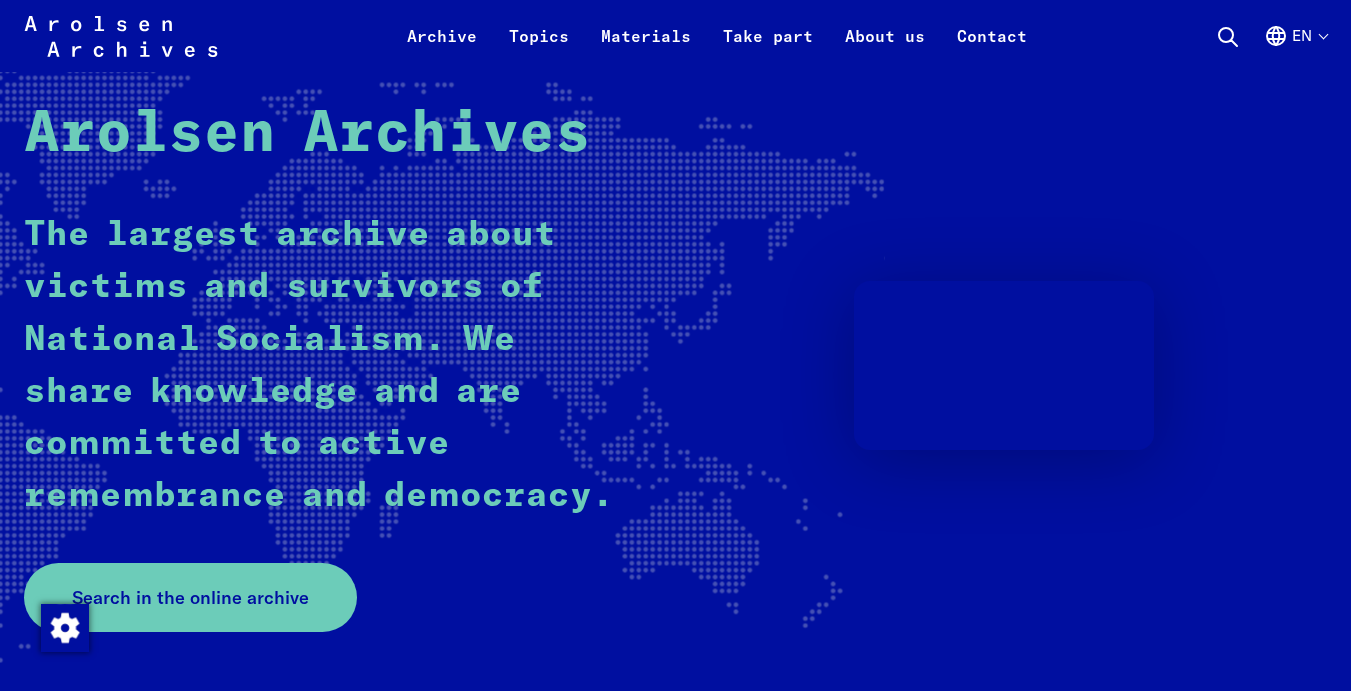 scroll, scrollTop: 200, scrollLeft: 0, axis: vertical 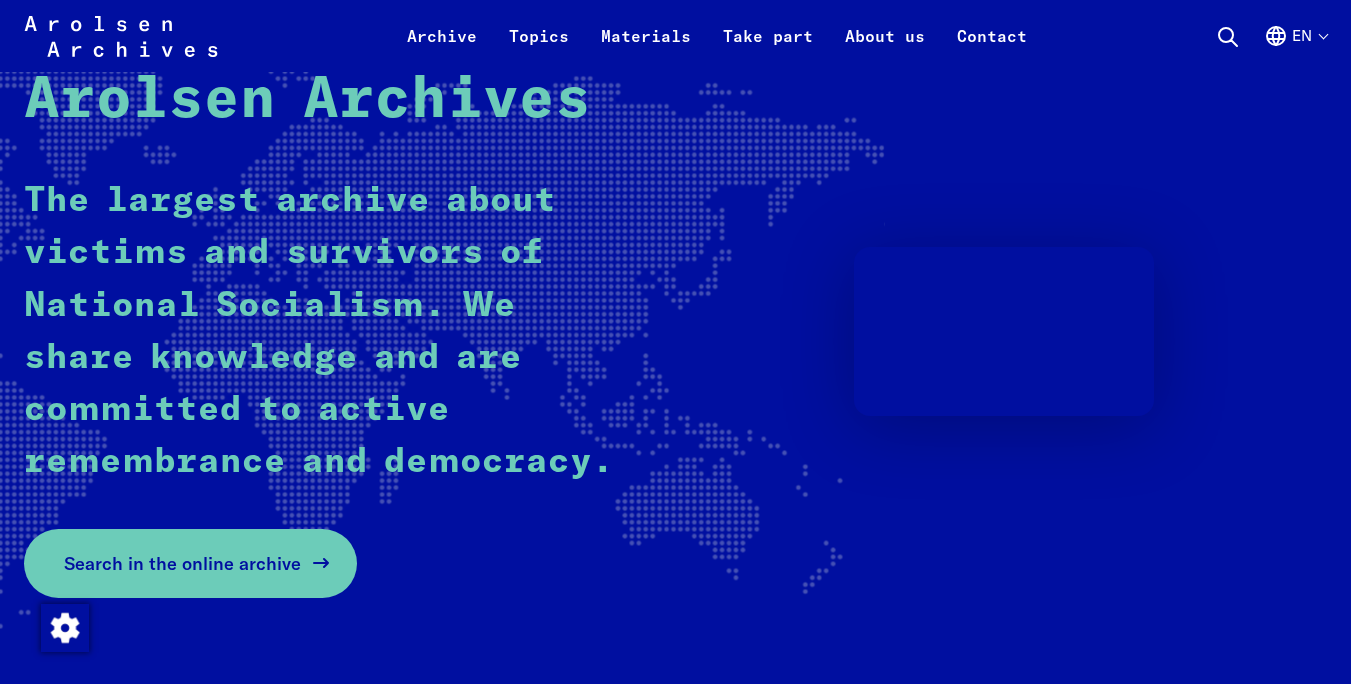 click on "Search in the online archive" at bounding box center [182, 563] 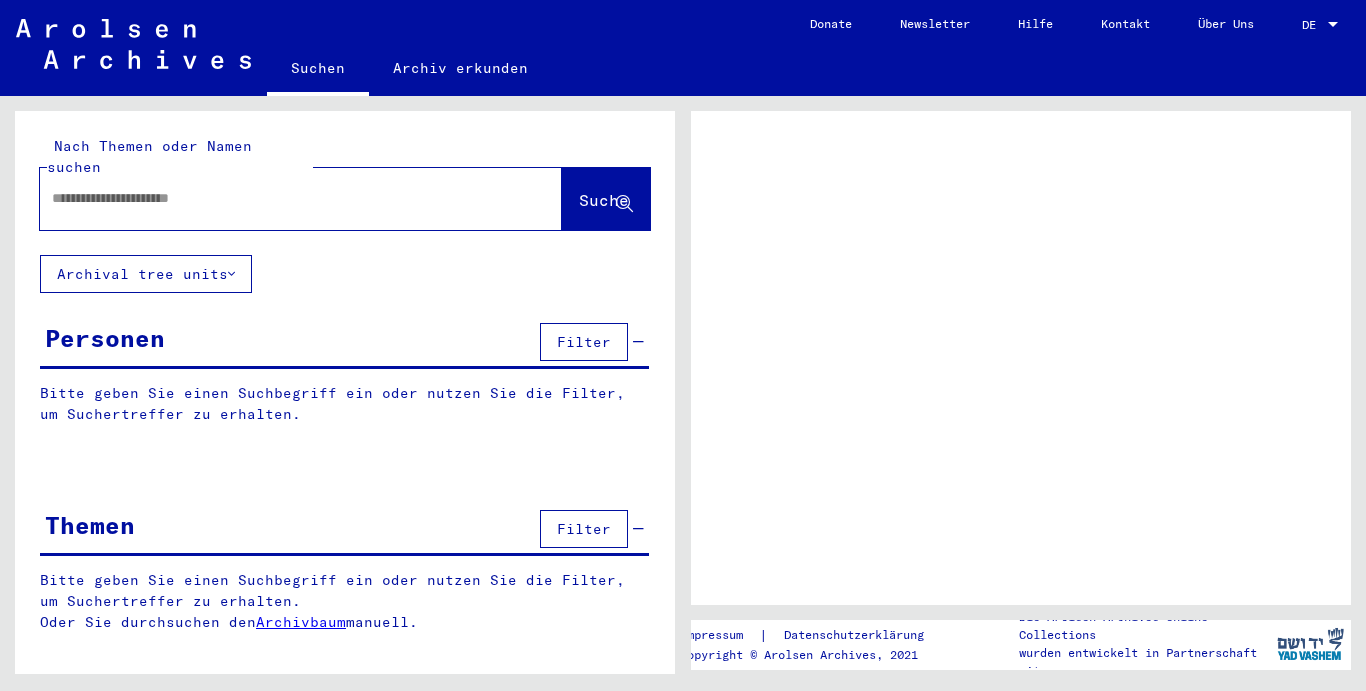 scroll, scrollTop: 0, scrollLeft: 0, axis: both 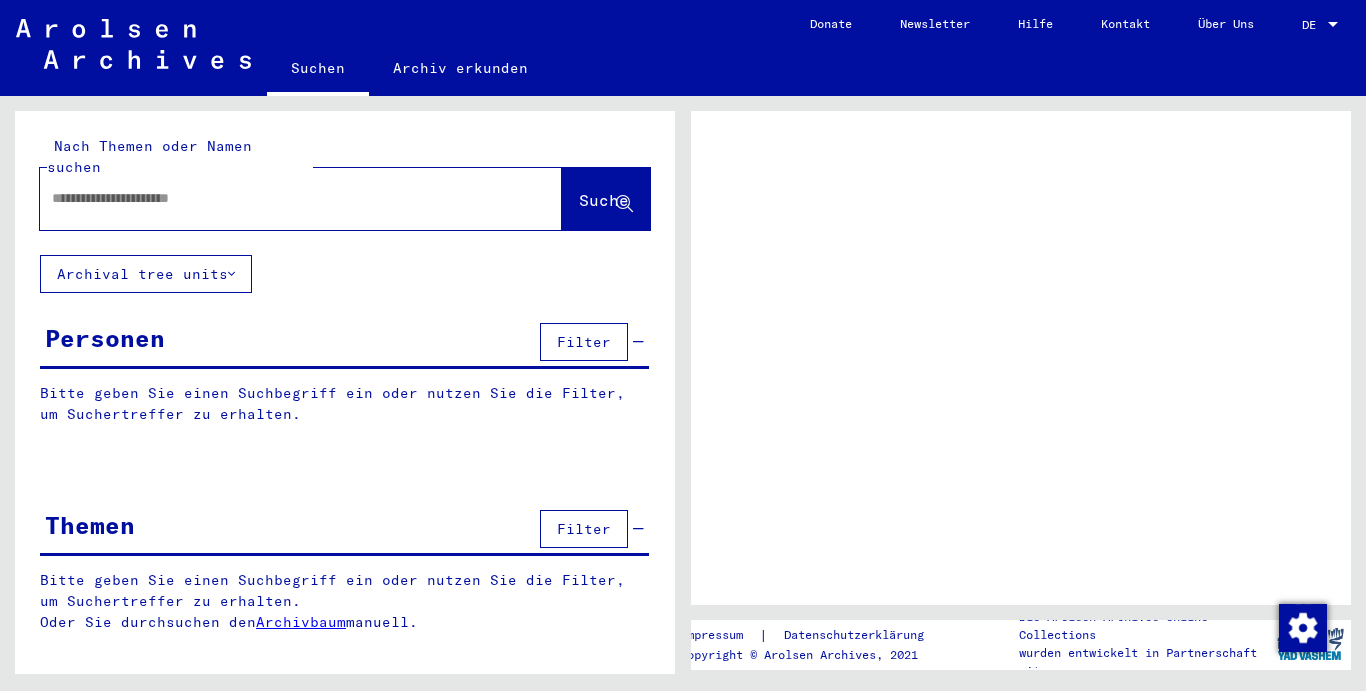 drag, startPoint x: 55, startPoint y: 170, endPoint x: 279, endPoint y: 178, distance: 224.1428 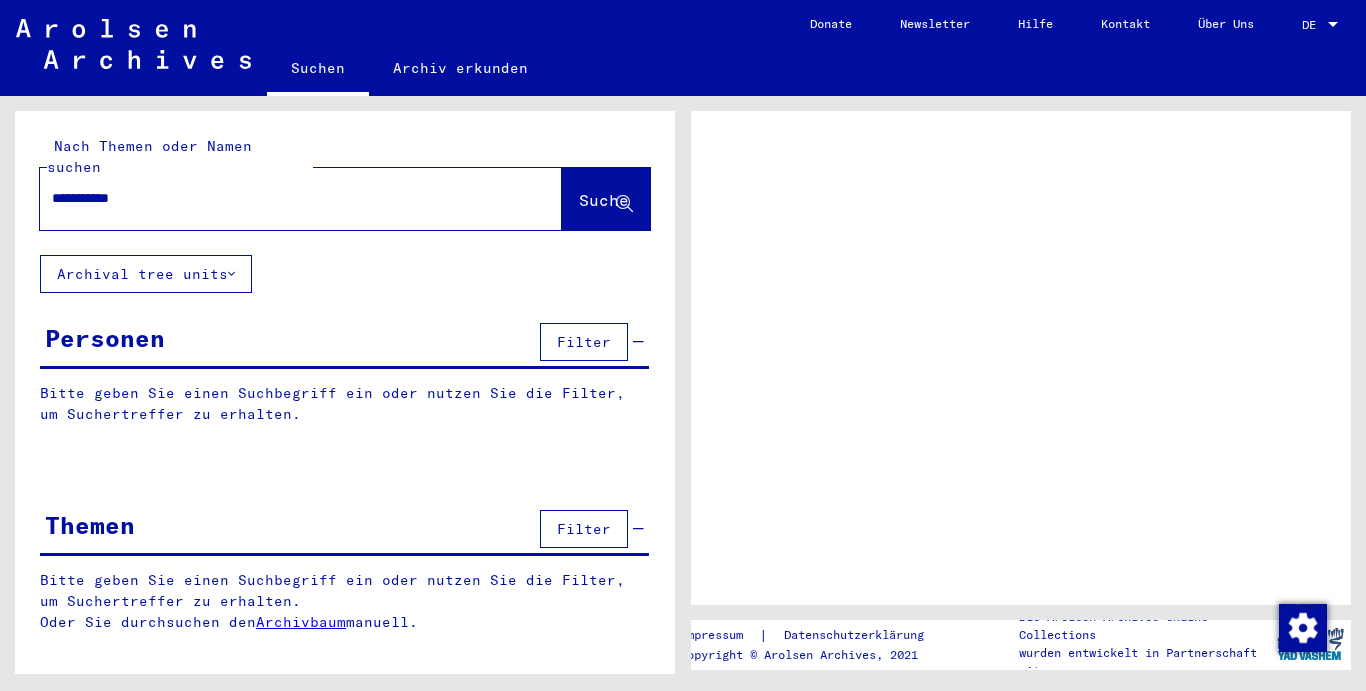 type on "**********" 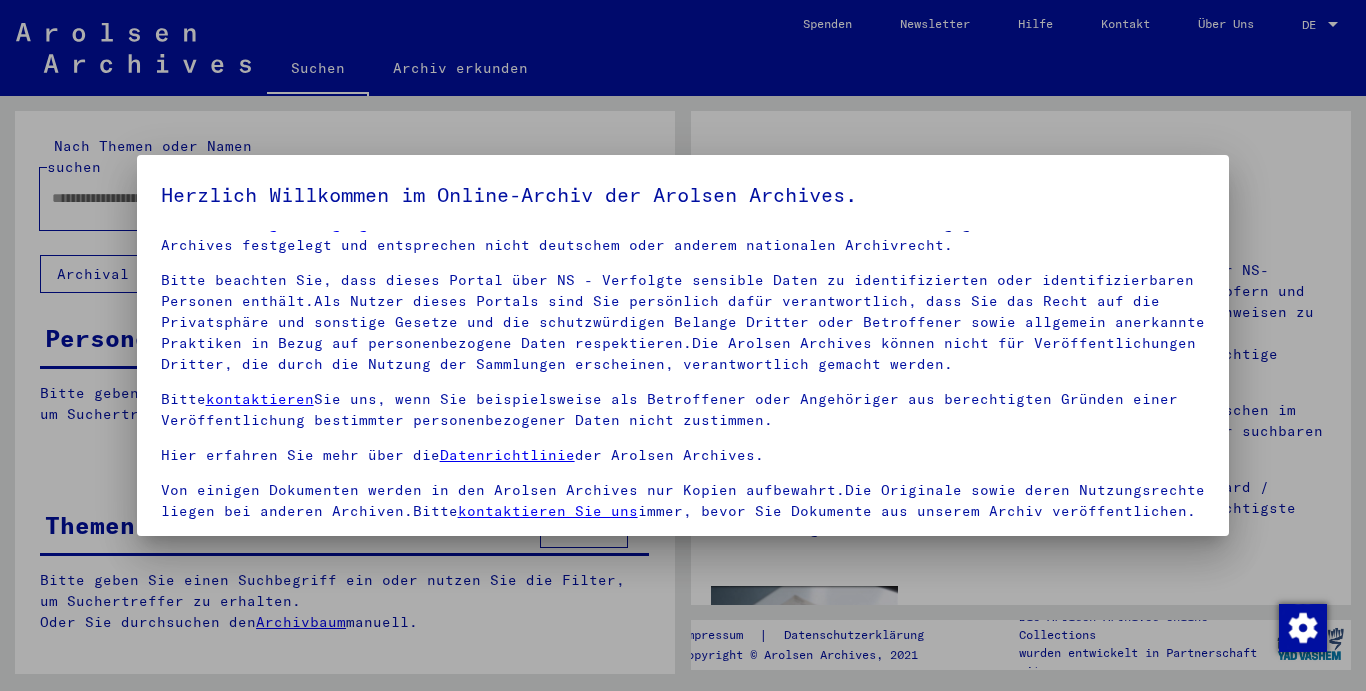 scroll, scrollTop: 51, scrollLeft: 0, axis: vertical 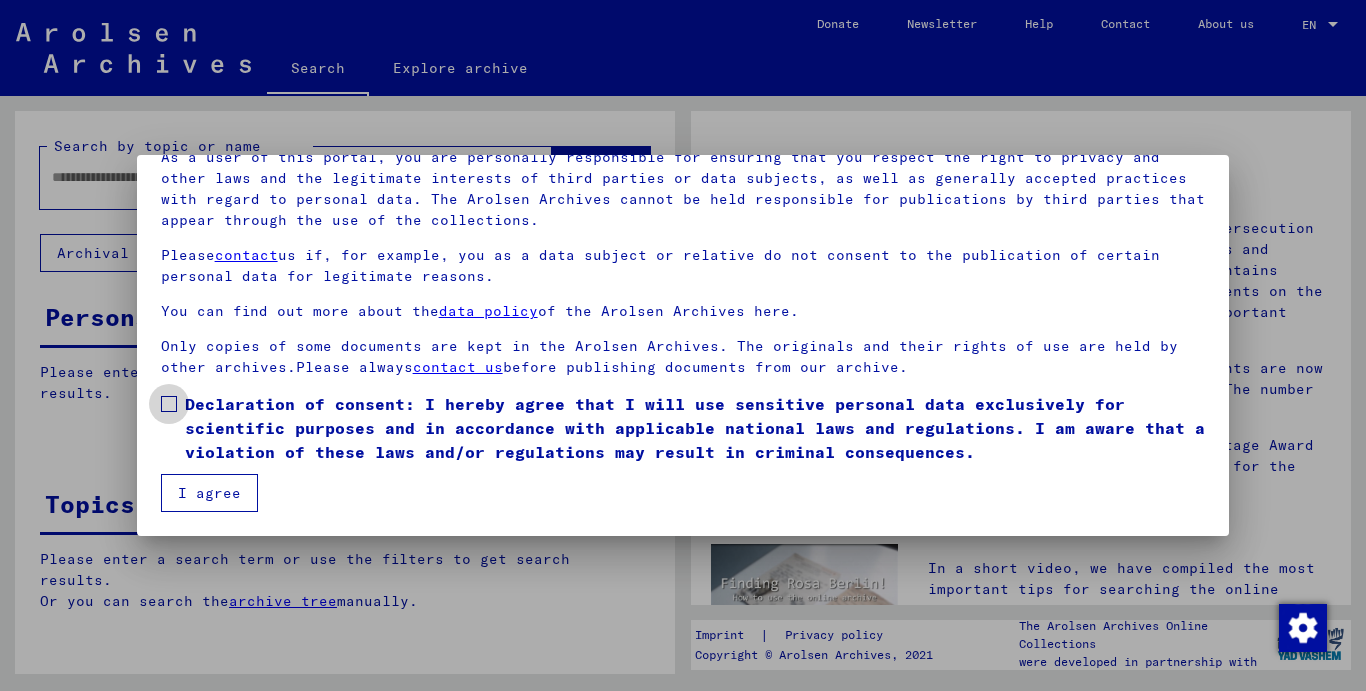 click at bounding box center (169, 404) 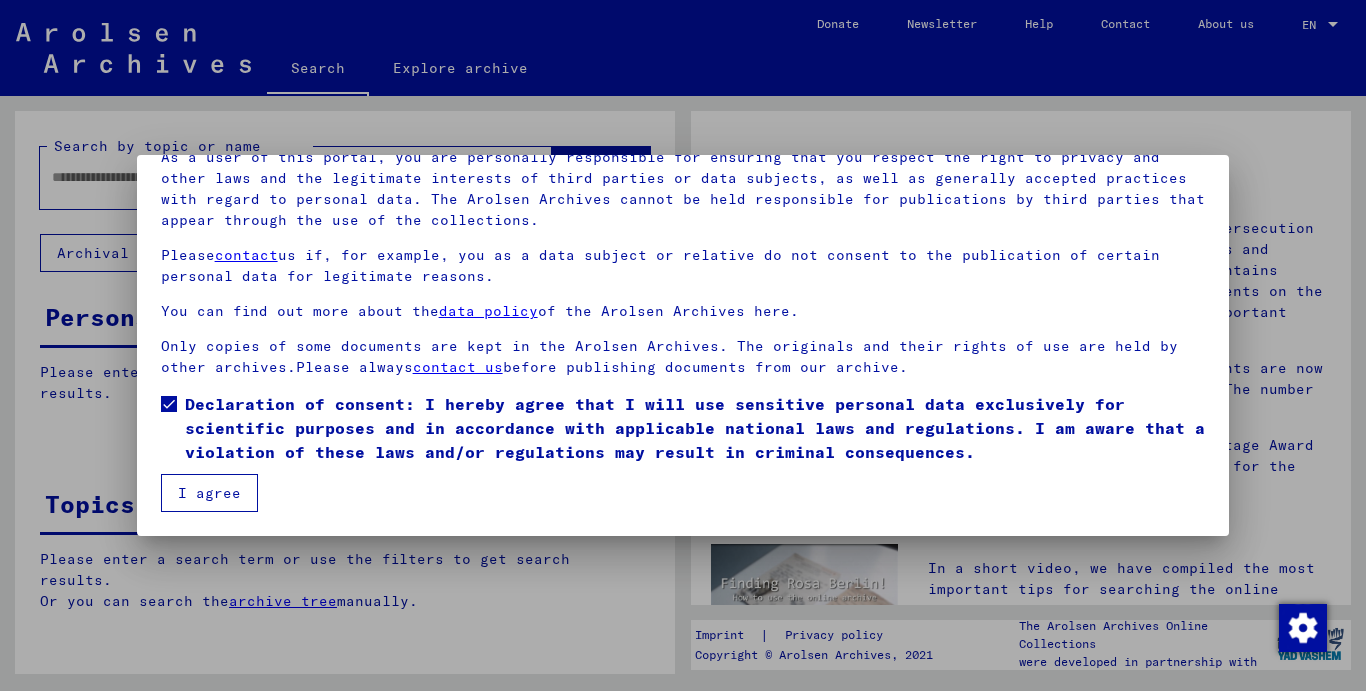 click on "I agree" at bounding box center [209, 493] 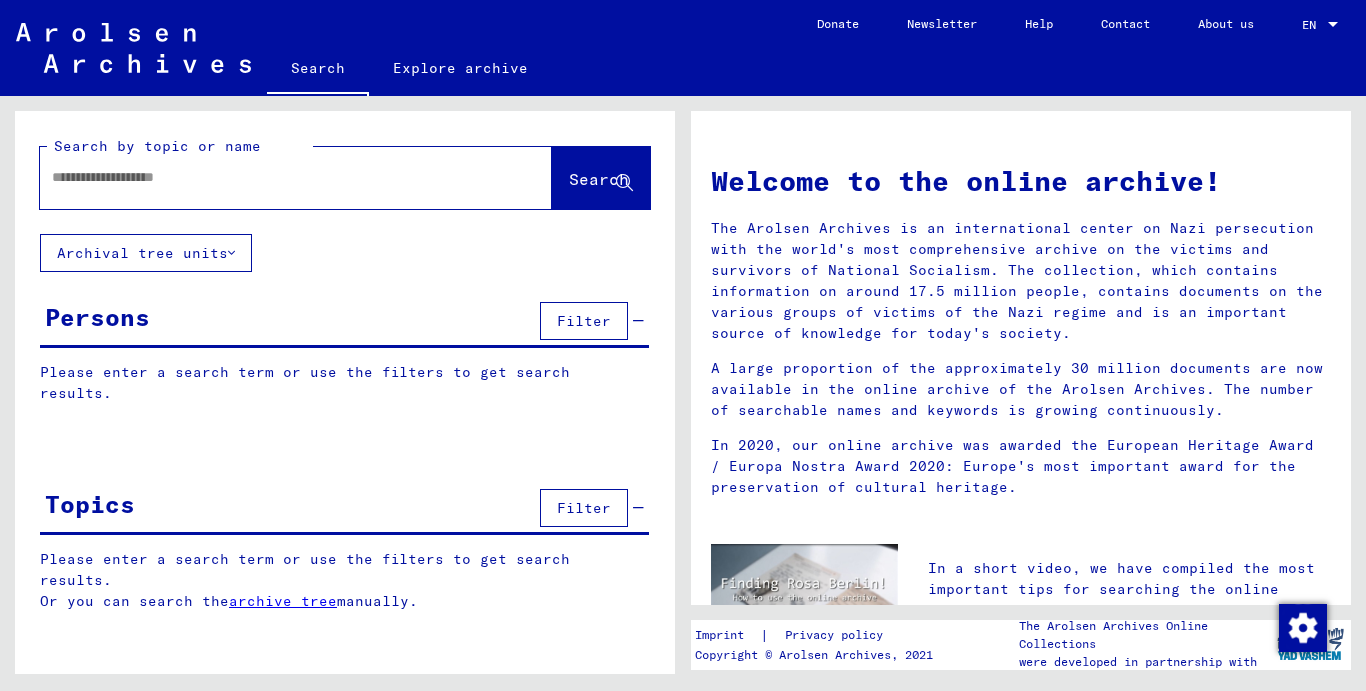 click at bounding box center (272, 177) 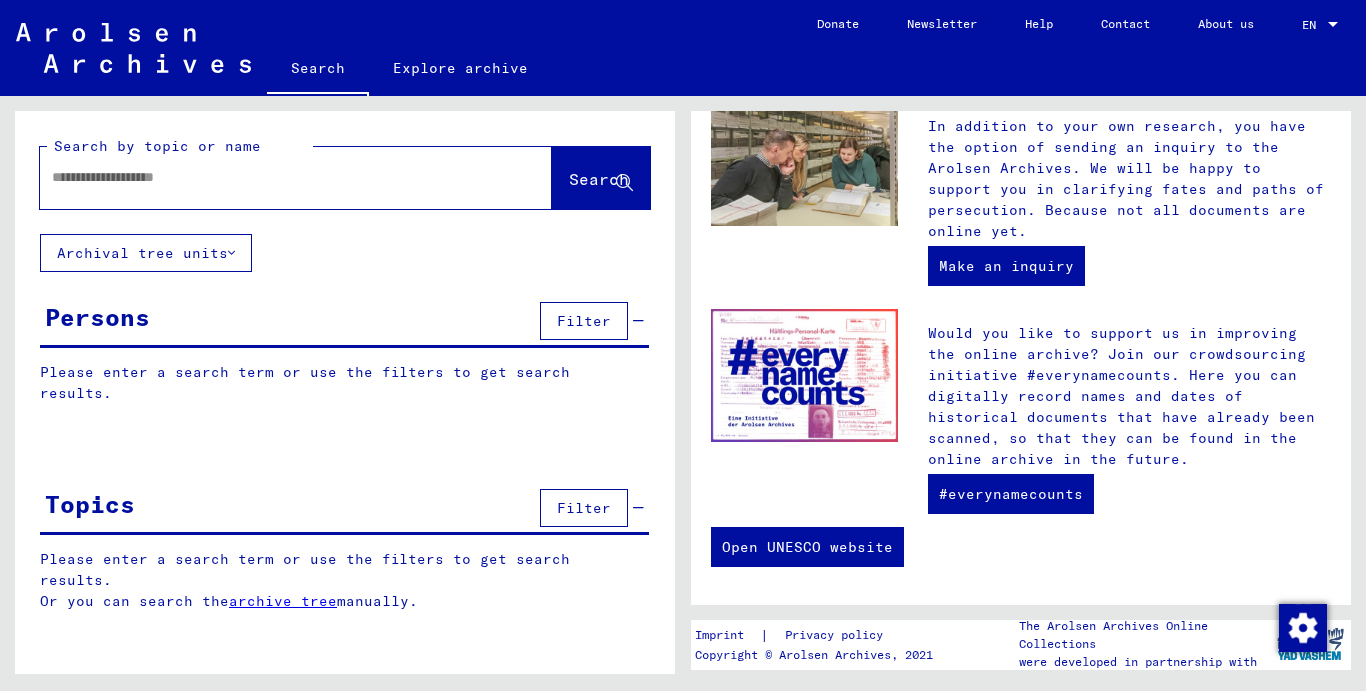 scroll, scrollTop: 798, scrollLeft: 0, axis: vertical 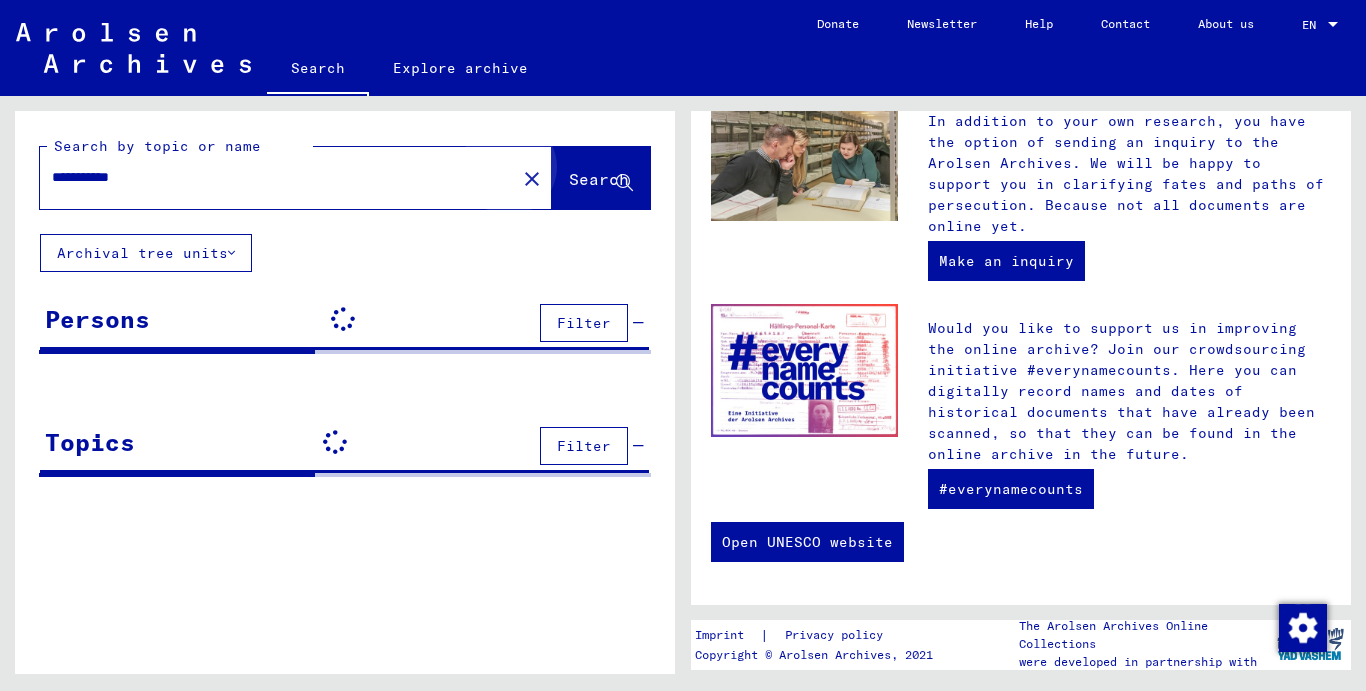 click on "Search" 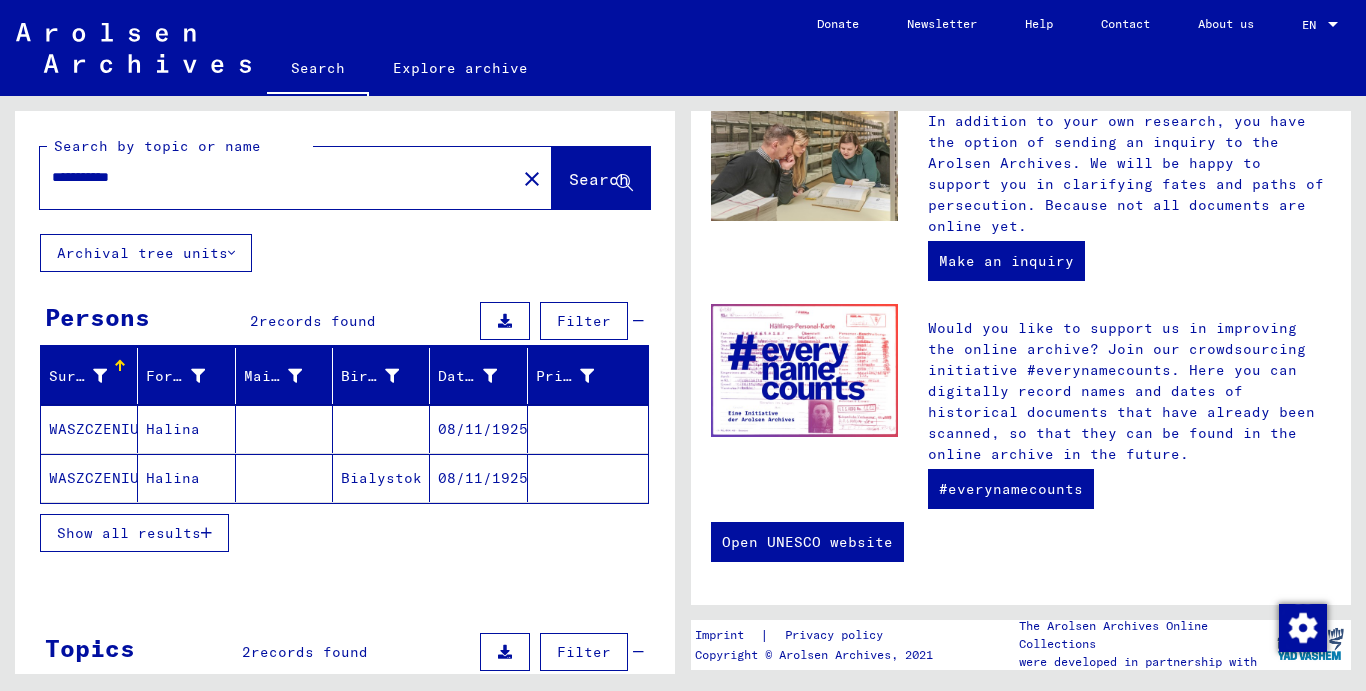click on "WASZCZENIUK" at bounding box center (89, 478) 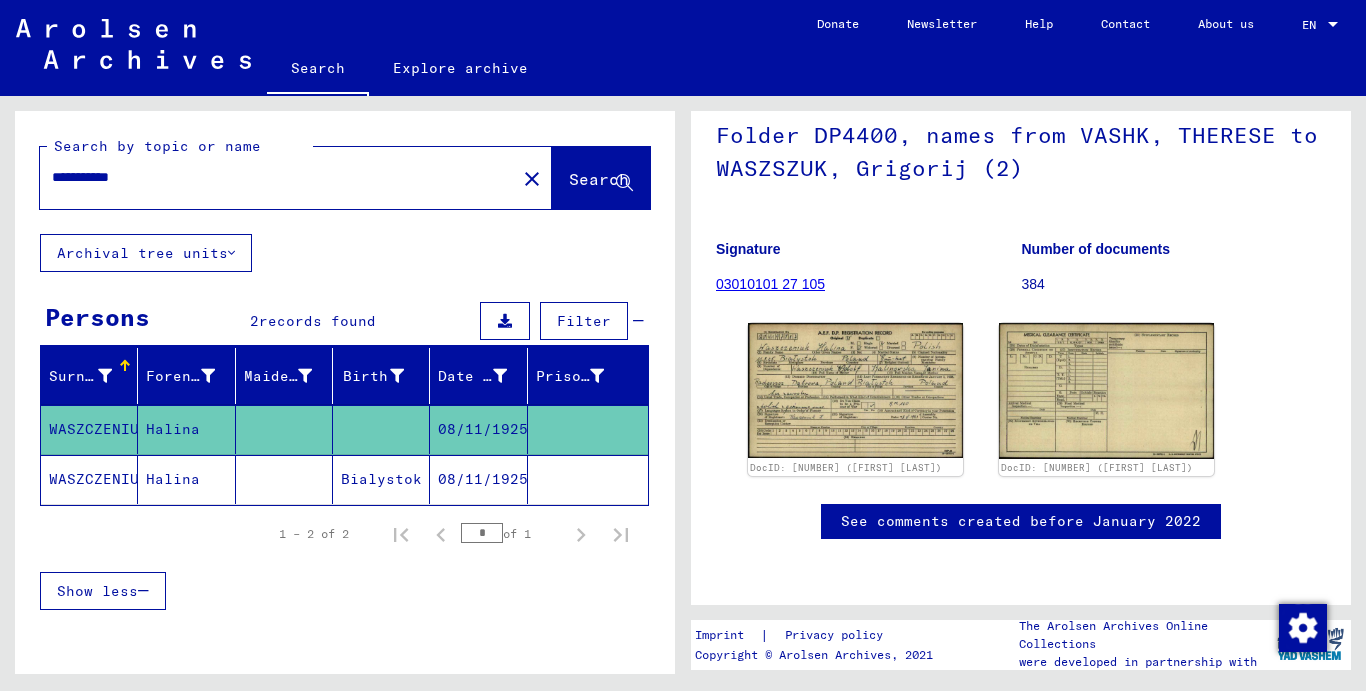 scroll, scrollTop: 200, scrollLeft: 0, axis: vertical 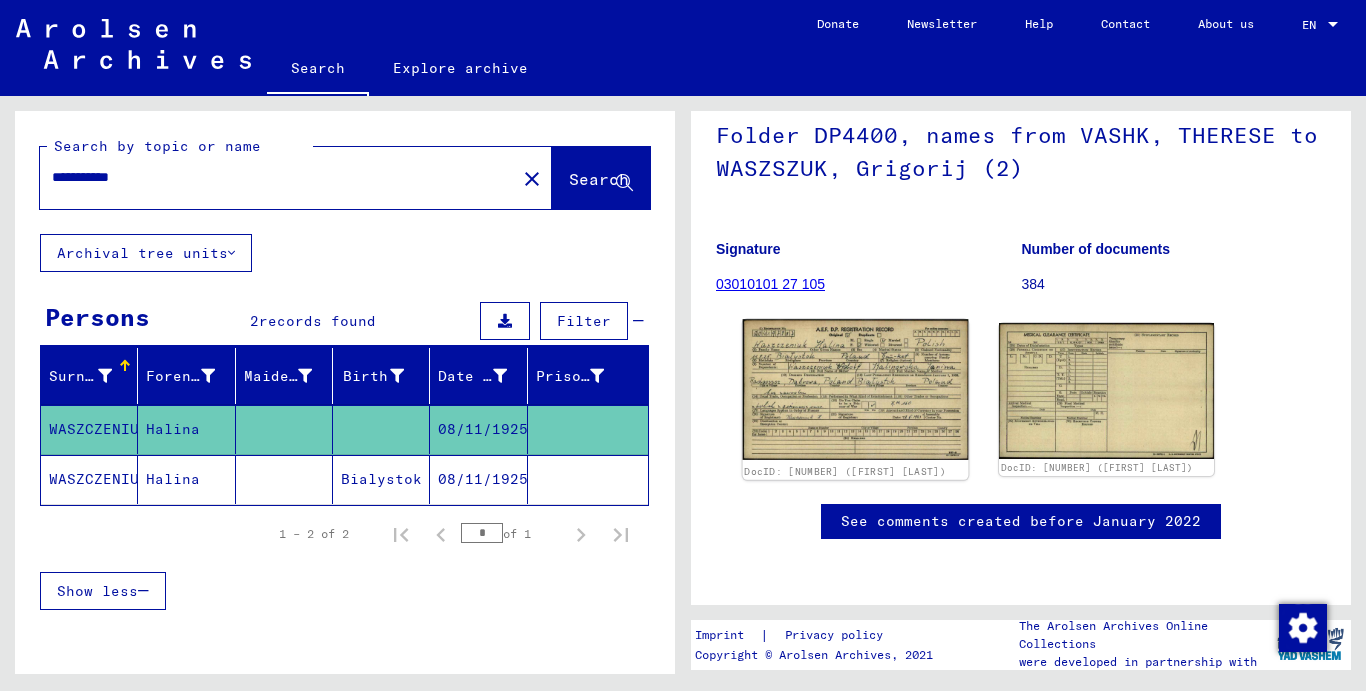 click 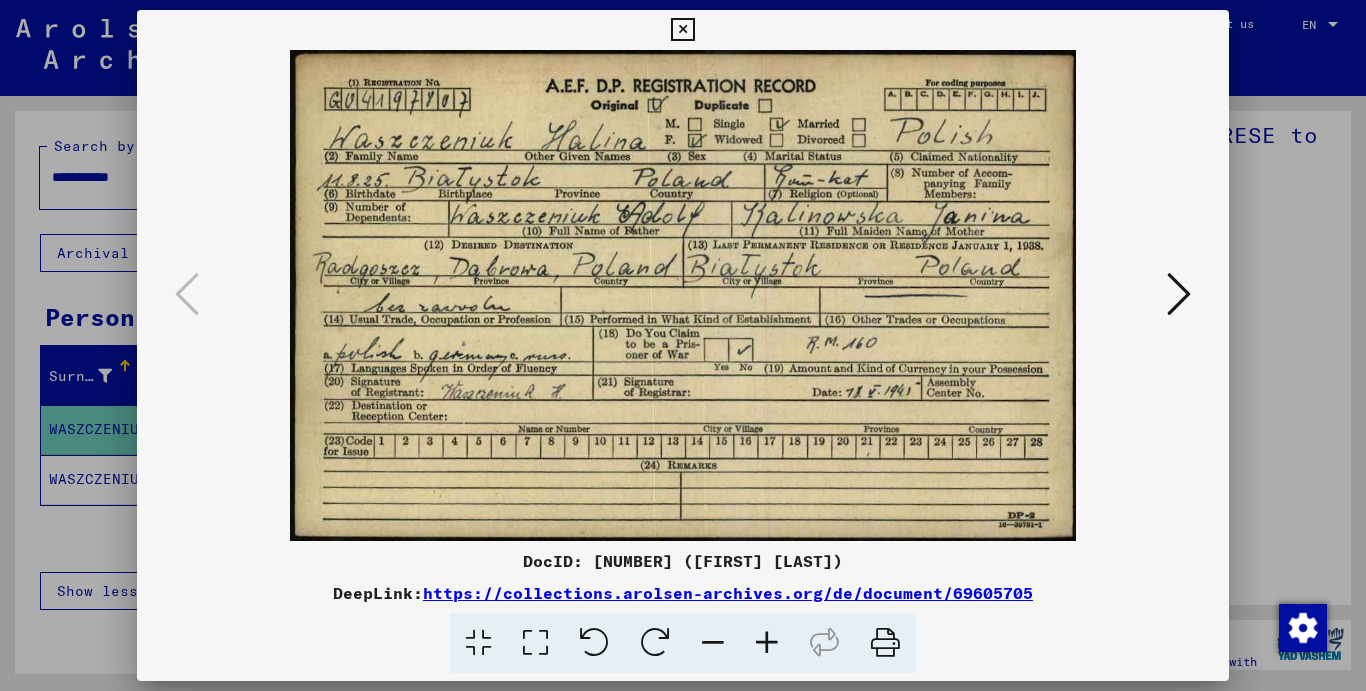 click at bounding box center [1179, 294] 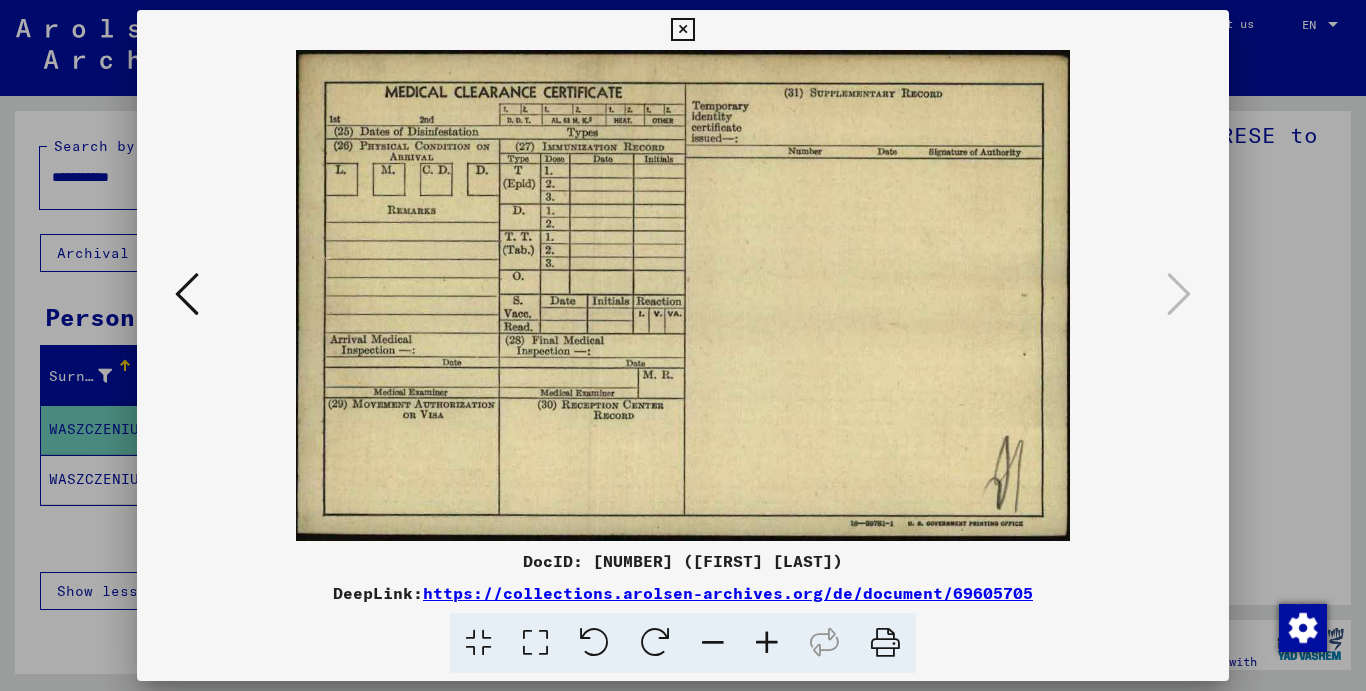 click at bounding box center (187, 295) 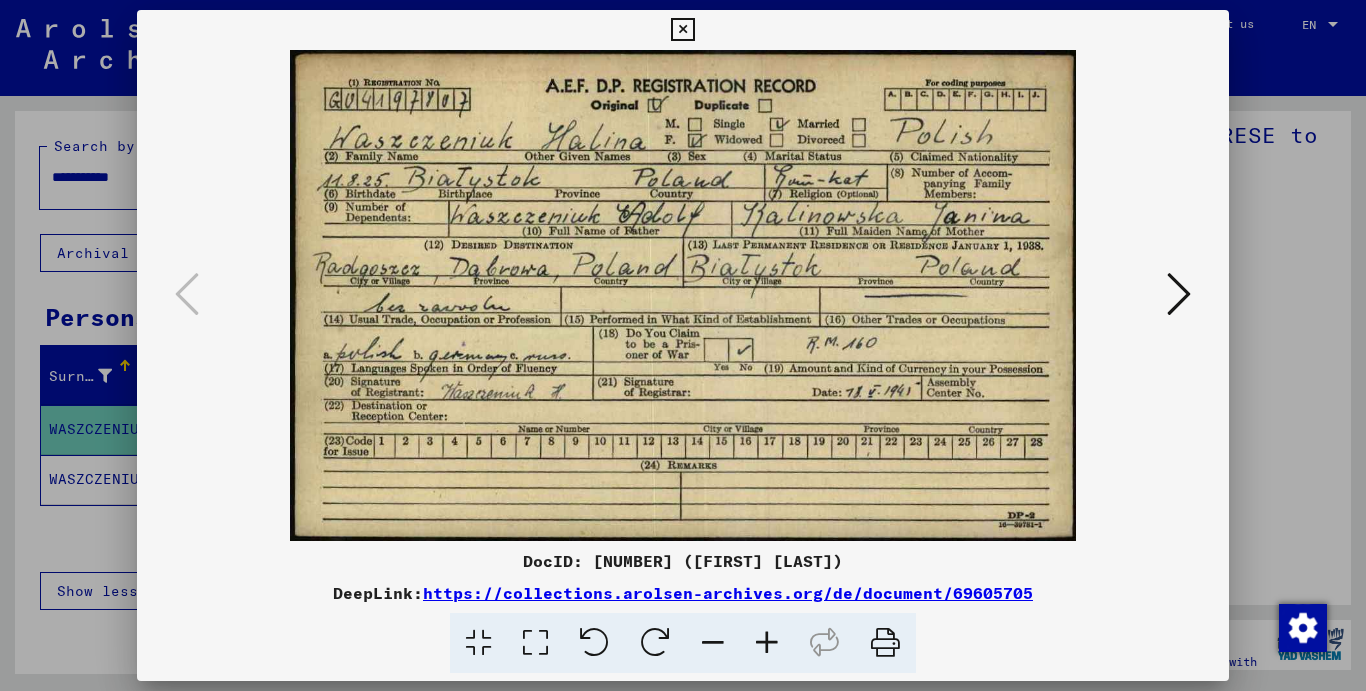 click on "https://collections.arolsen-archives.org/de/document/69605705" at bounding box center [728, 593] 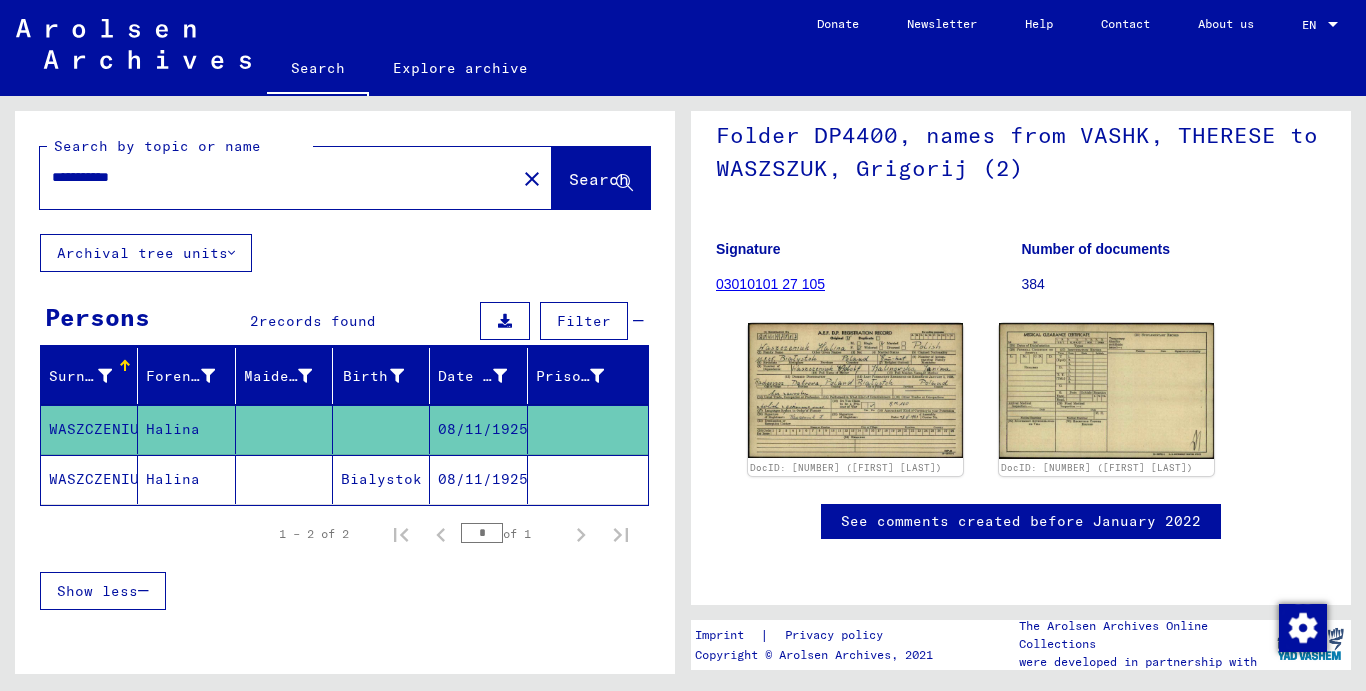 click on "WASZCZENIUK" 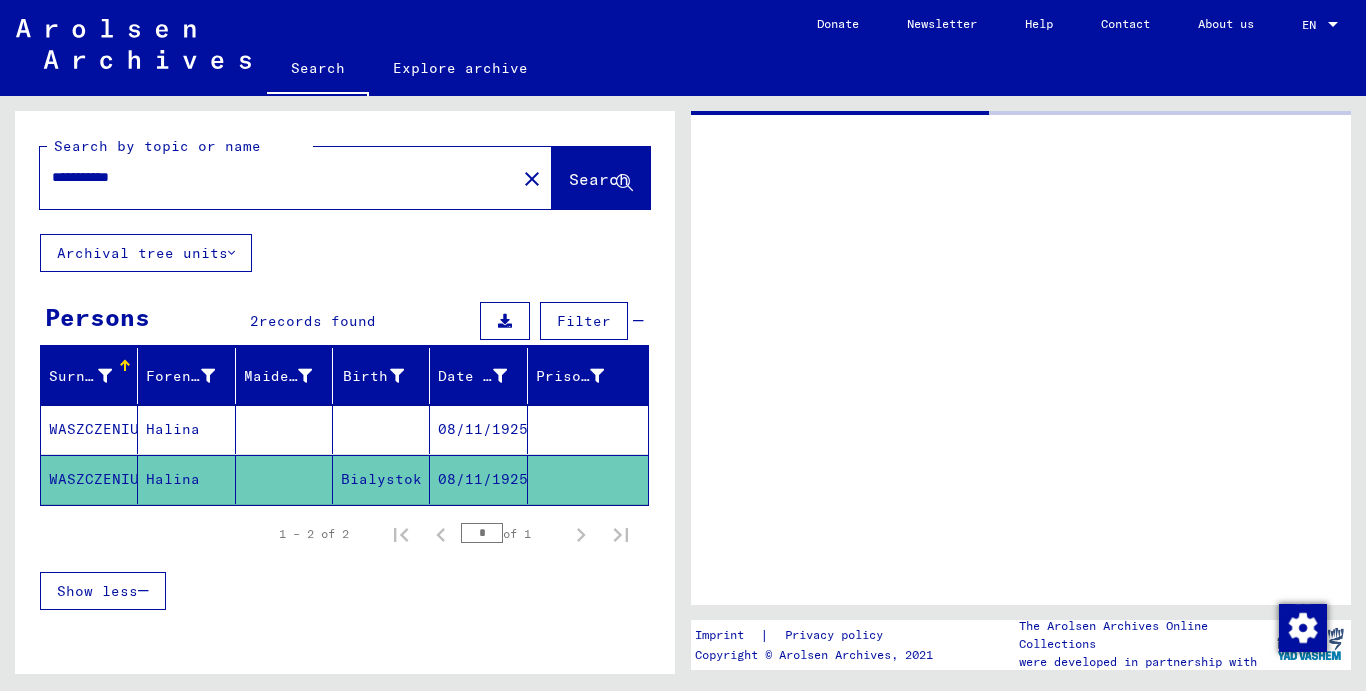 scroll, scrollTop: 0, scrollLeft: 0, axis: both 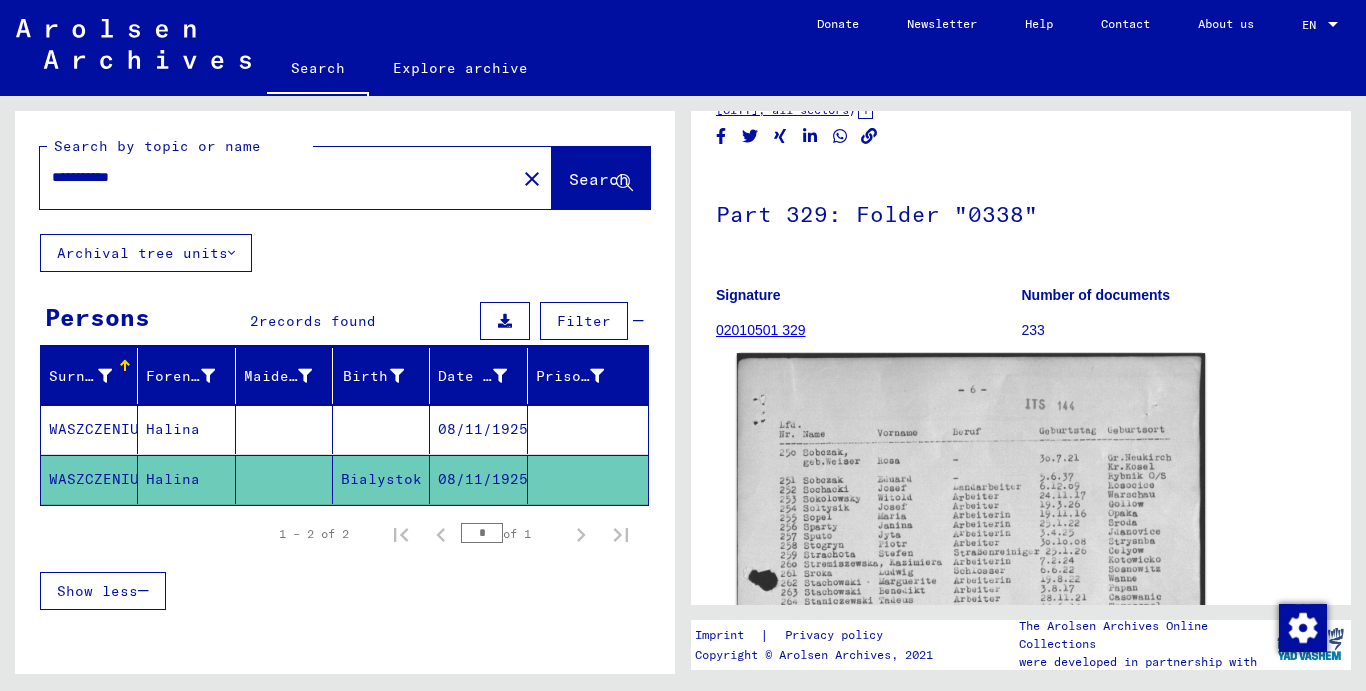 click 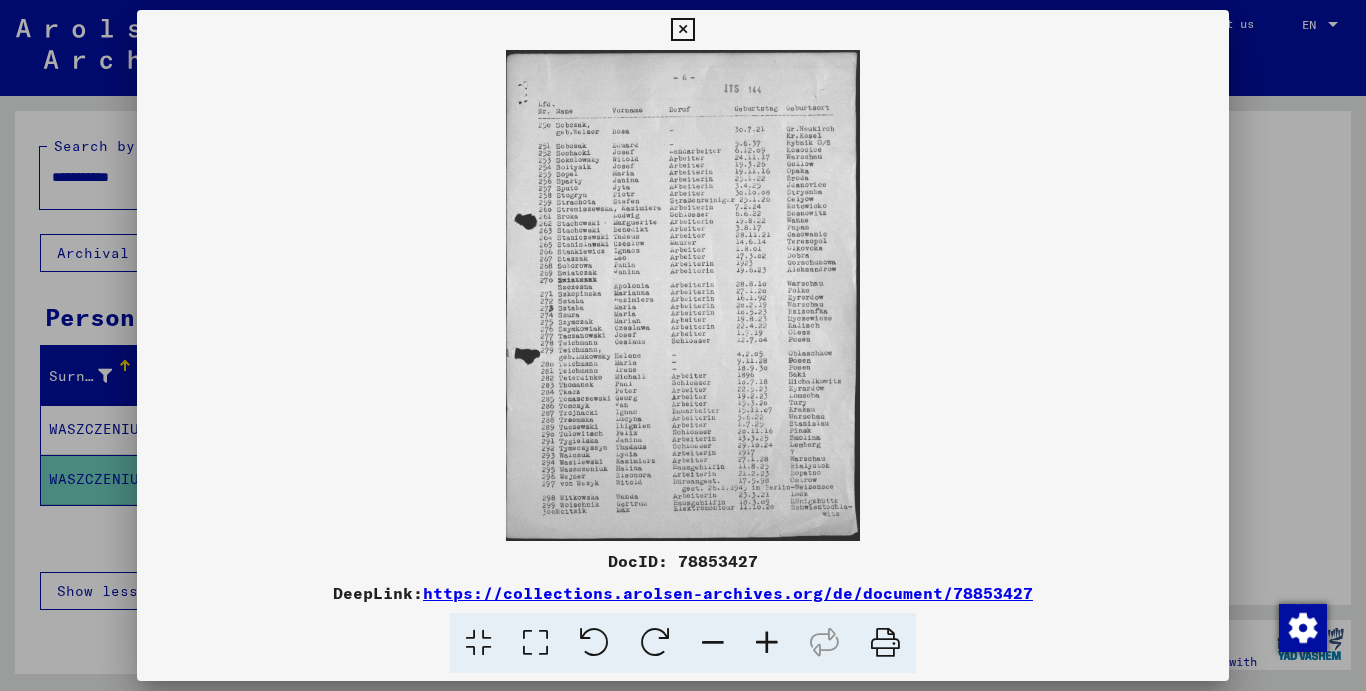 click at bounding box center [682, 30] 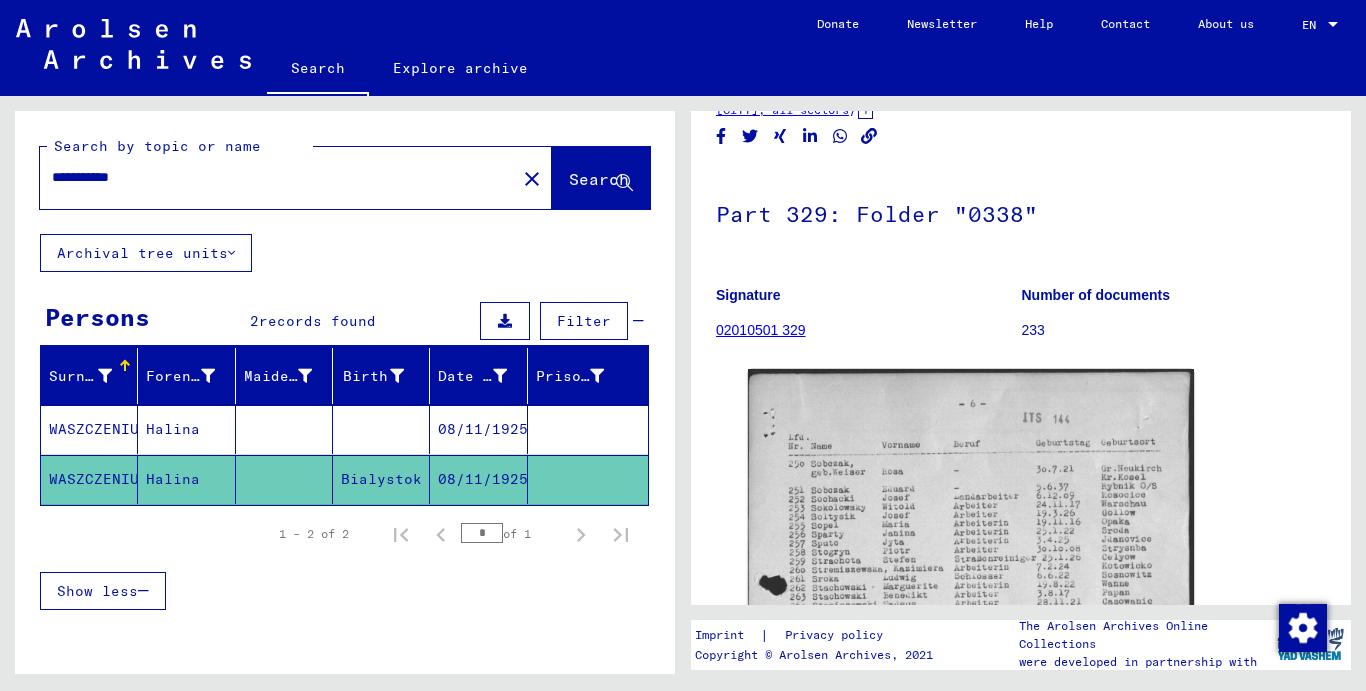 drag, startPoint x: 132, startPoint y: 173, endPoint x: 165, endPoint y: 173, distance: 33 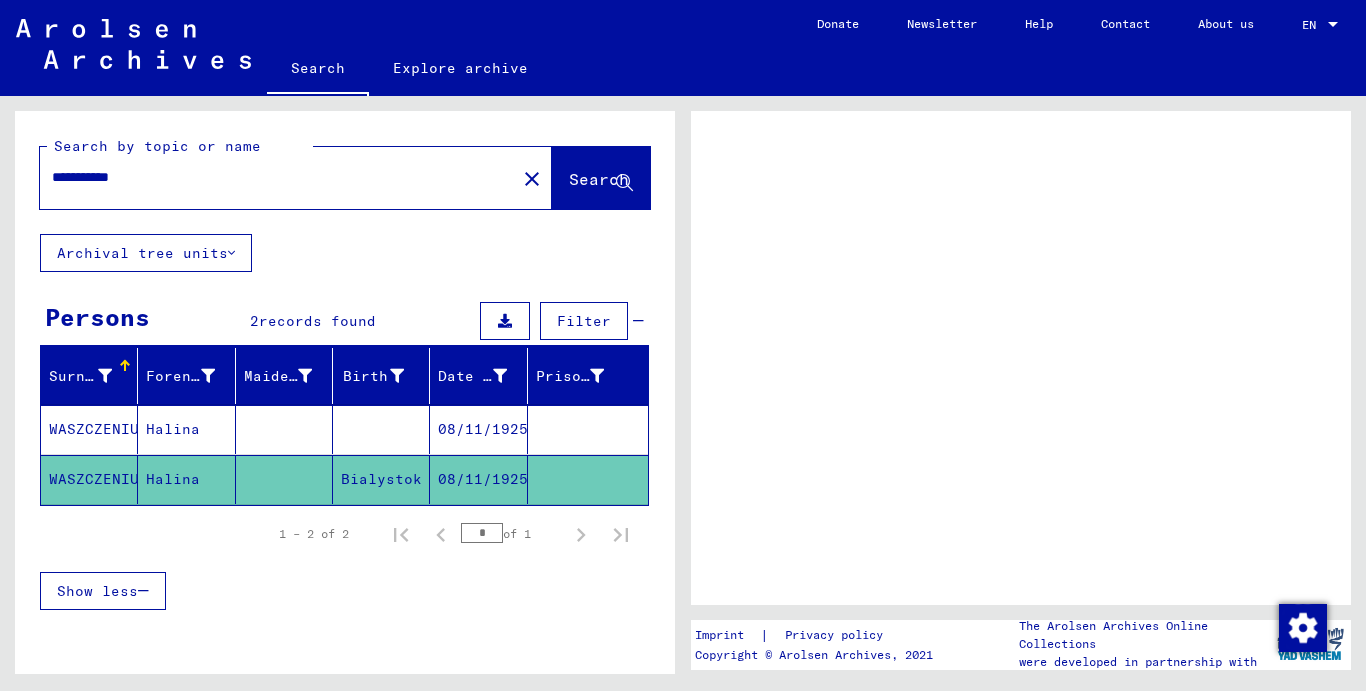 scroll, scrollTop: 0, scrollLeft: 0, axis: both 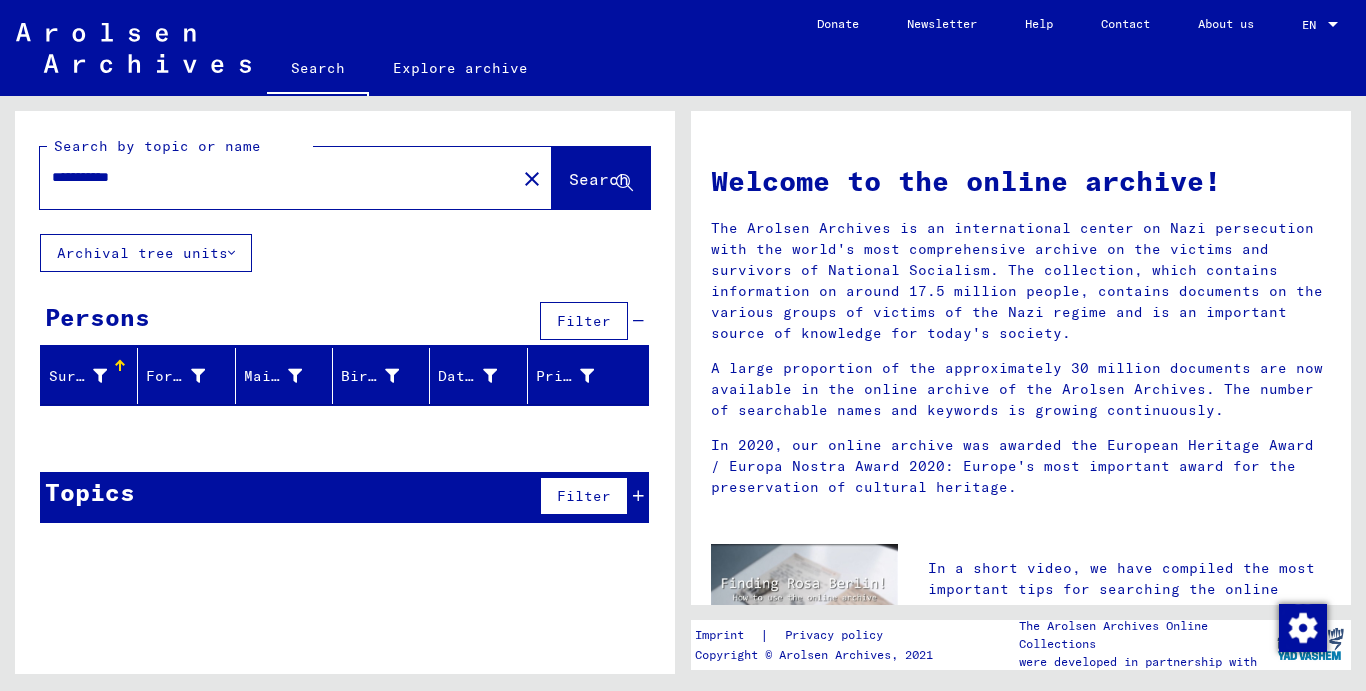 drag, startPoint x: 153, startPoint y: 174, endPoint x: 43, endPoint y: 158, distance: 111.15755 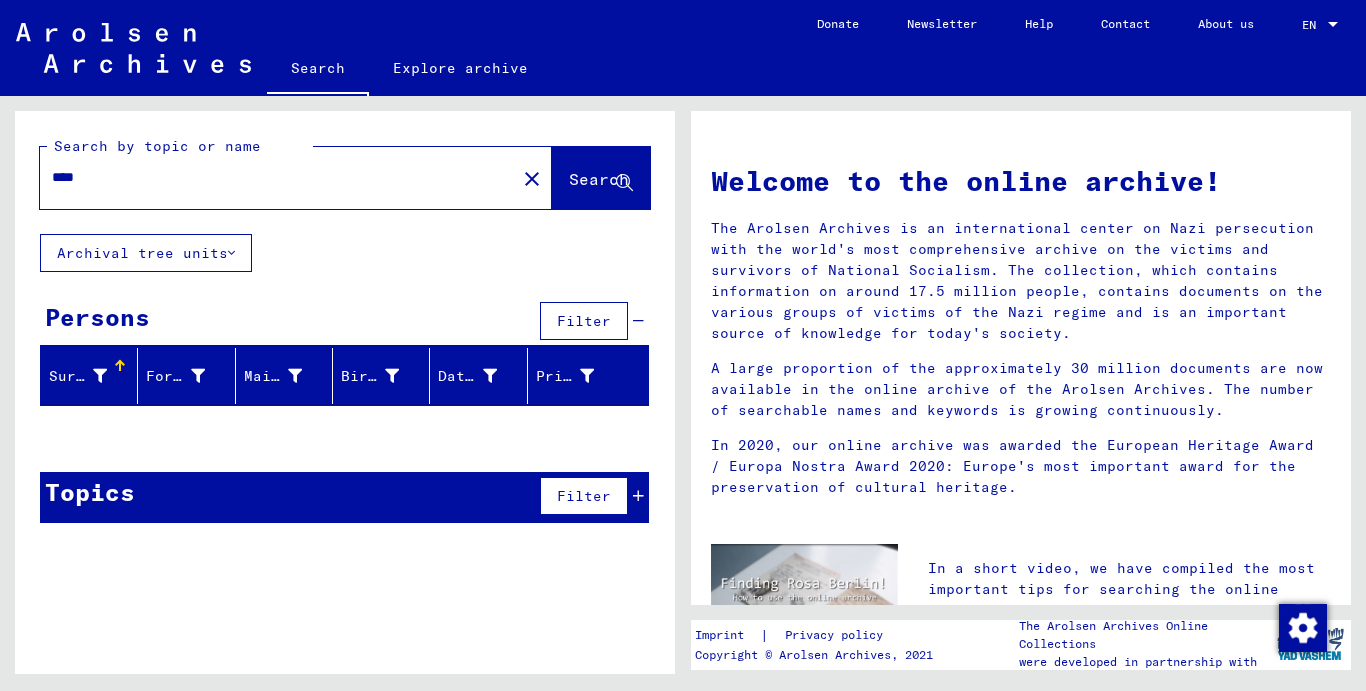 click on "Search" 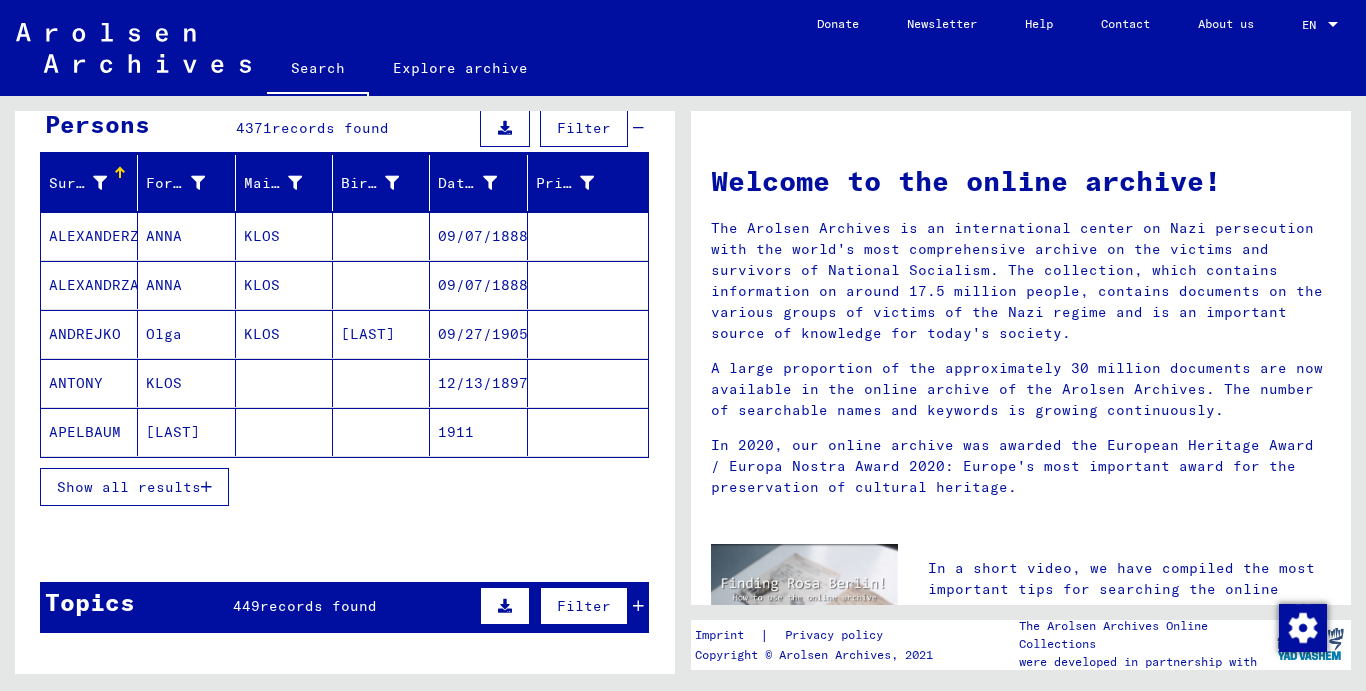 scroll, scrollTop: 100, scrollLeft: 0, axis: vertical 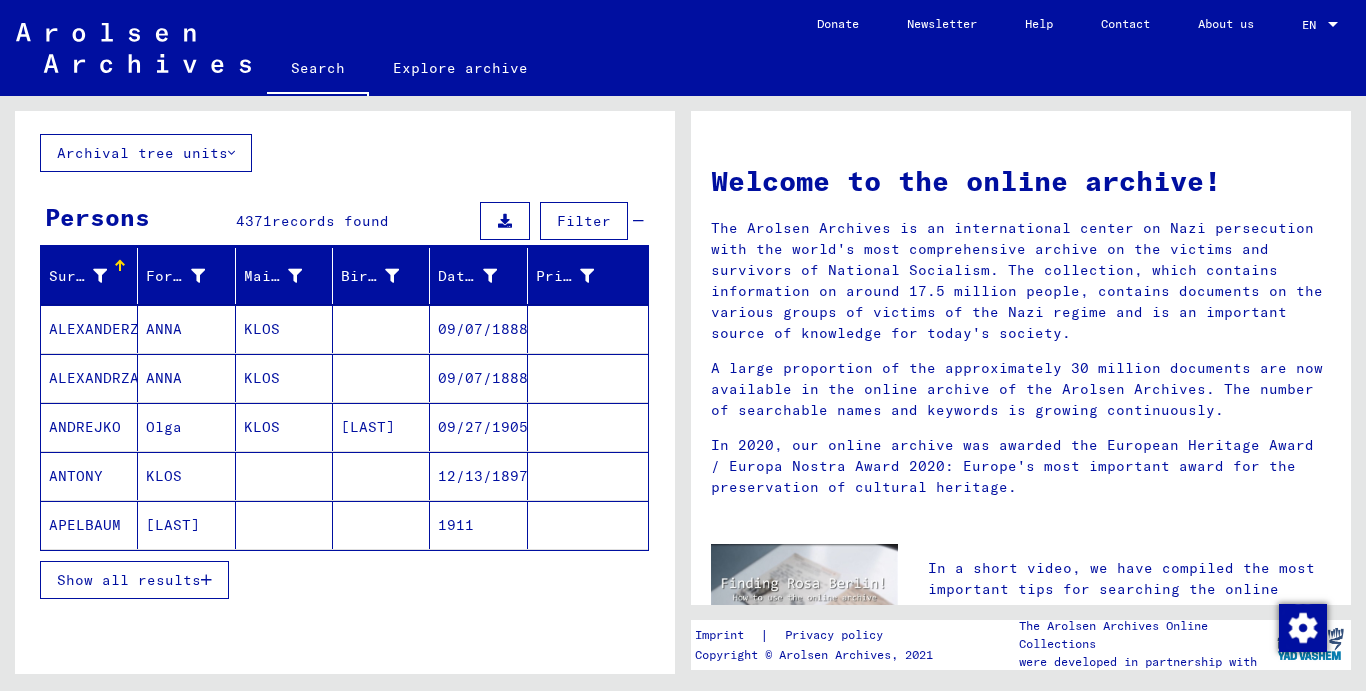 click at bounding box center [206, 580] 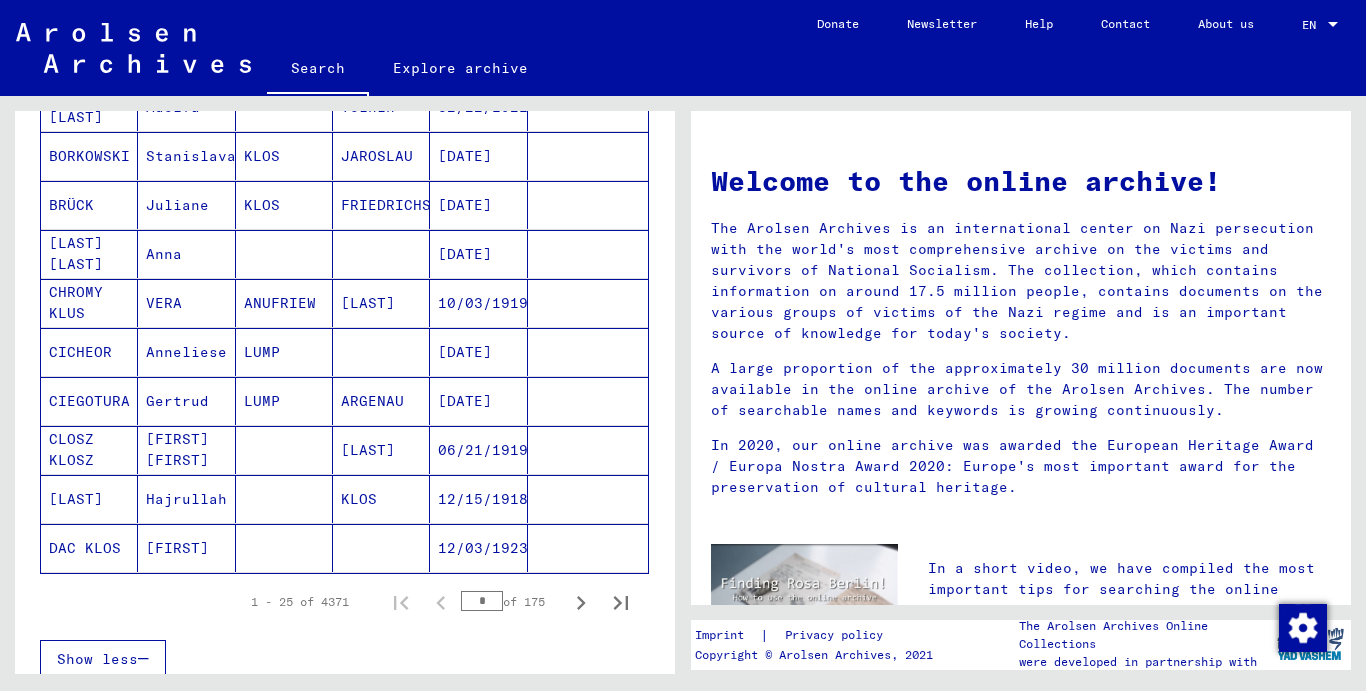 scroll, scrollTop: 1100, scrollLeft: 0, axis: vertical 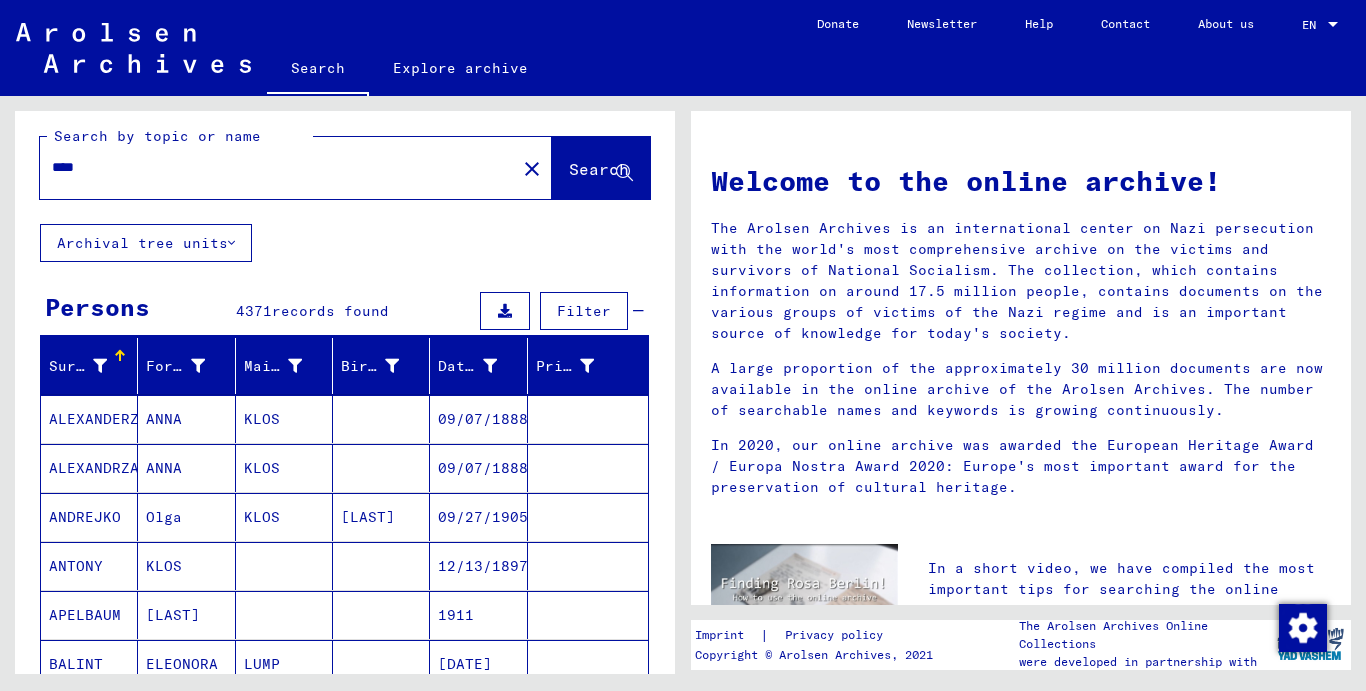 drag, startPoint x: 94, startPoint y: 166, endPoint x: 11, endPoint y: 162, distance: 83.09633 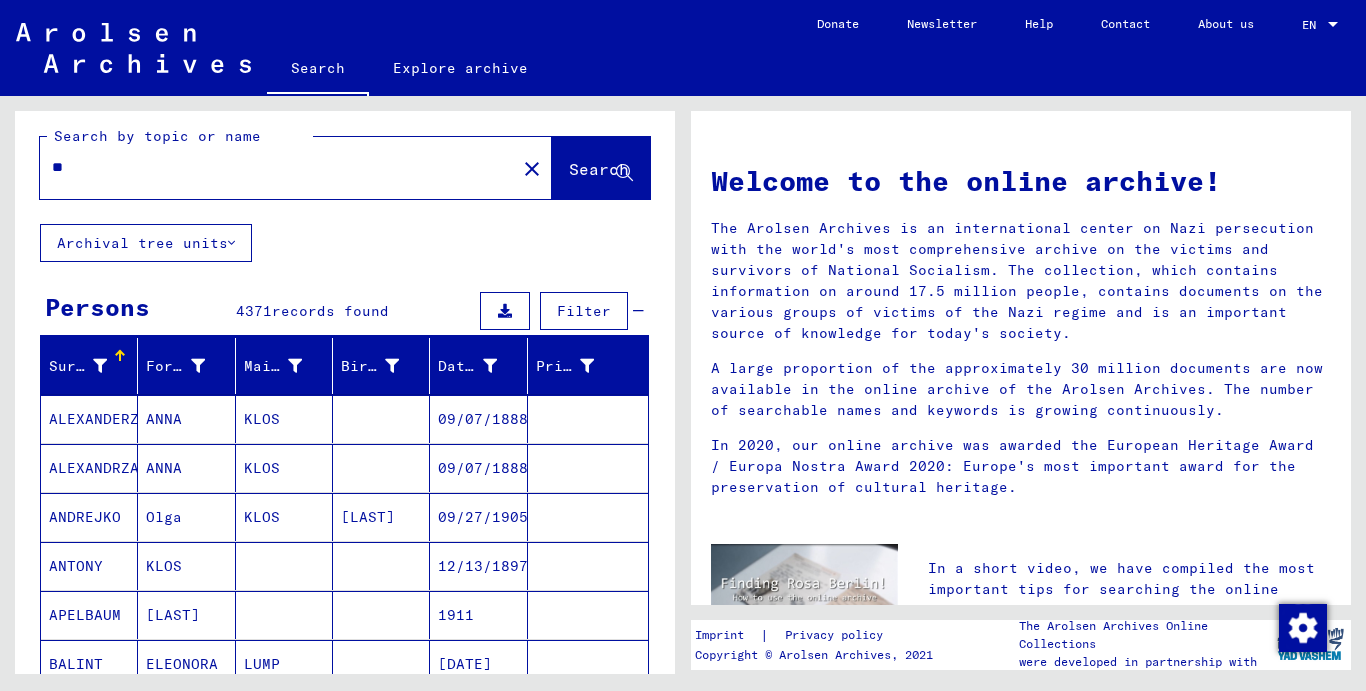 type on "*" 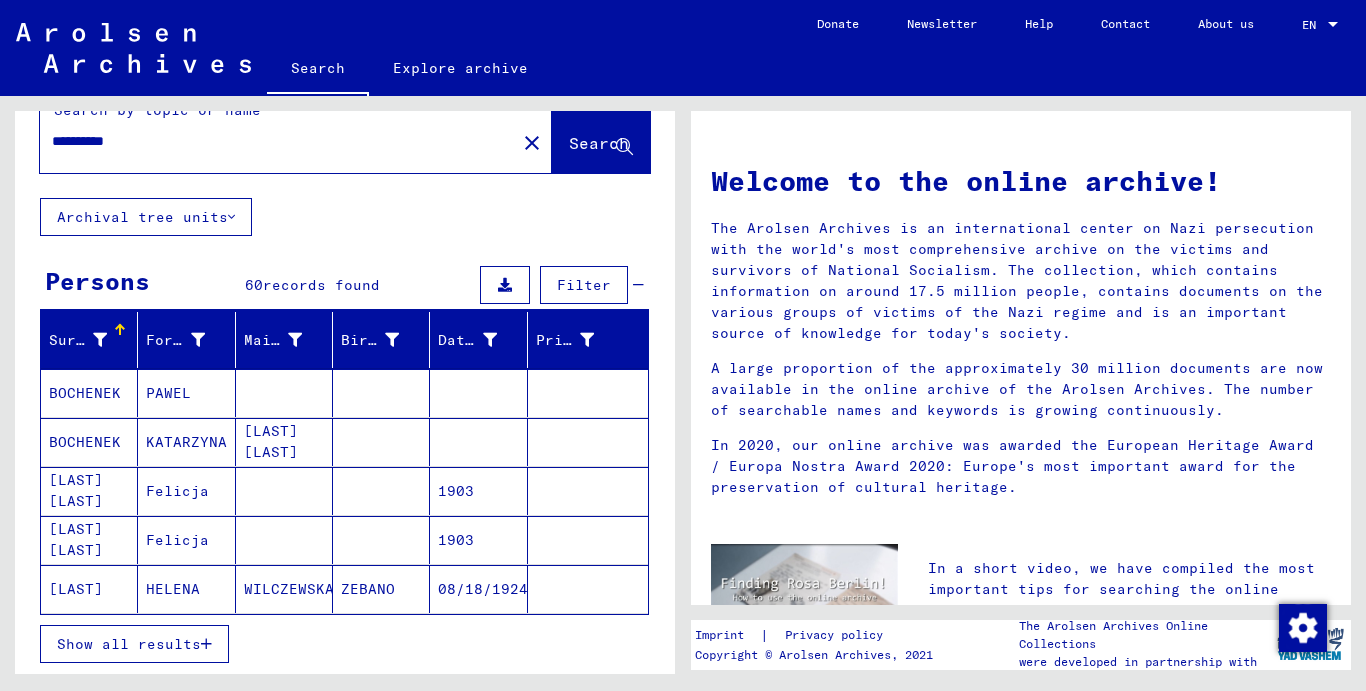 scroll, scrollTop: 0, scrollLeft: 0, axis: both 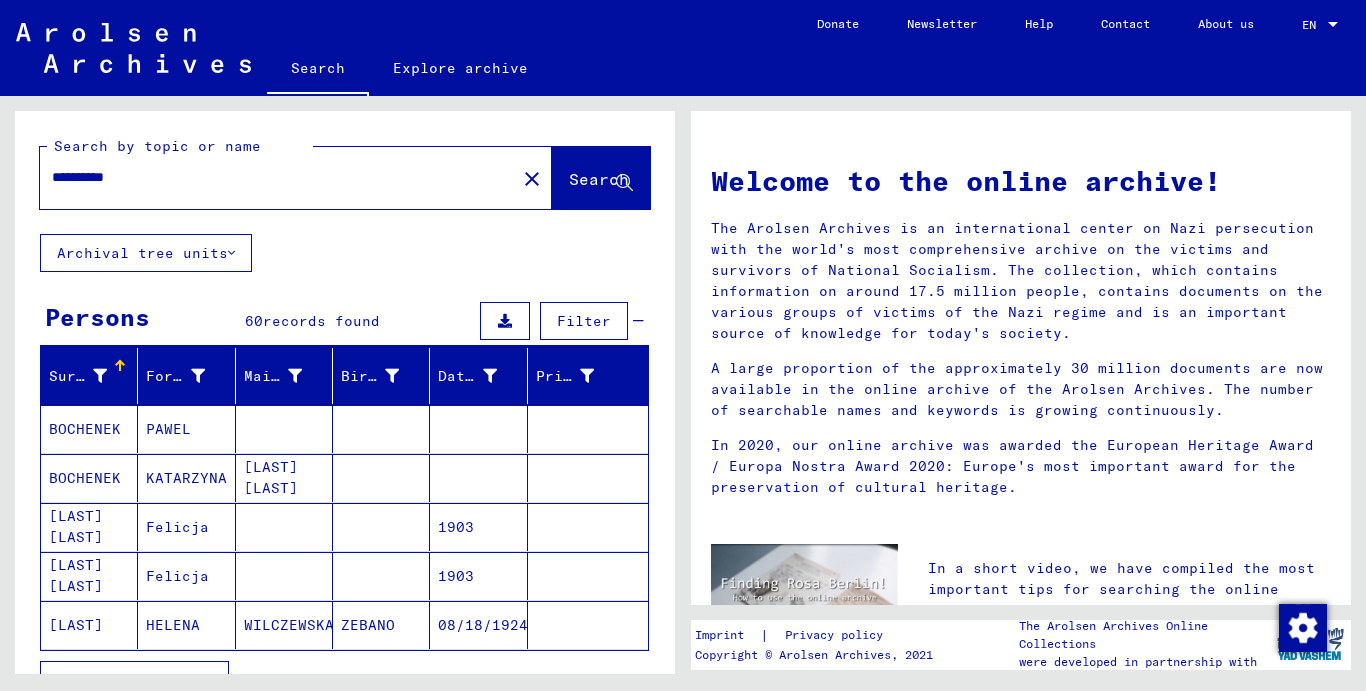 type on "**********" 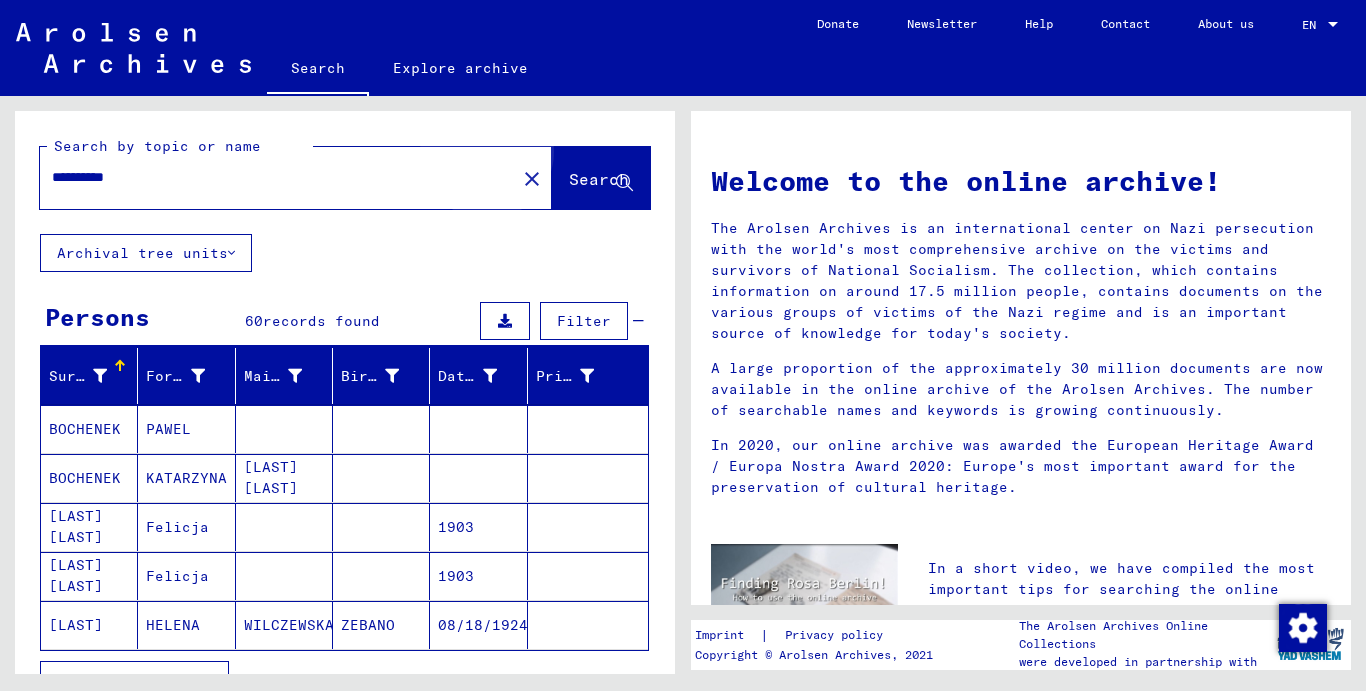 click on "Search" 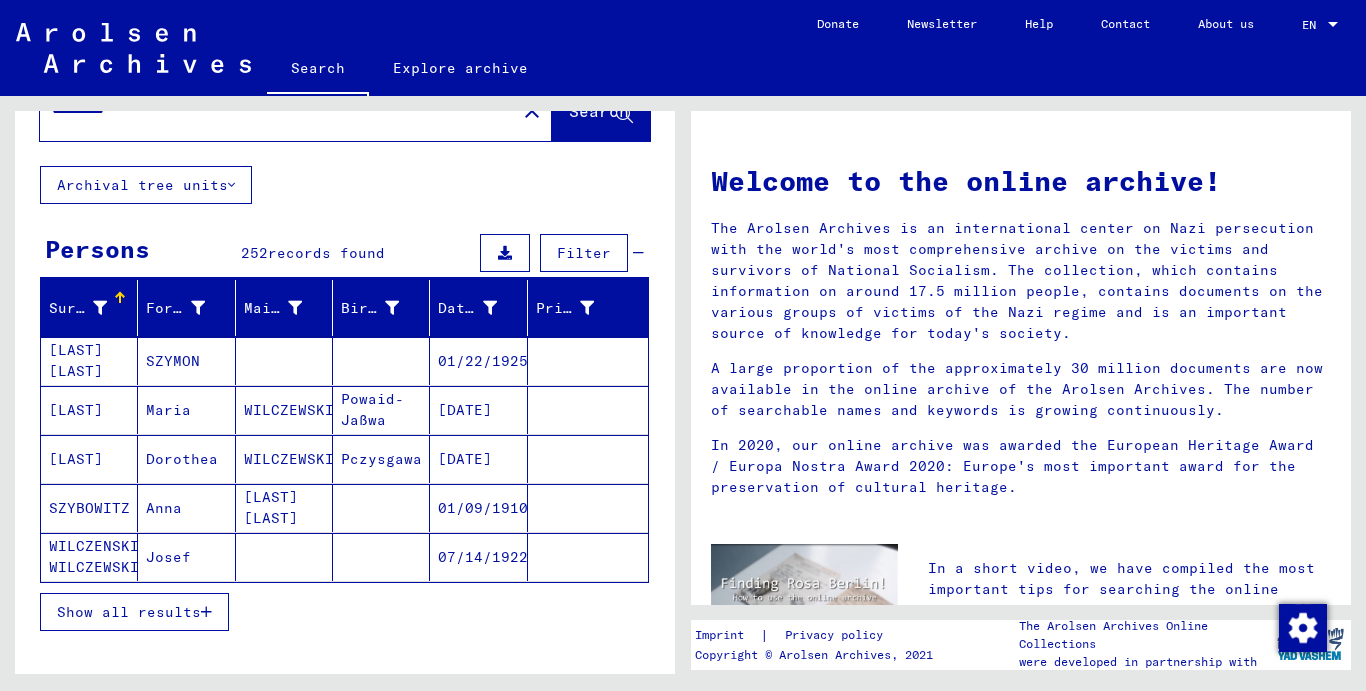 scroll, scrollTop: 100, scrollLeft: 0, axis: vertical 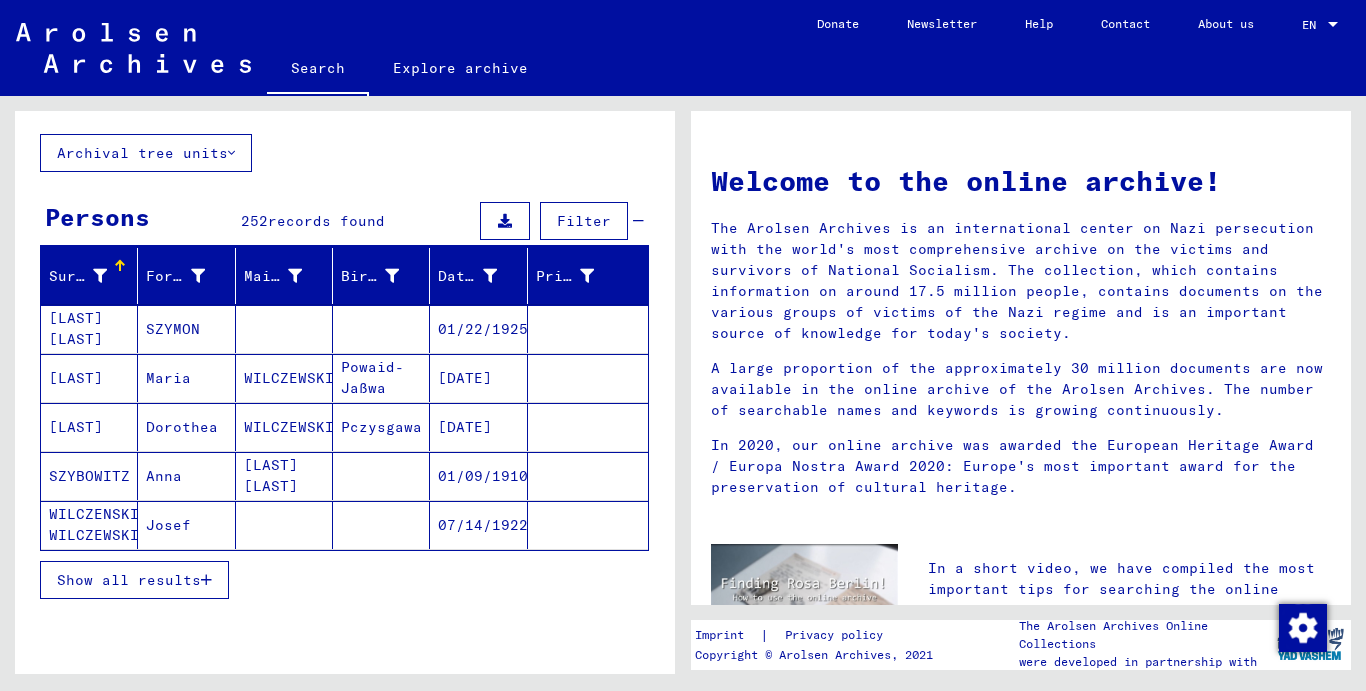 click on "Show all results" at bounding box center (129, 580) 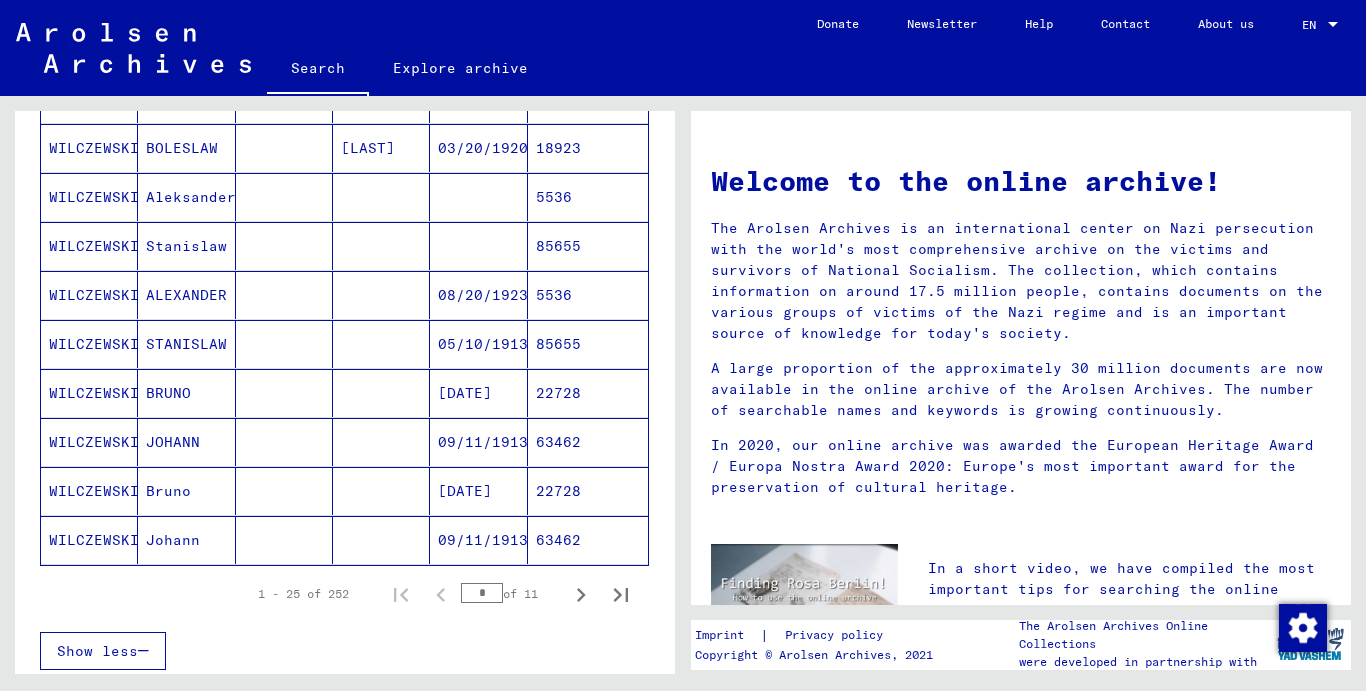 scroll, scrollTop: 1100, scrollLeft: 0, axis: vertical 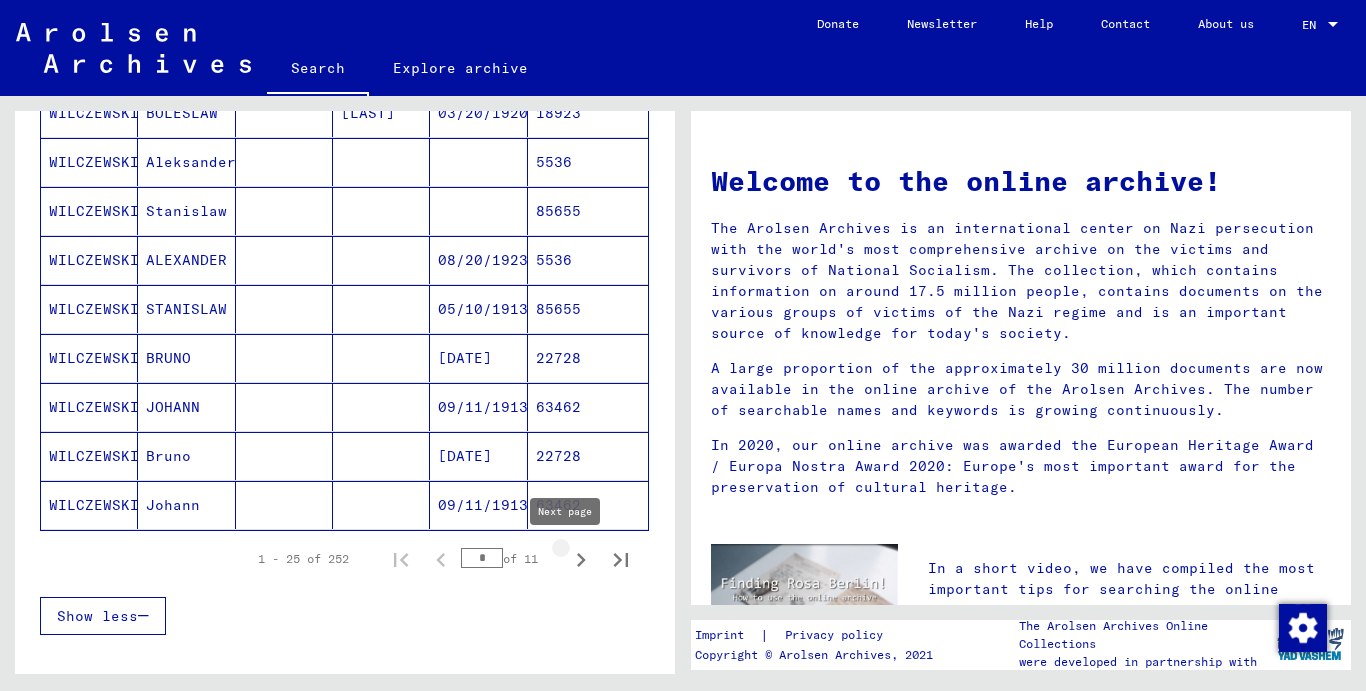 click 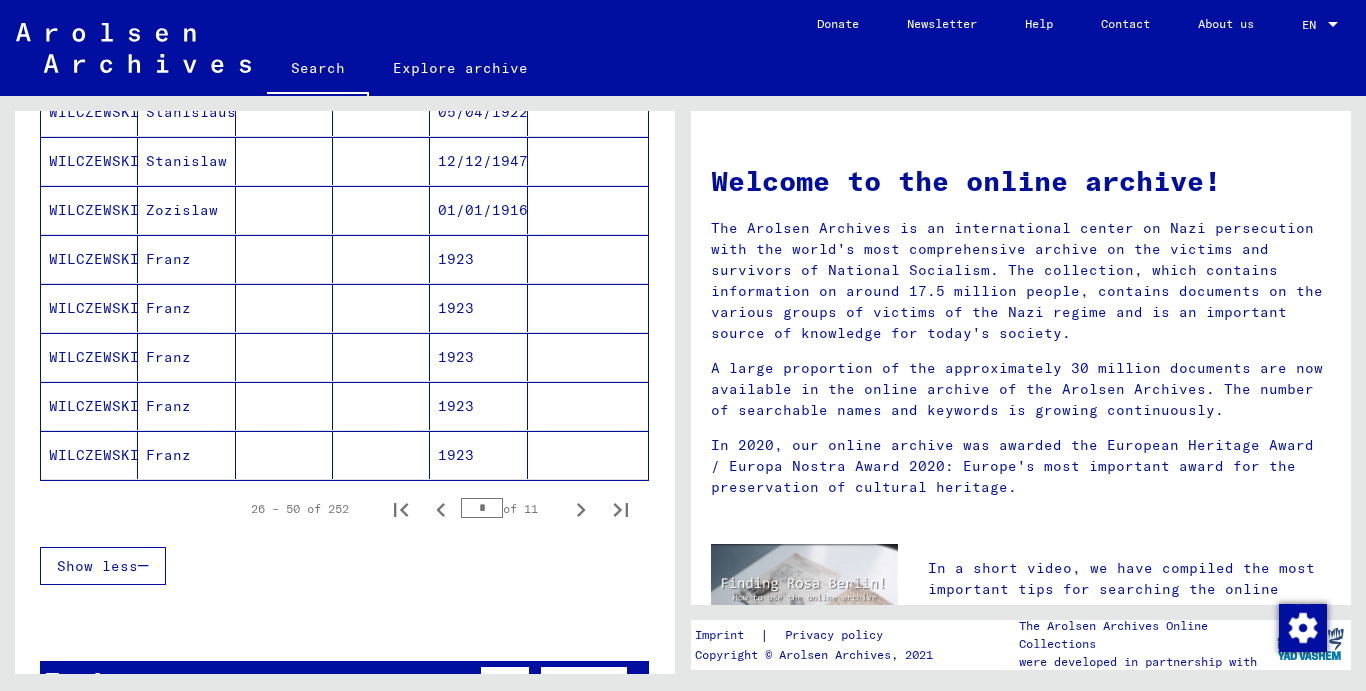 scroll, scrollTop: 1200, scrollLeft: 0, axis: vertical 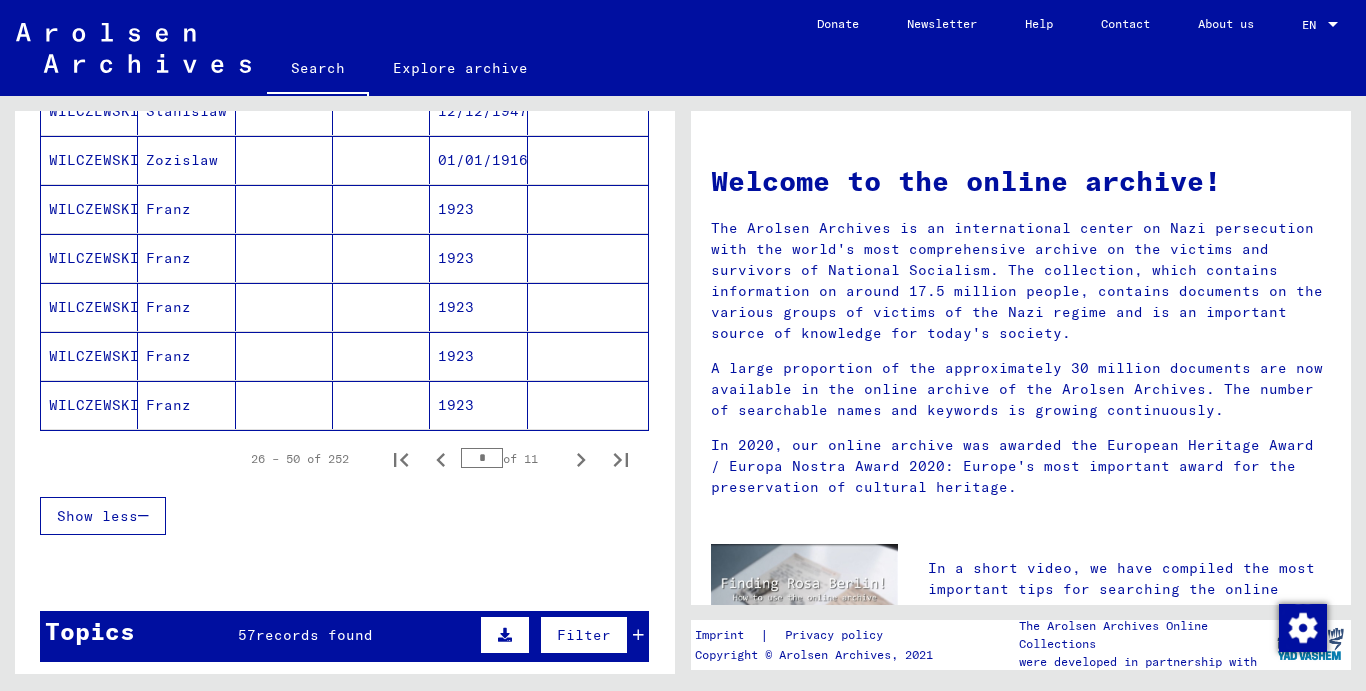 click on "Franz" at bounding box center (186, 356) 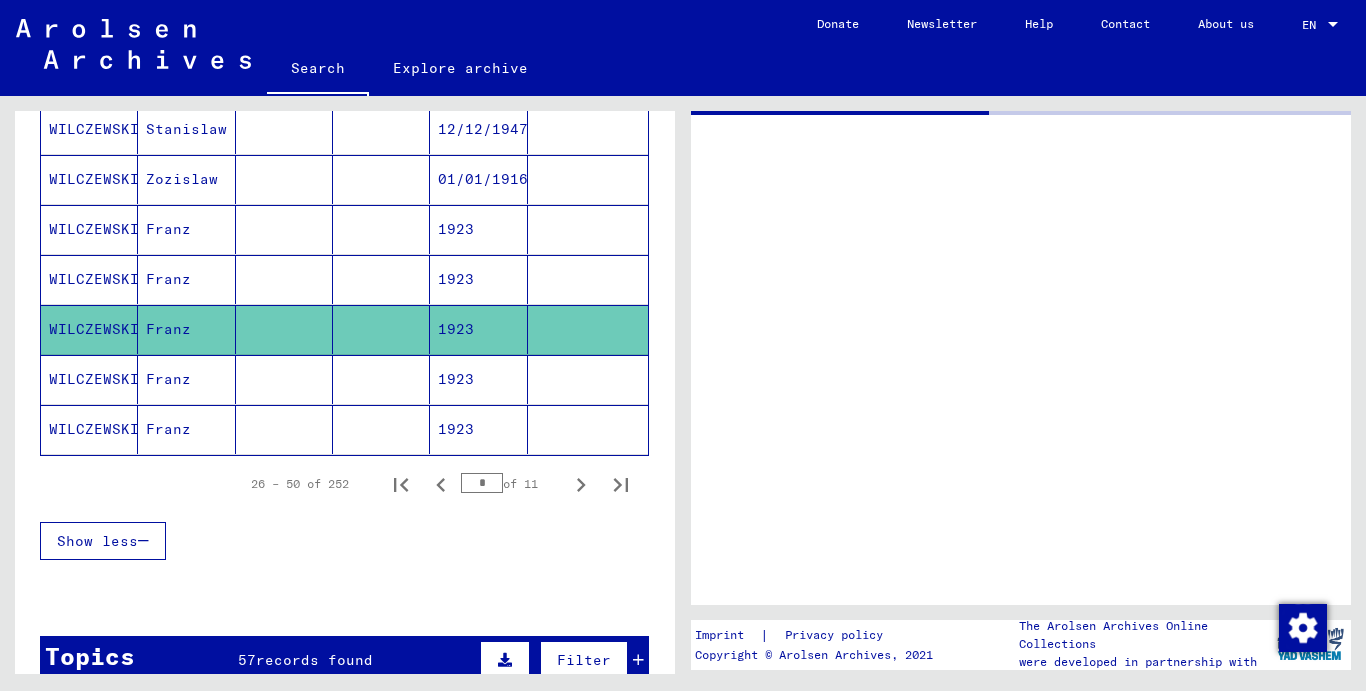 scroll, scrollTop: 1218, scrollLeft: 0, axis: vertical 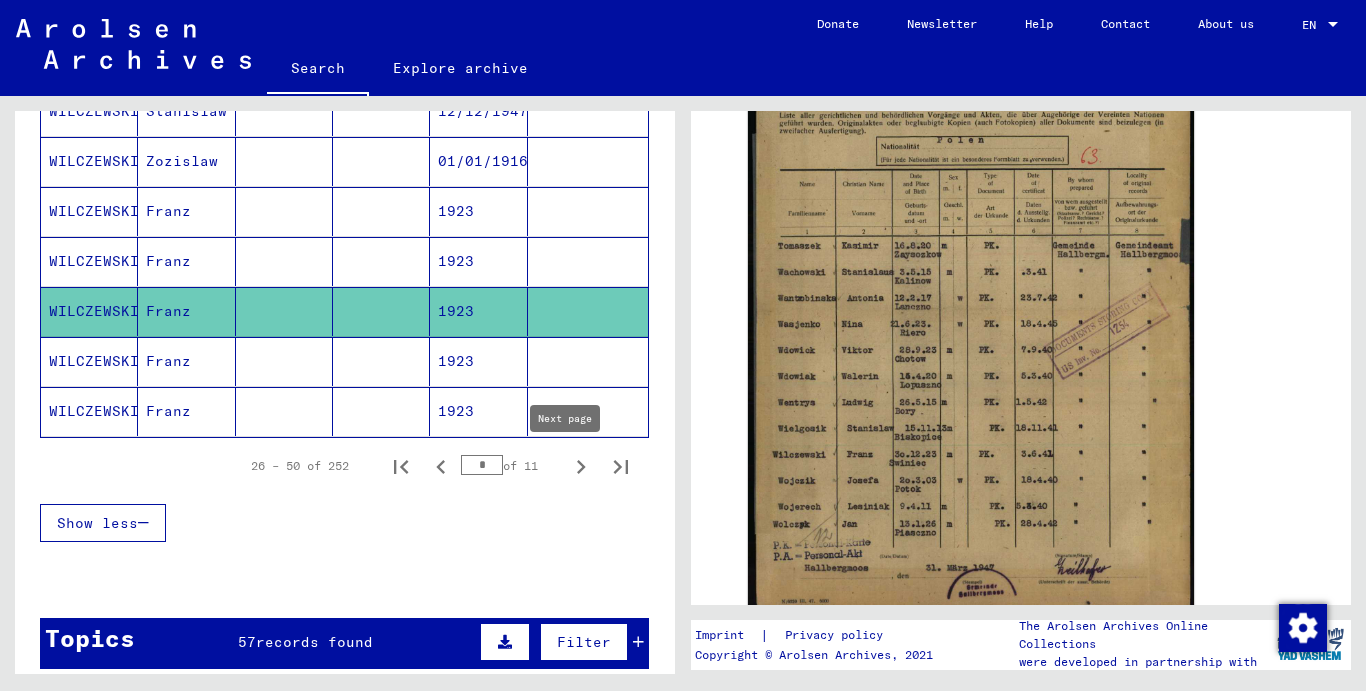 click 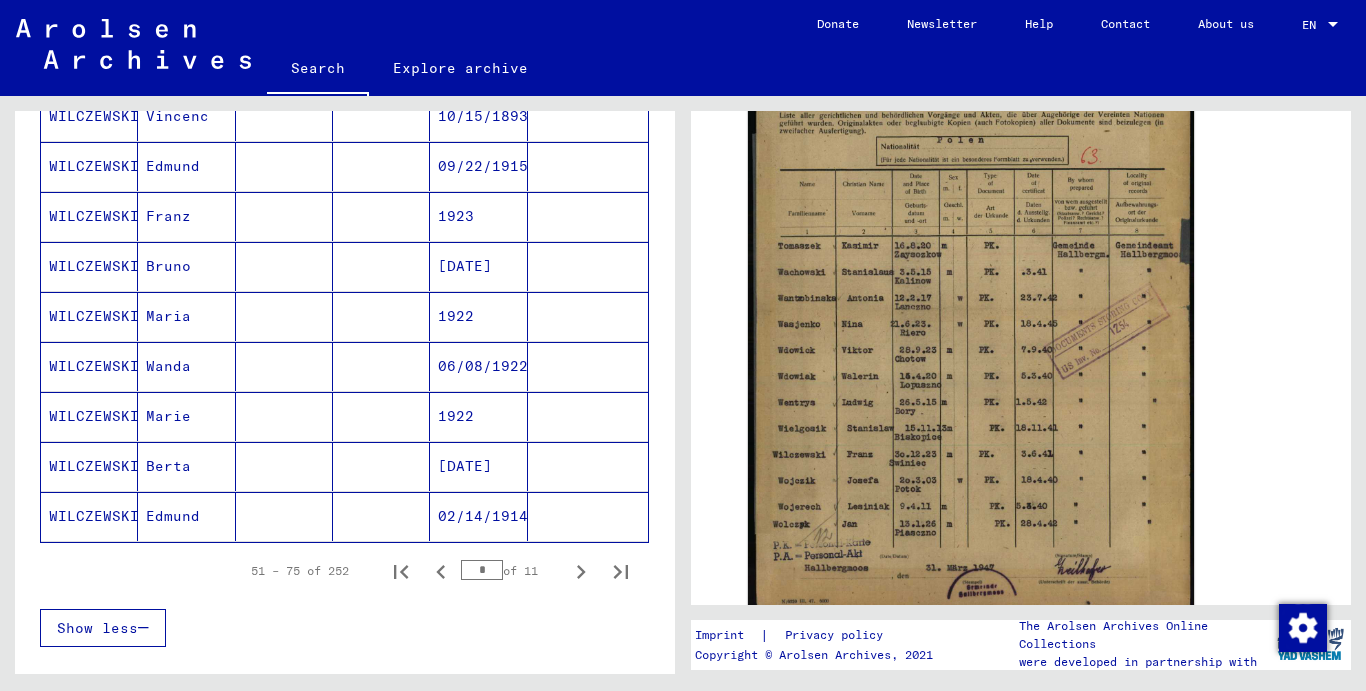 scroll, scrollTop: 1118, scrollLeft: 0, axis: vertical 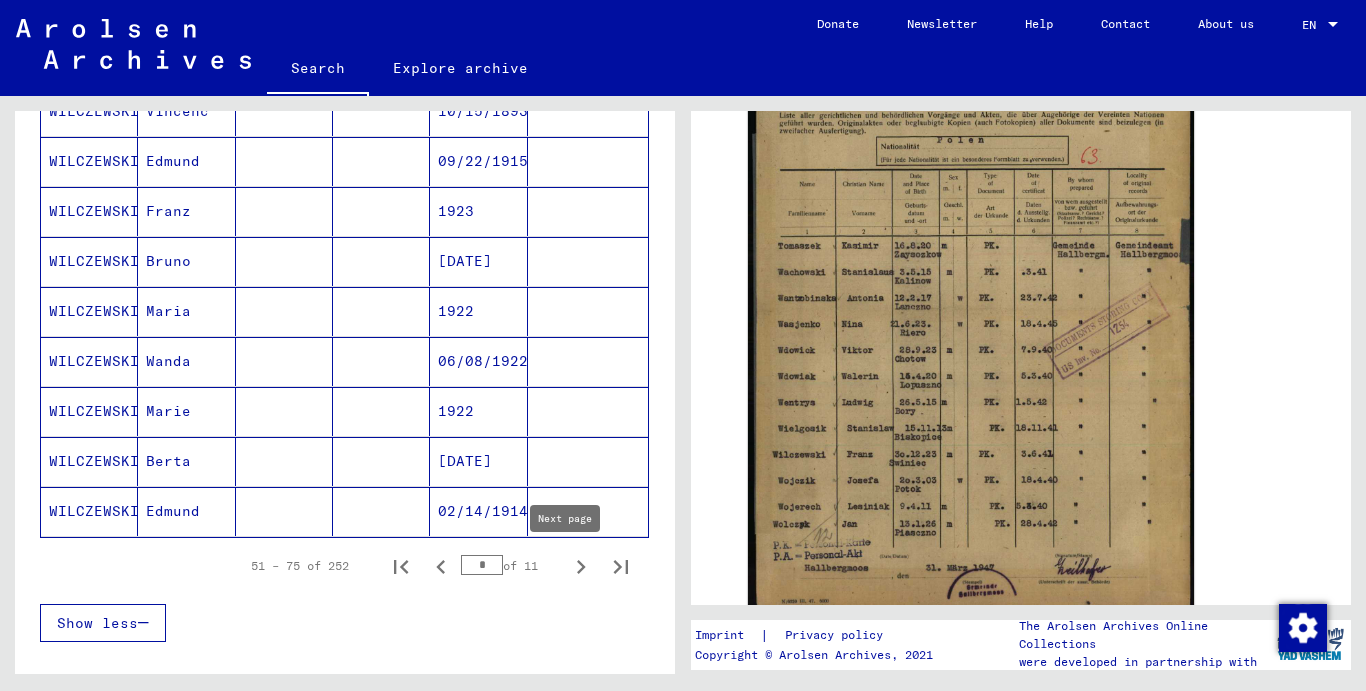 click 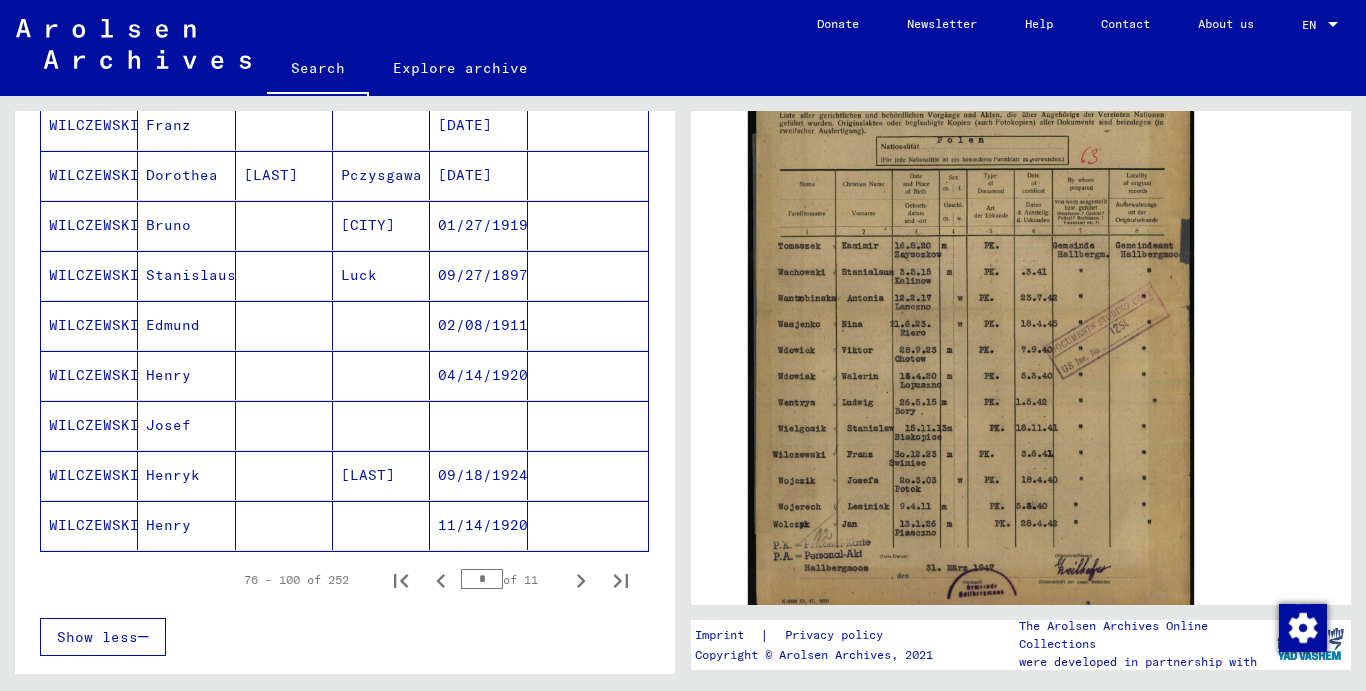scroll, scrollTop: 1118, scrollLeft: 0, axis: vertical 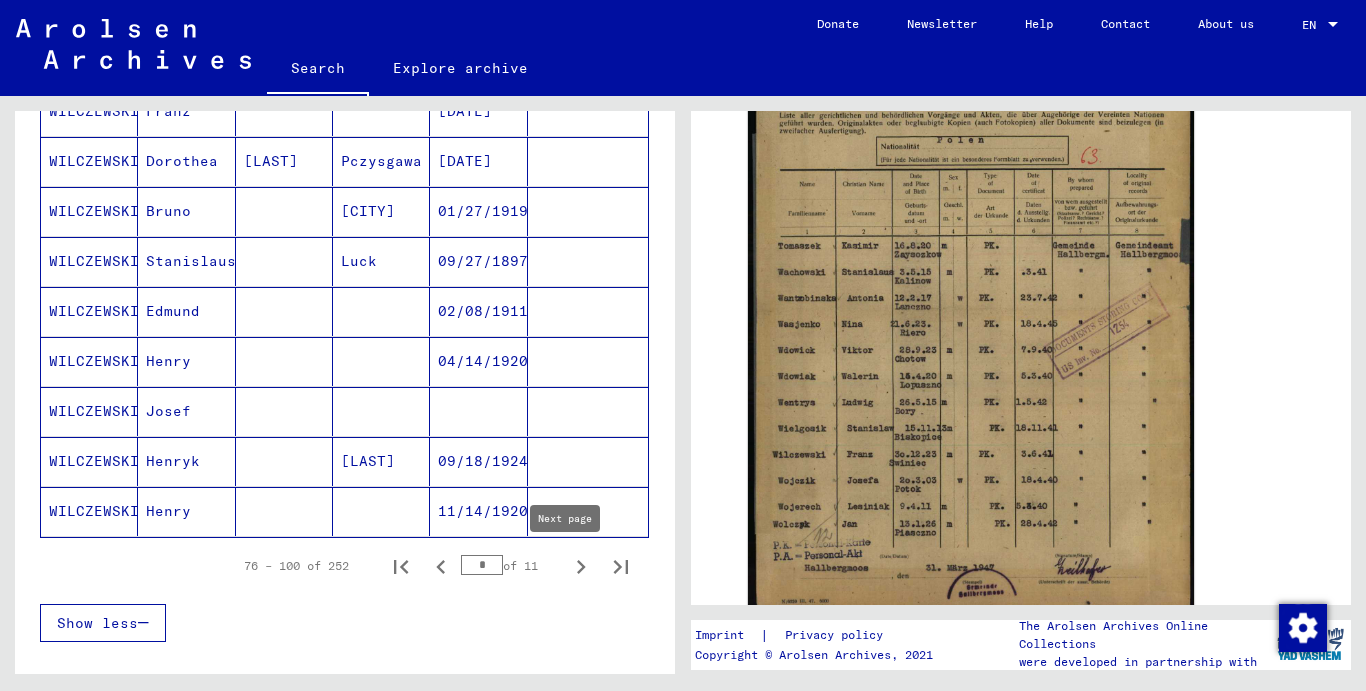 click 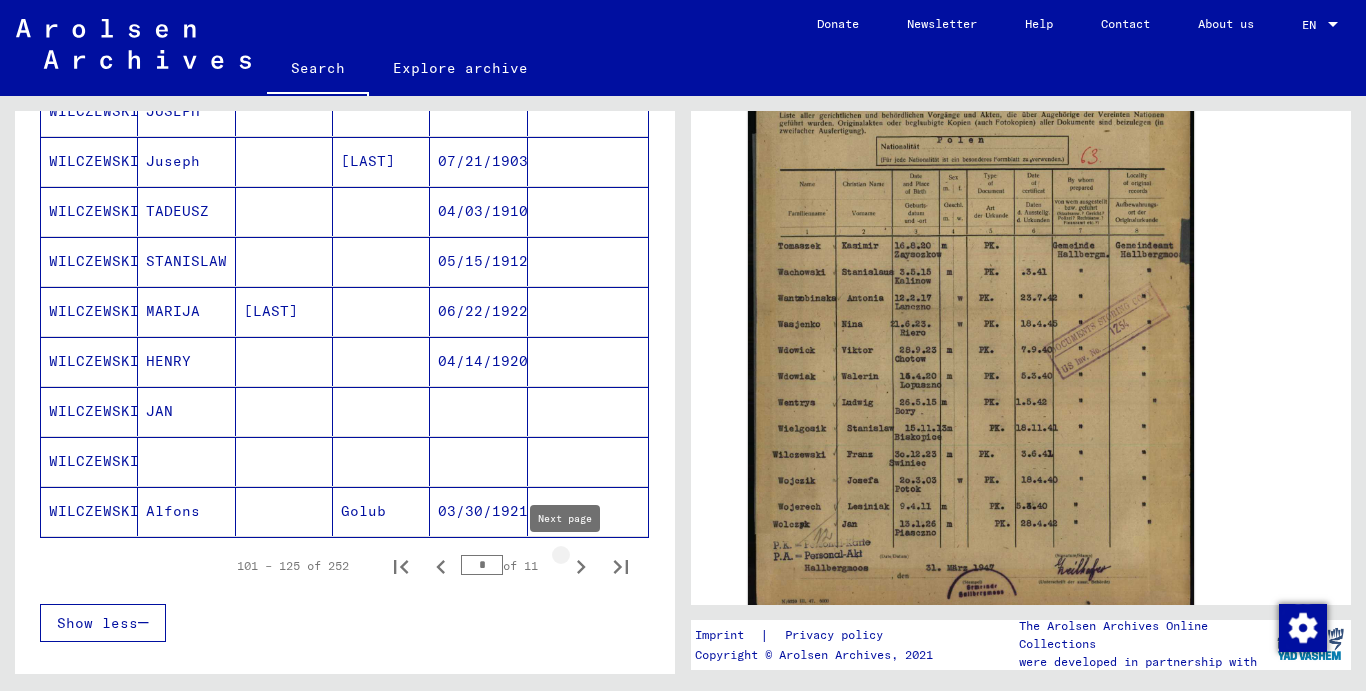 type on "*" 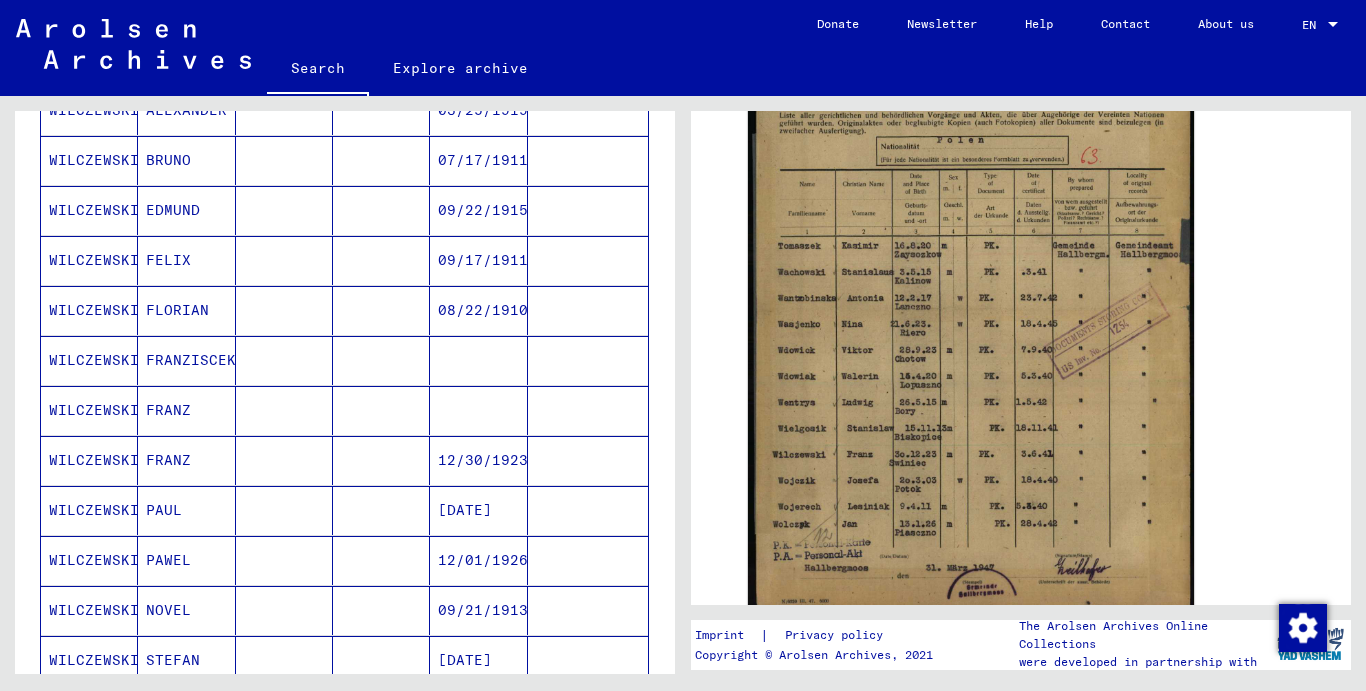 scroll, scrollTop: 318, scrollLeft: 0, axis: vertical 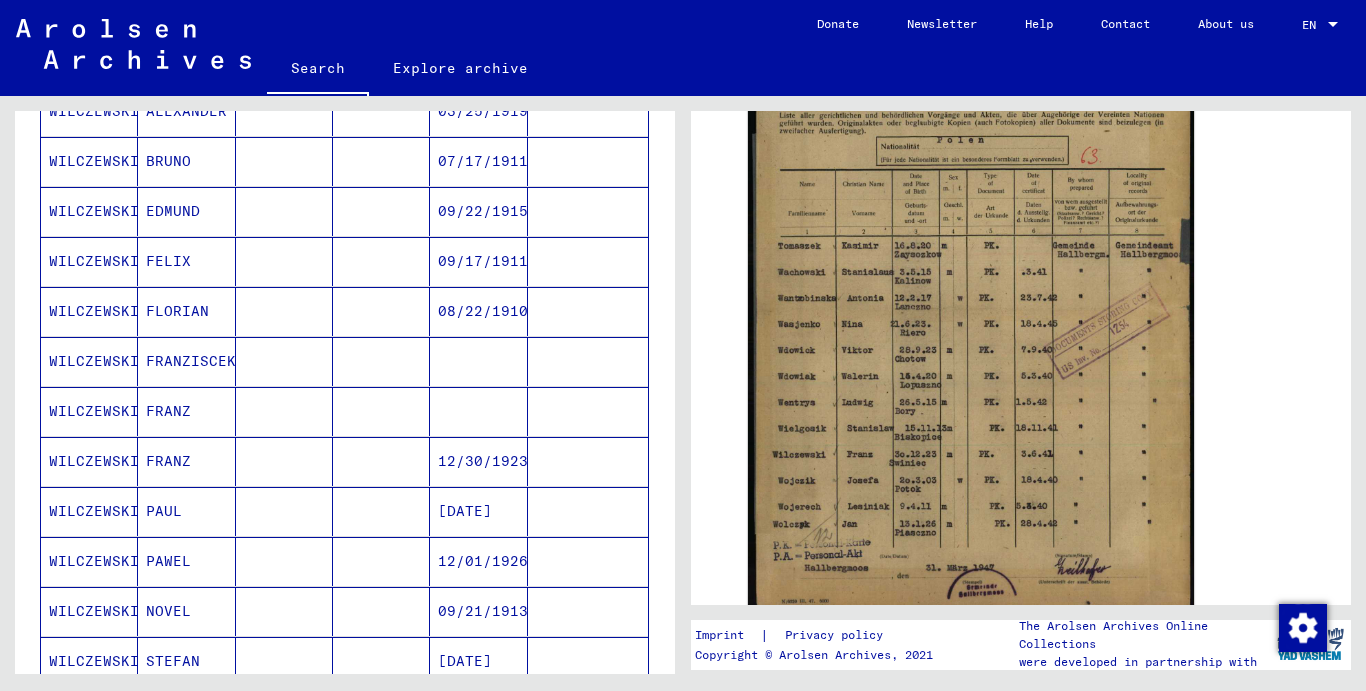 click on "FRANZISCEK" at bounding box center (186, 411) 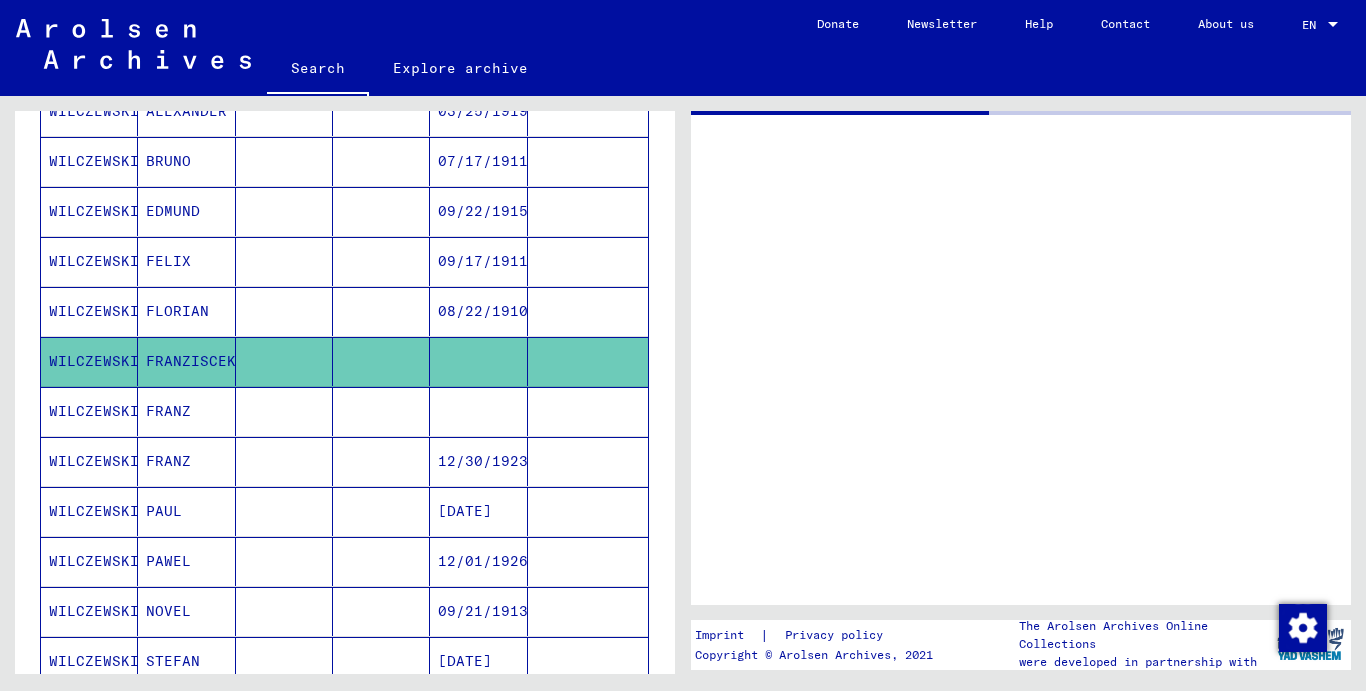 scroll, scrollTop: 0, scrollLeft: 0, axis: both 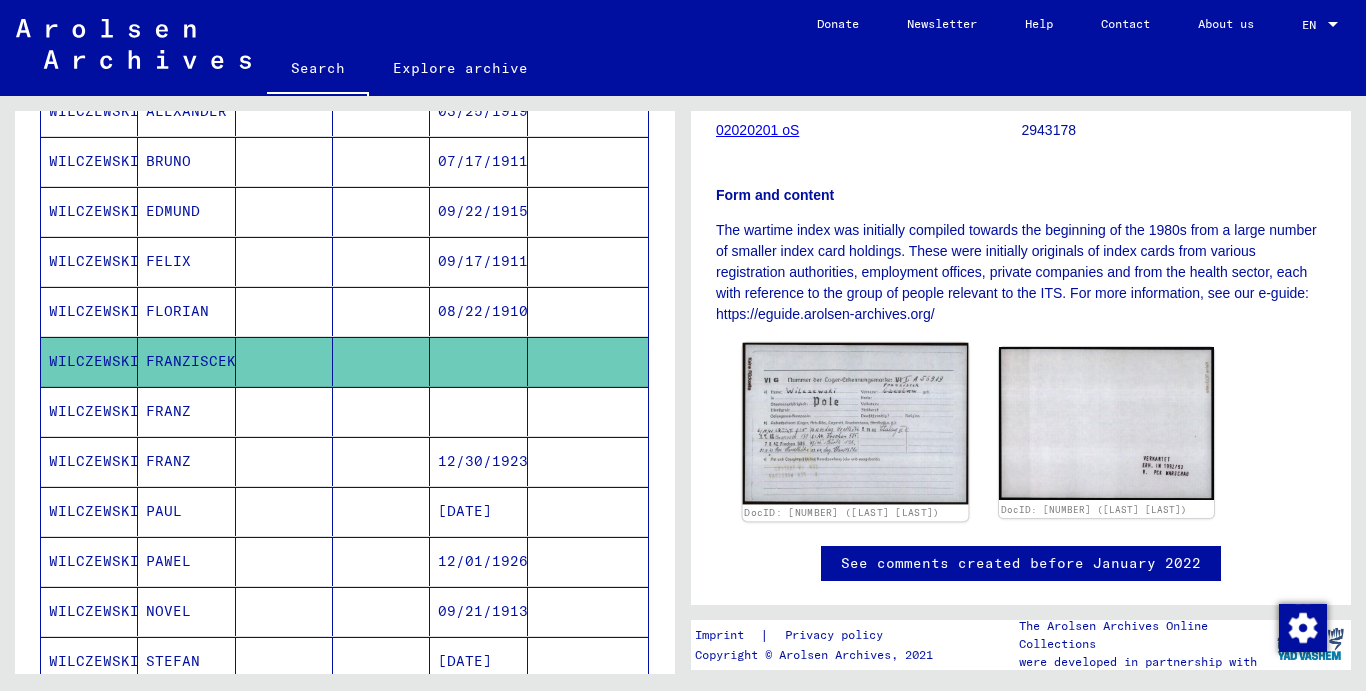 click 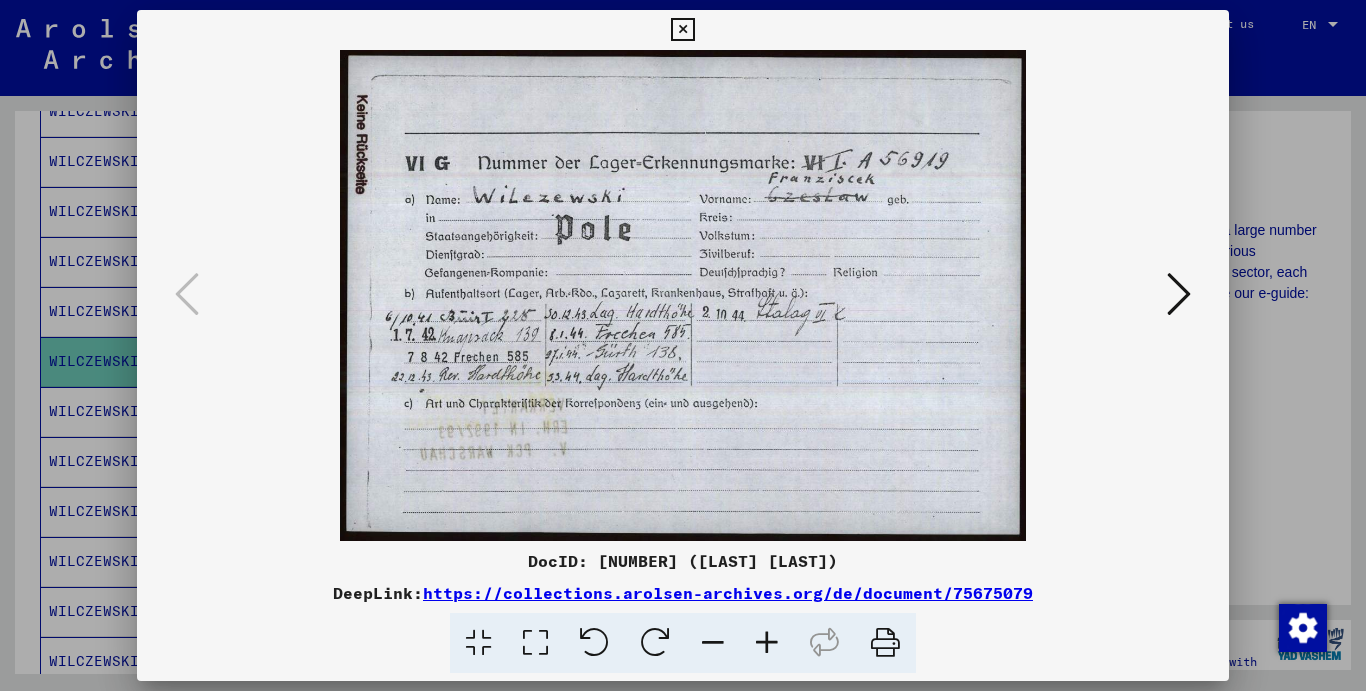 click at bounding box center (682, 30) 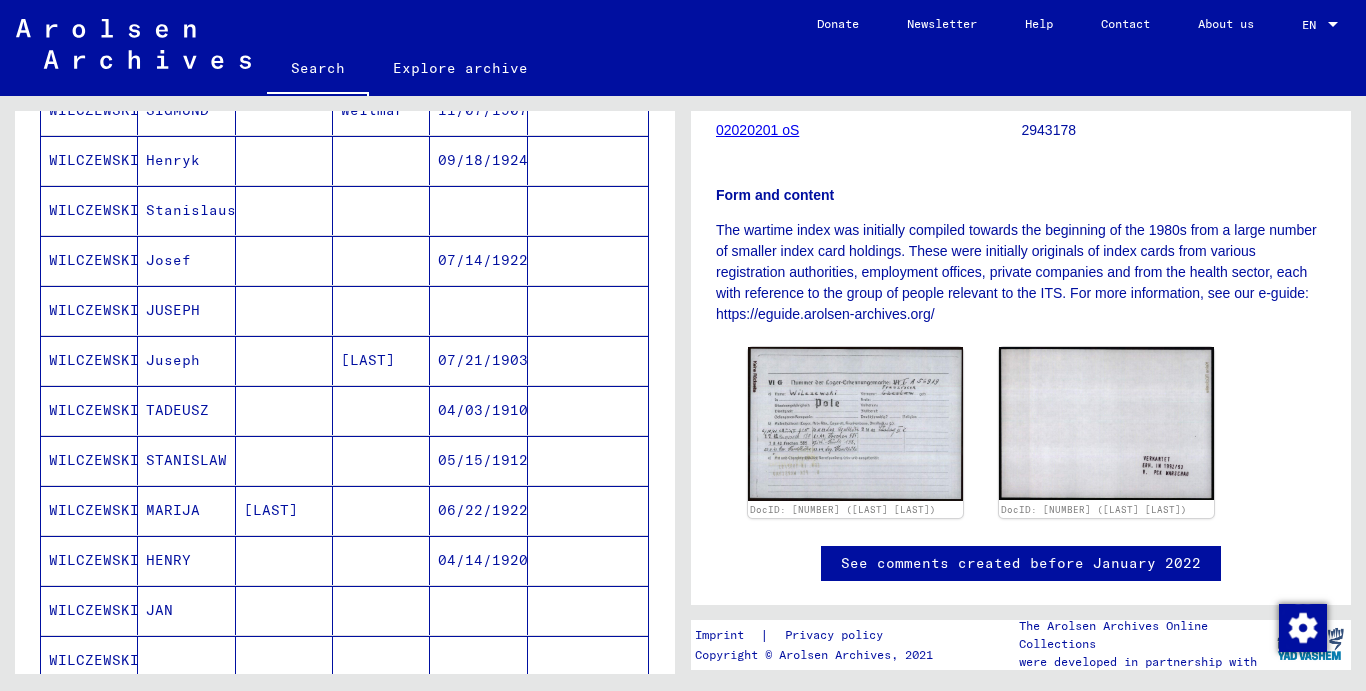 scroll, scrollTop: 818, scrollLeft: 0, axis: vertical 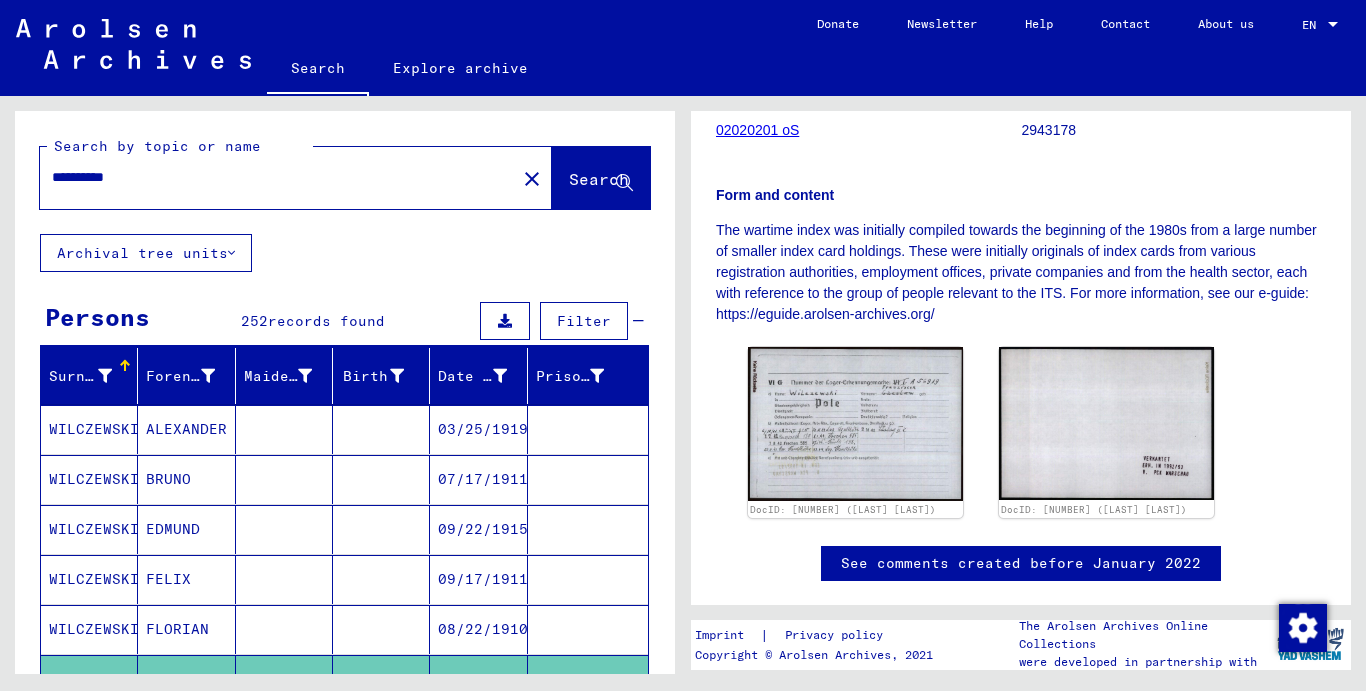drag, startPoint x: 149, startPoint y: 171, endPoint x: 0, endPoint y: 180, distance: 149.27156 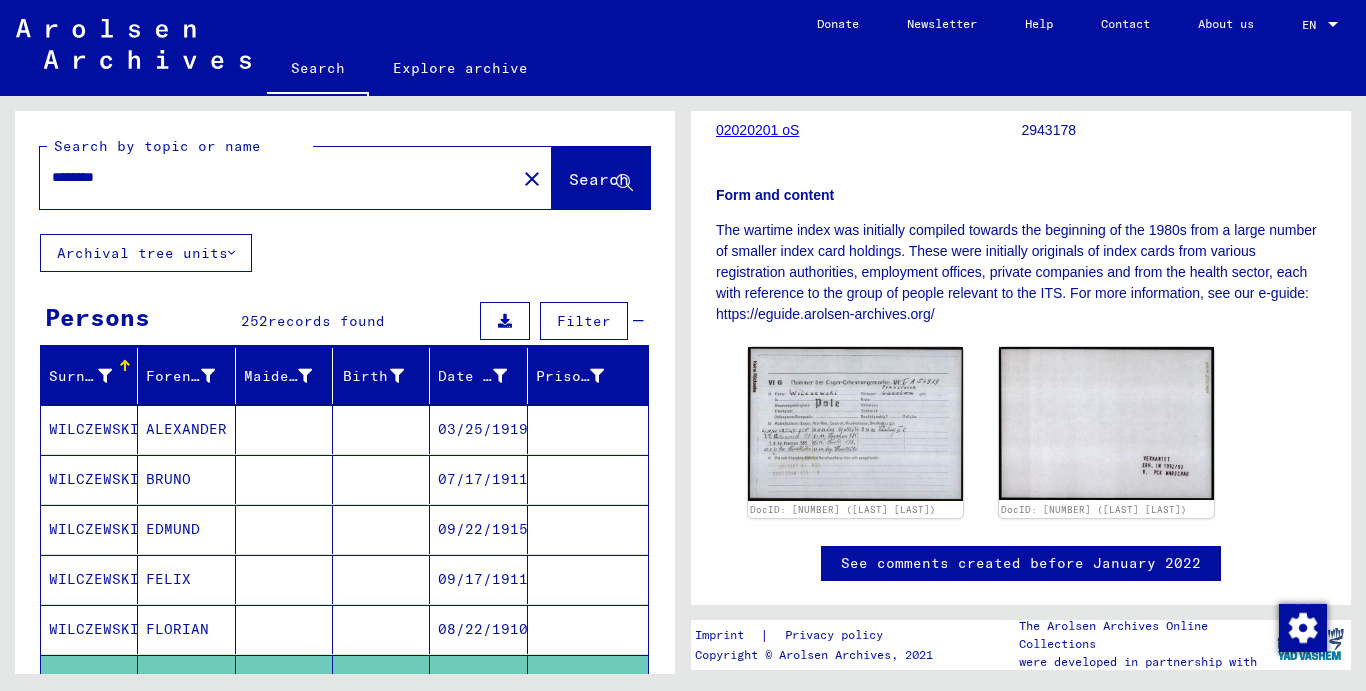 type on "********" 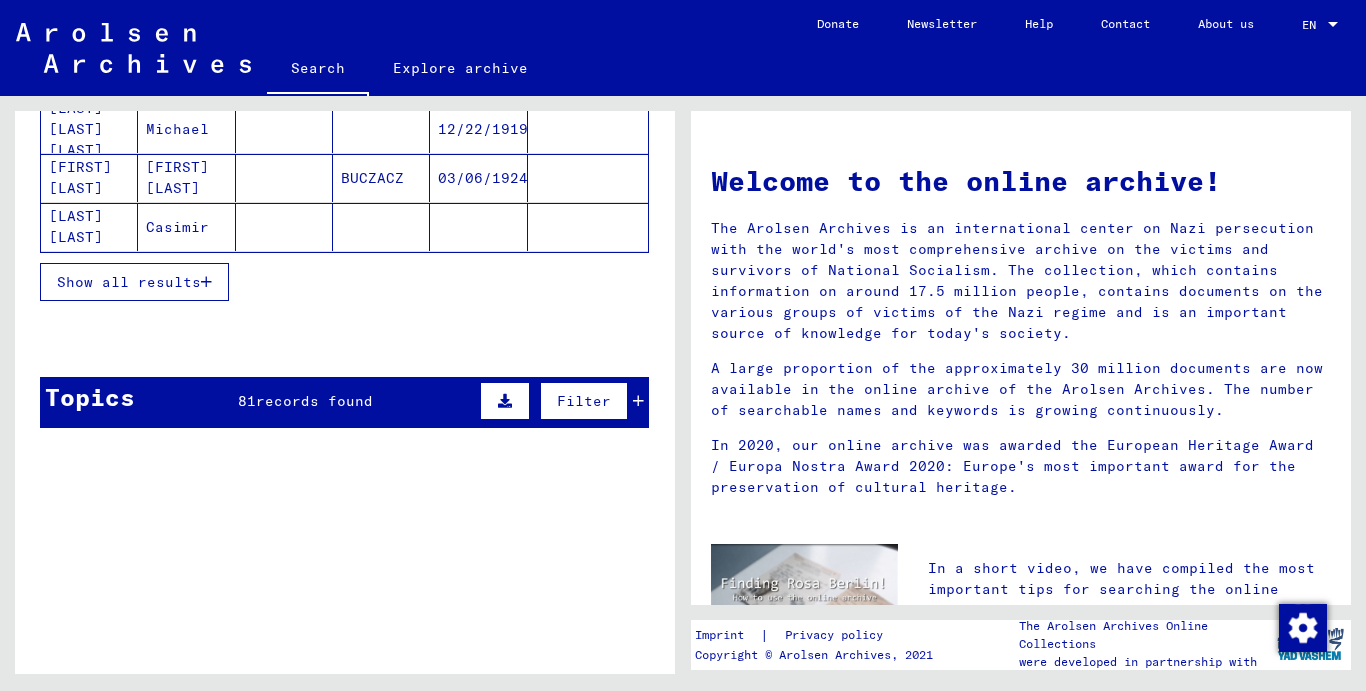 scroll, scrollTop: 400, scrollLeft: 0, axis: vertical 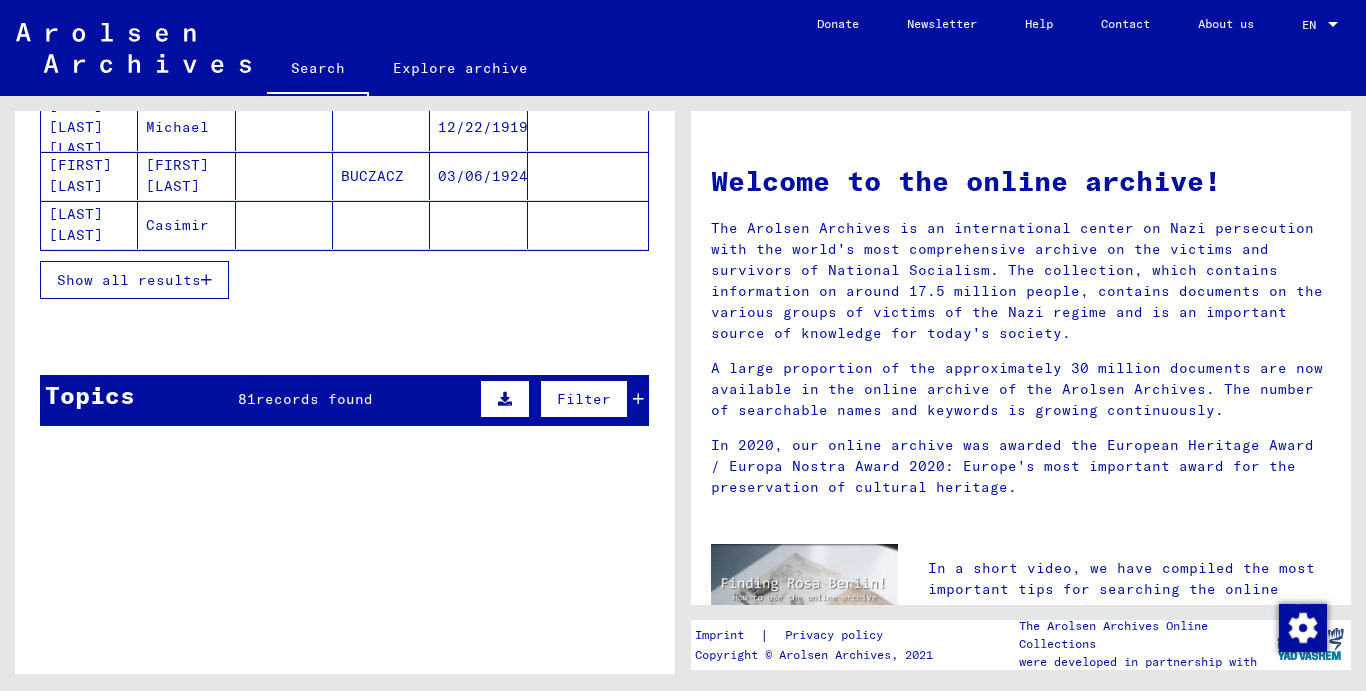 click at bounding box center (206, 280) 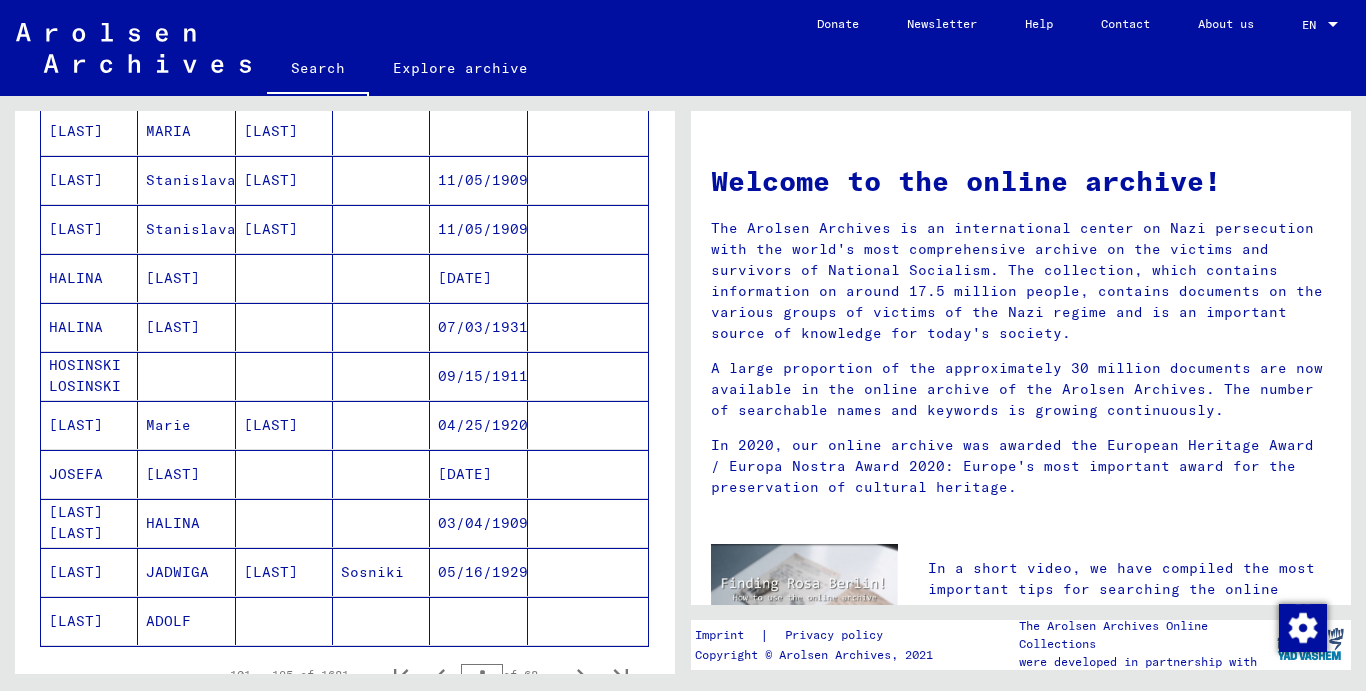 scroll, scrollTop: 1400, scrollLeft: 0, axis: vertical 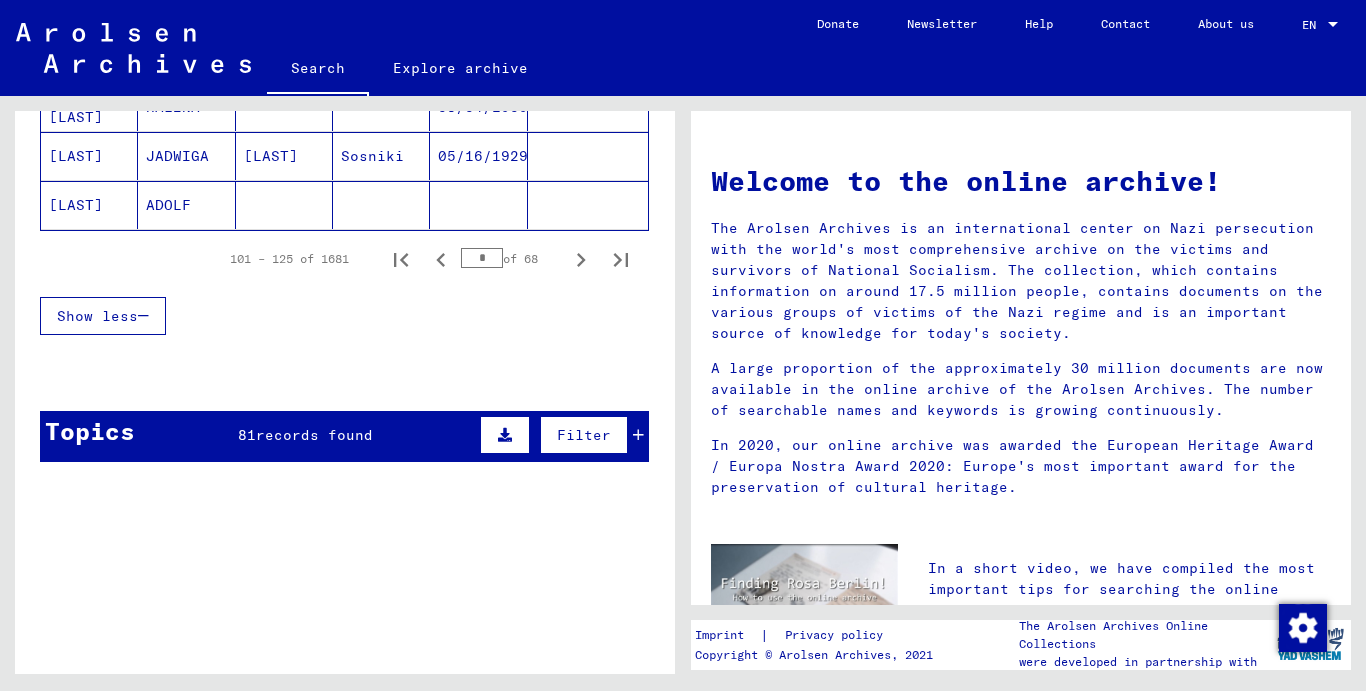 click 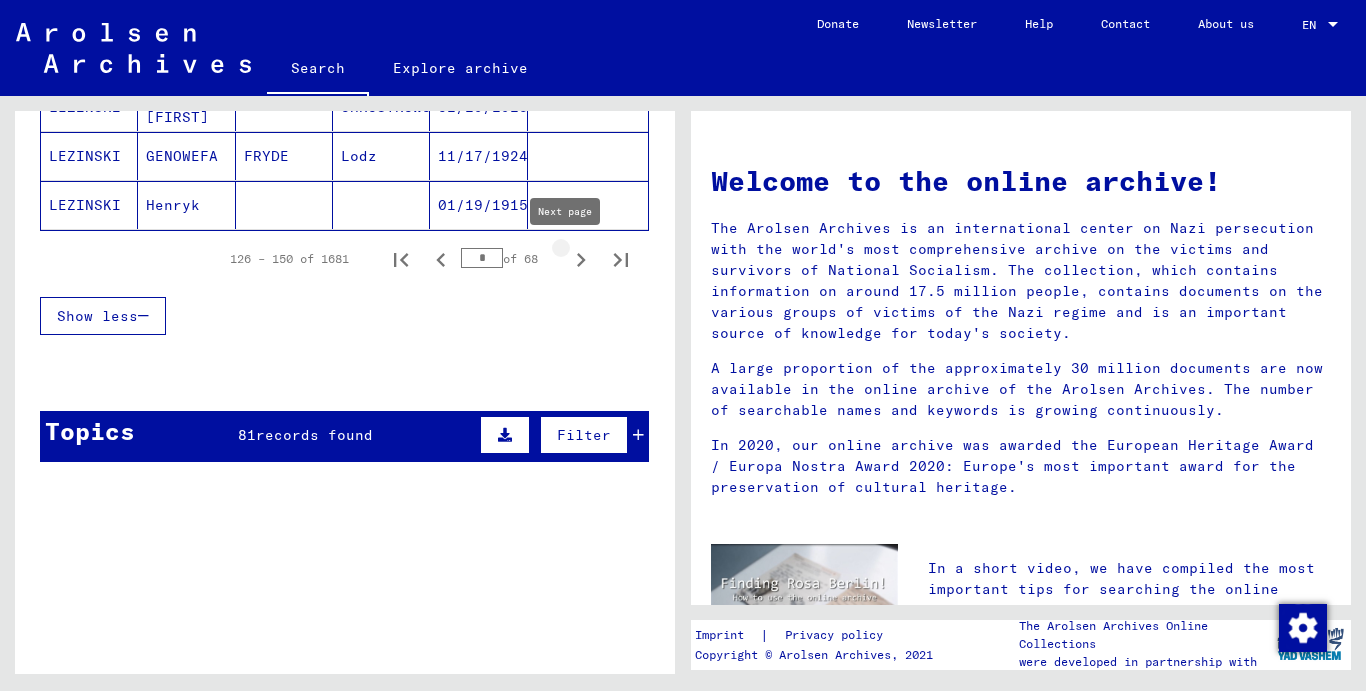 click 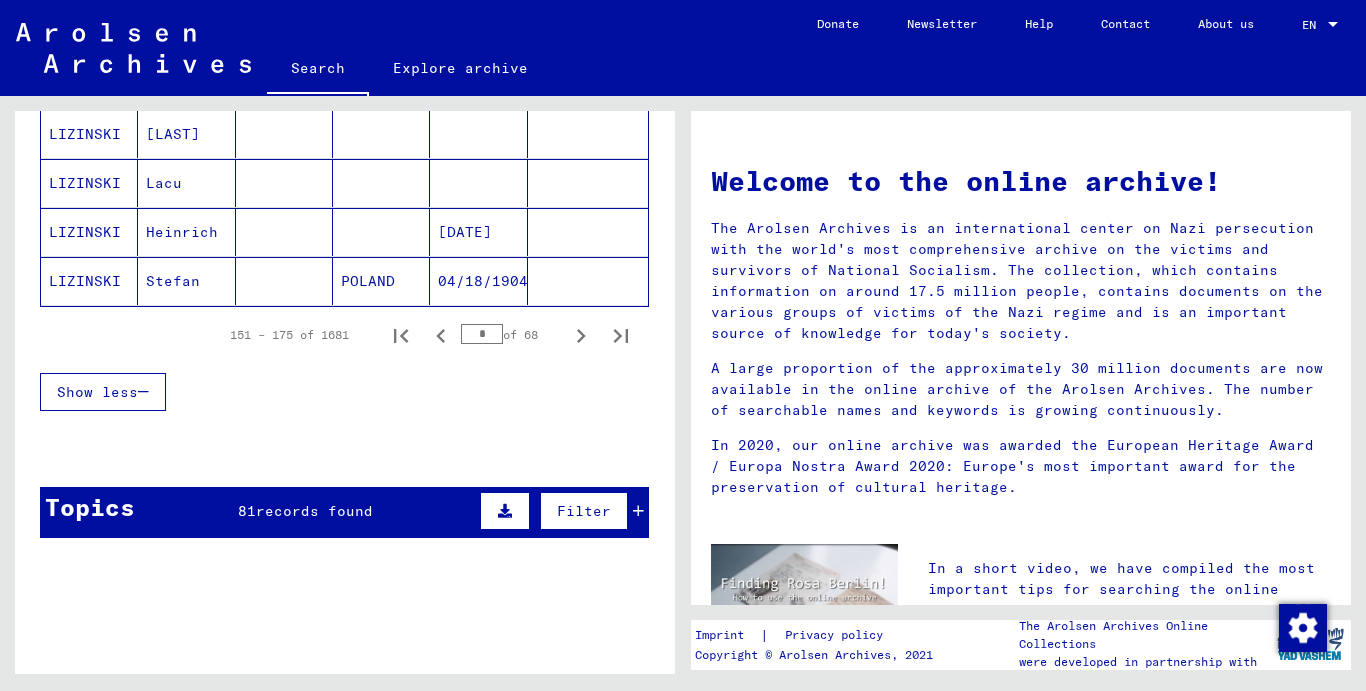 scroll, scrollTop: 1200, scrollLeft: 0, axis: vertical 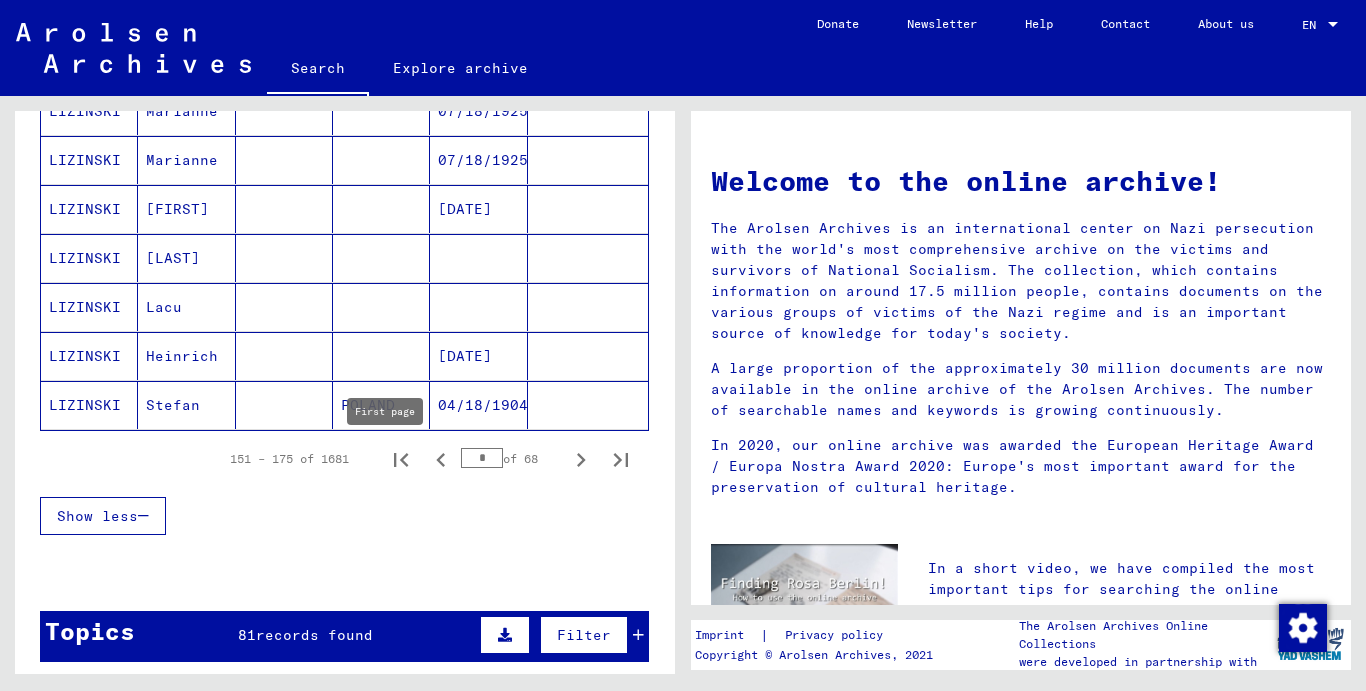click 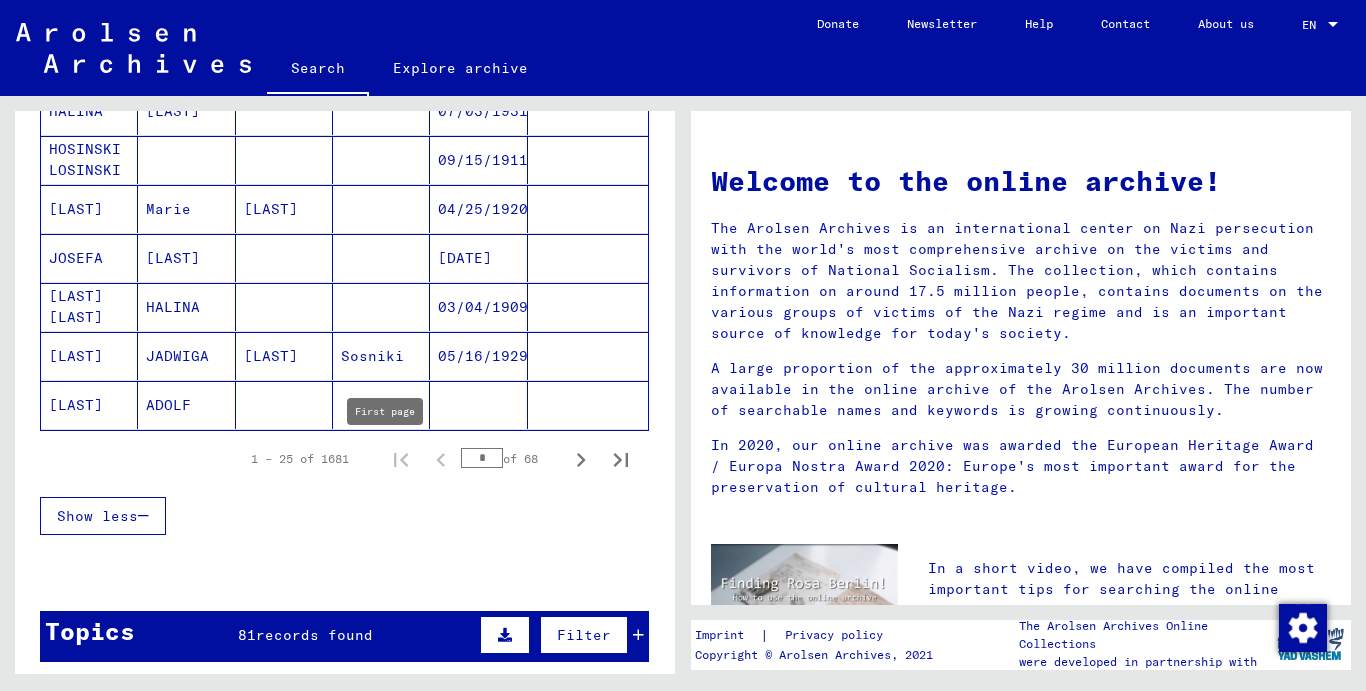 type on "*" 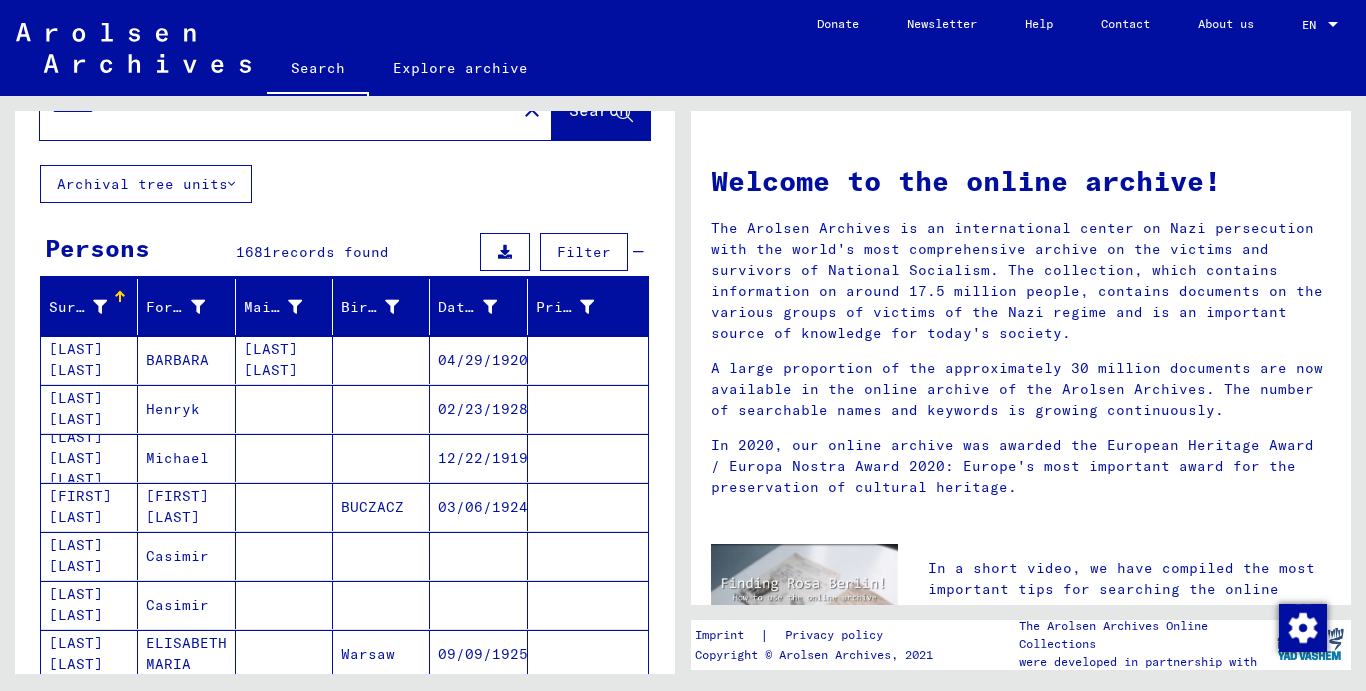scroll, scrollTop: 100, scrollLeft: 0, axis: vertical 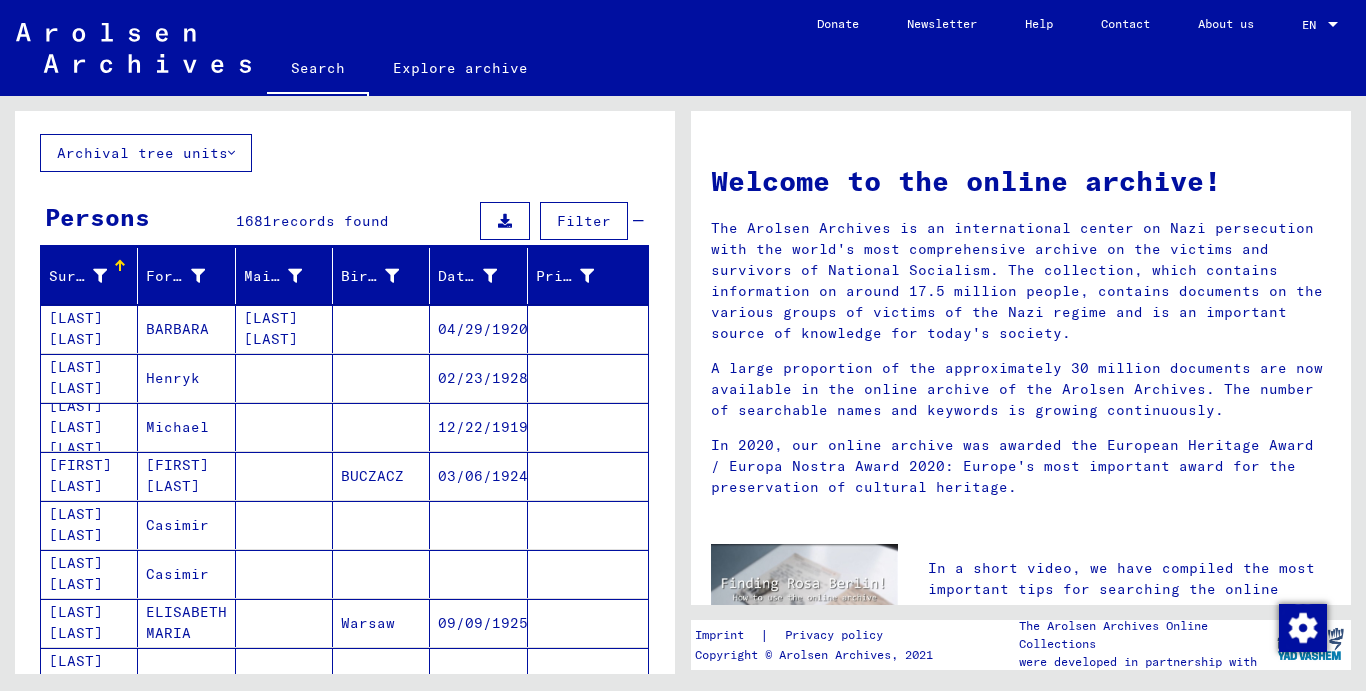 click on "Search by topic or name *  Search   Archival tree units  Persons 1681  records found  Filter   Surname   Forename   Maiden name   Birth   Date of birth   Prisoner #   [LAST] [LAST]   [FIRST]   [LAST] [LAST]      [DATE]      [LAST] [LAST]   [FIRST]         [DATE]      [LAST] [LAST]   [FIRST]         [DATE]      [LAST] [LAST]   [FIRST] [FIRST]      [CITY]   [DATE]      [LAST] [LAST]                  [LAST] [LAST]                  [LAST] [LAST]   [FIRST]               [LAST] [LAST] [LAST]   [FIRST]         [DATE]      [LAST]   [FIRST] [LAST]      [DATE]      [LAST]   [FIRST] [LAST]   [LAST]      [DATE]      [LAST]   [FIRST] [LAST]            [LAST]   [LAST]      [DATE]     *" 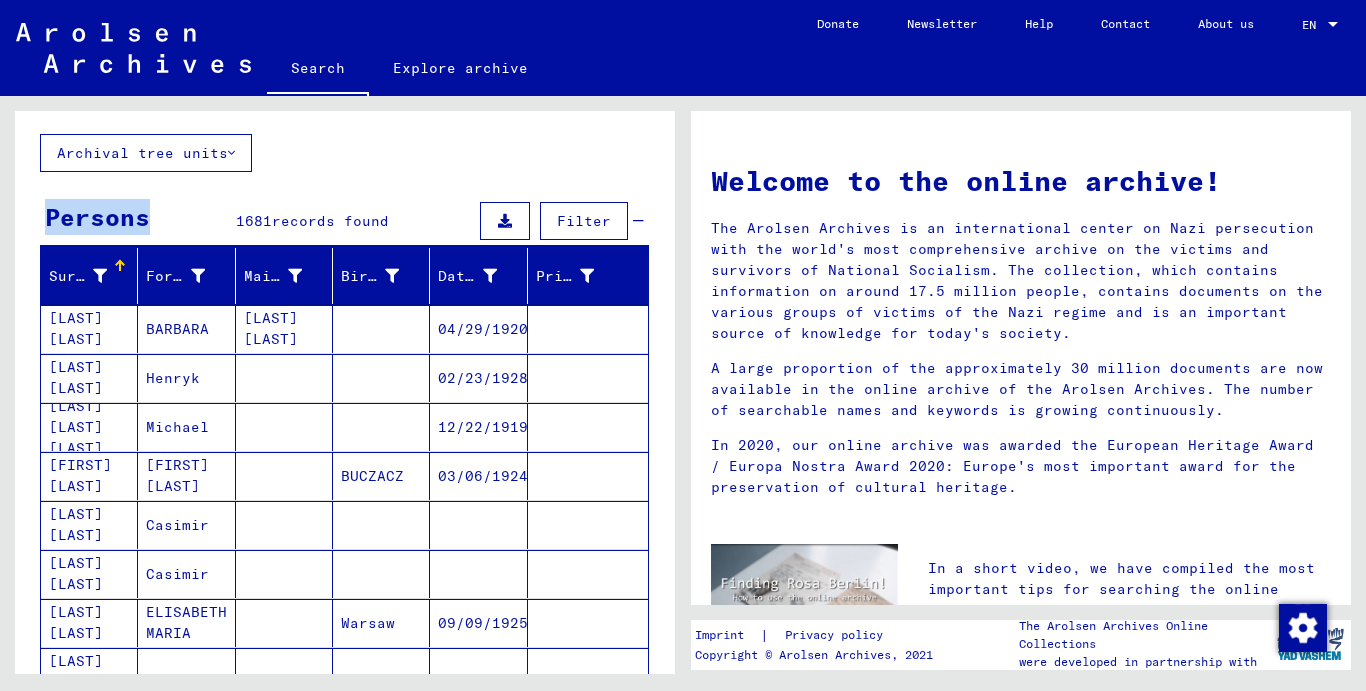 scroll, scrollTop: 0, scrollLeft: 0, axis: both 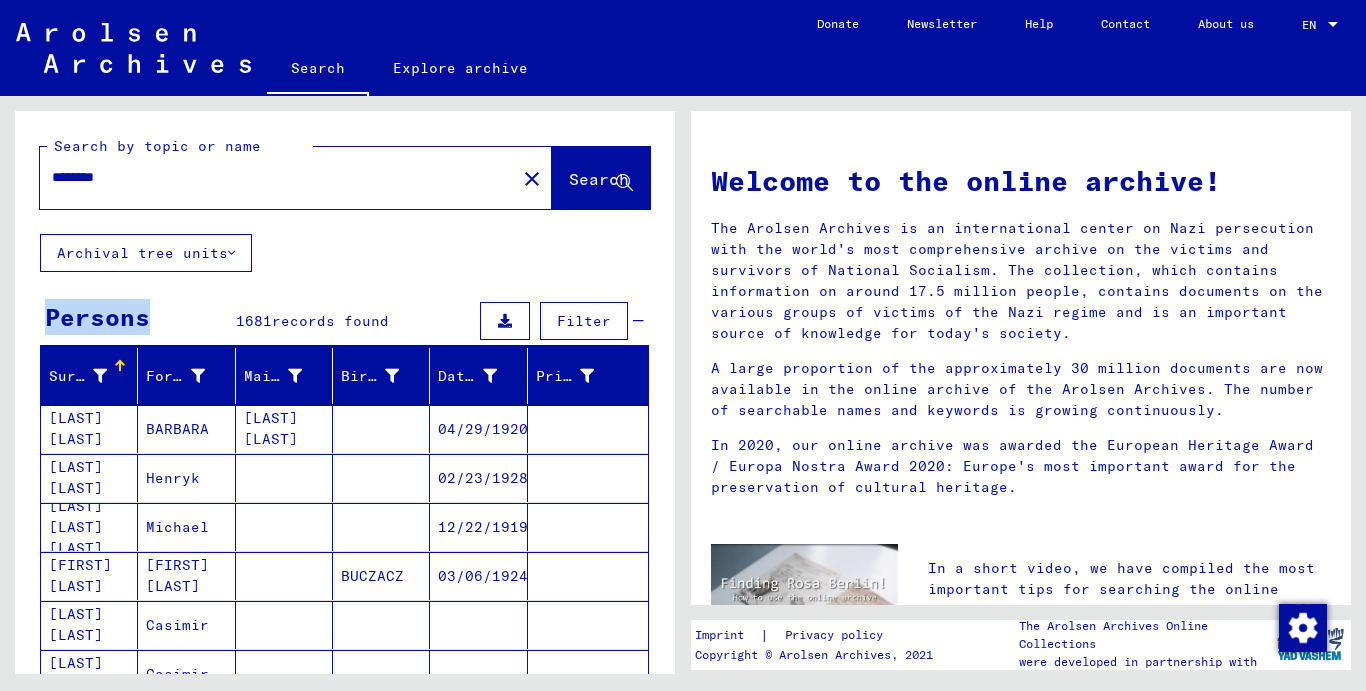 click on "Search by topic or name *  Search   Archival tree units  Persons 1681  records found  Filter   Surname   Forename   Maiden name   Birth   Date of birth   Prisoner #   [LAST] [LAST]   [FIRST]   [LAST] [LAST]      [DATE]      [LAST] [LAST]   [FIRST]         [DATE]      [LAST] [LAST]   [FIRST]         [DATE]      [LAST] [LAST]   [FIRST] [FIRST]      [CITY]   [DATE]      [LAST] [LAST]                  [LAST] [LAST]                  [LAST] [LAST]   [FIRST]               [LAST] [LAST] [LAST]   [FIRST]         [DATE]      [LAST]   [FIRST] [LAST]      [DATE]      [LAST]   [FIRST] [LAST]   [LAST]      [DATE]      [LAST]   [FIRST] [LAST]            [LAST]   [LAST]      [DATE]     *" 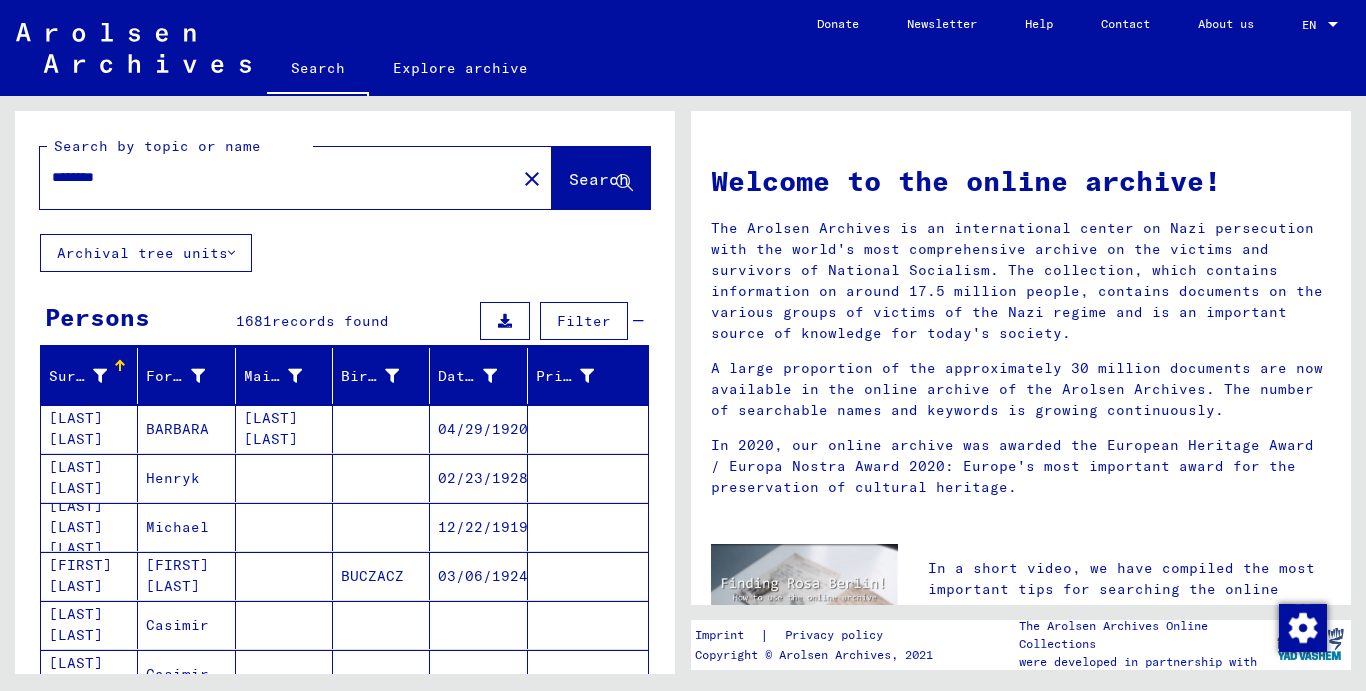 click on "********" at bounding box center (272, 177) 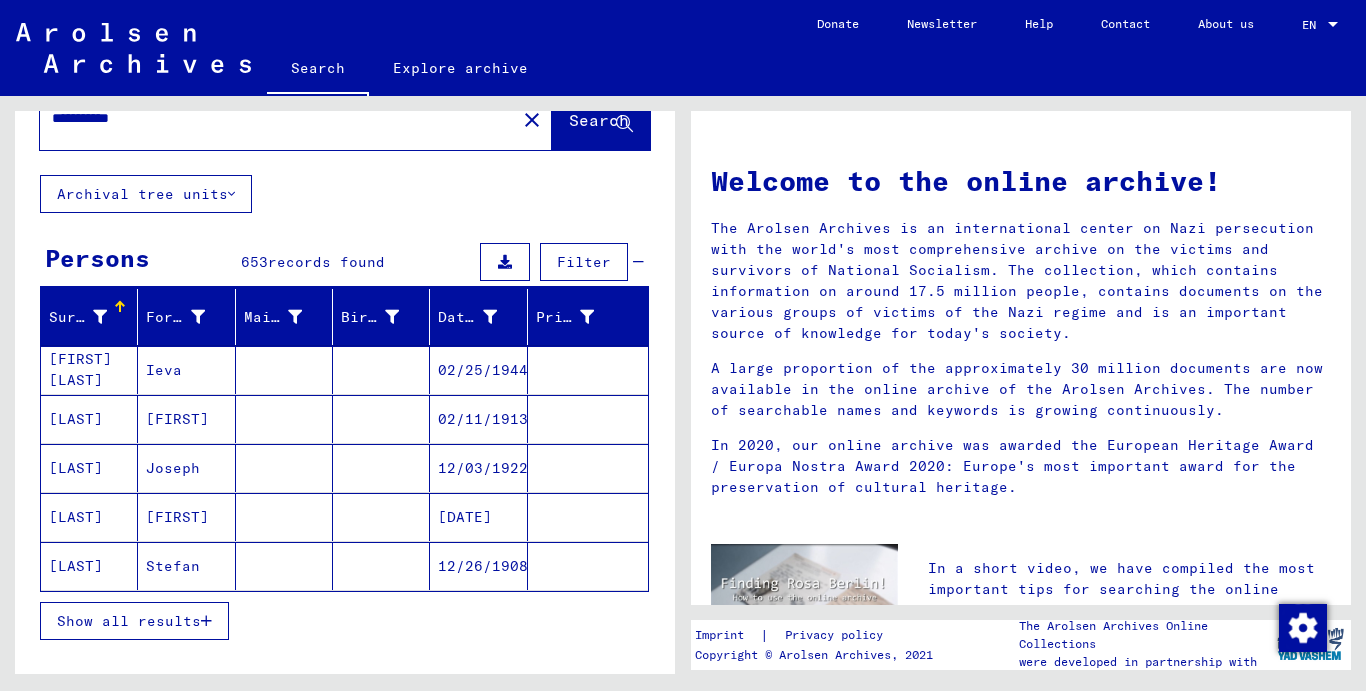scroll, scrollTop: 100, scrollLeft: 0, axis: vertical 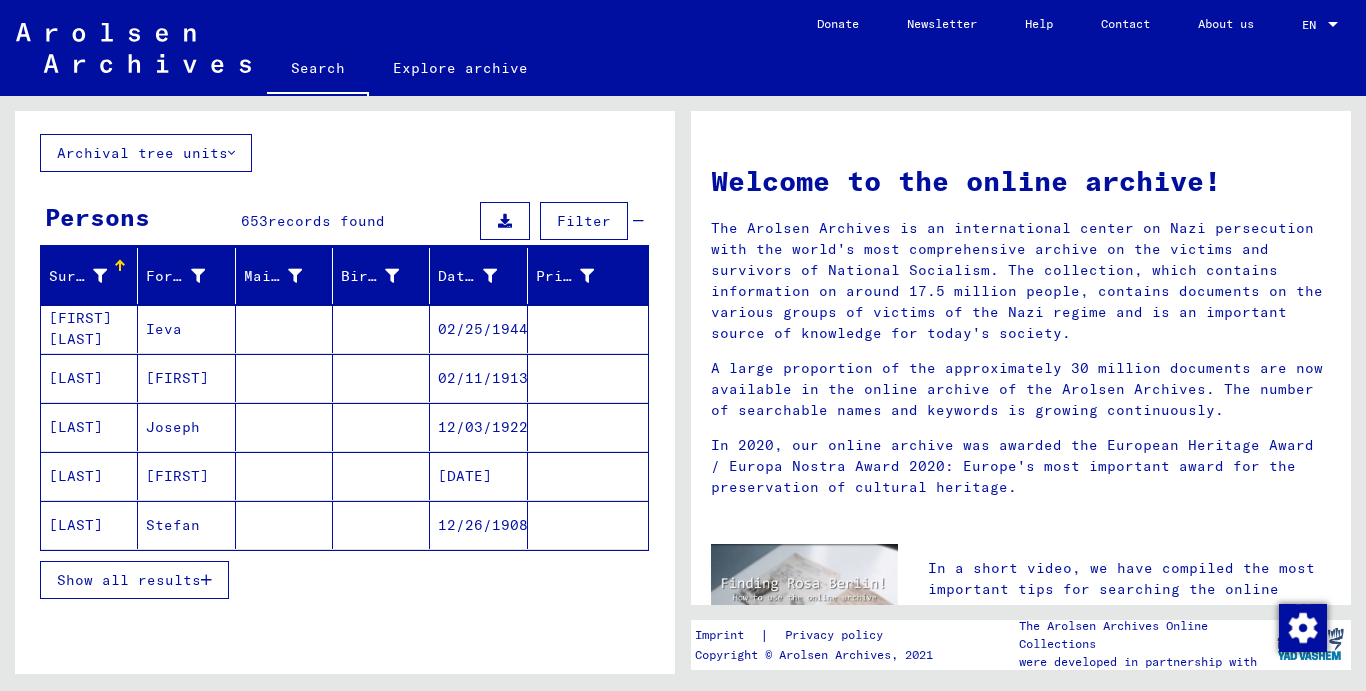 click at bounding box center [206, 580] 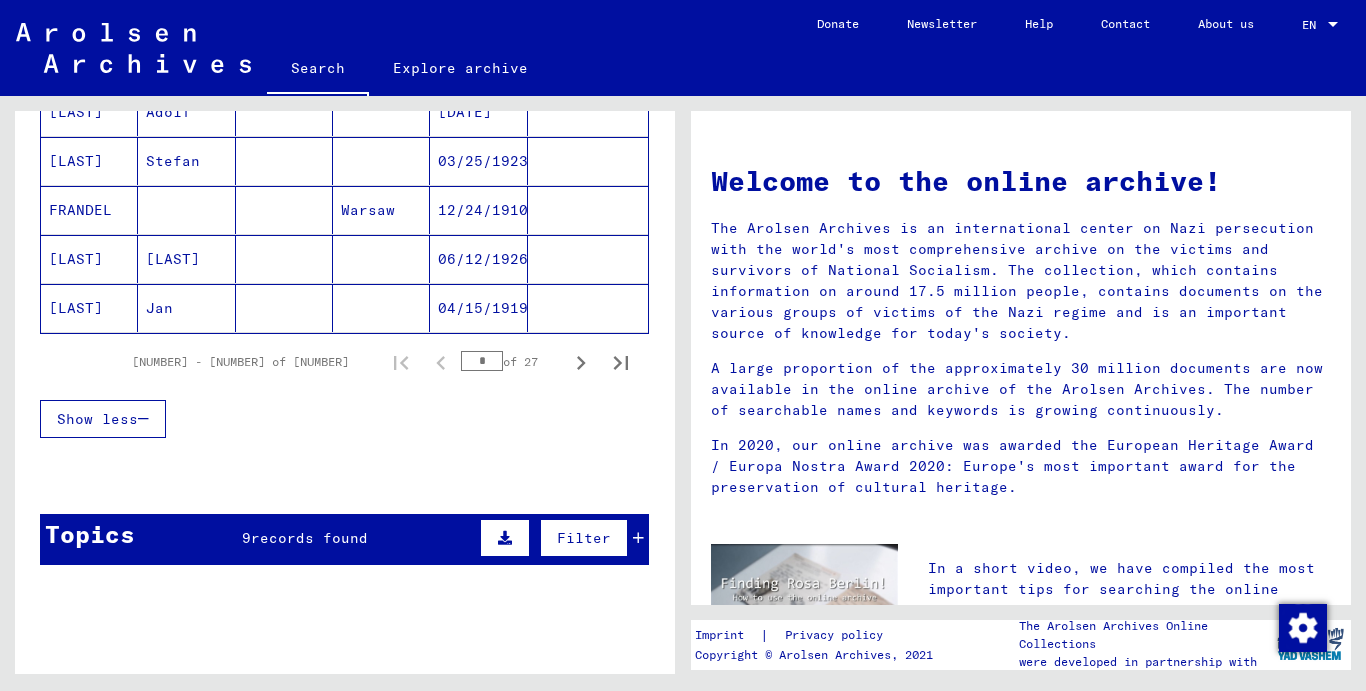 scroll, scrollTop: 1400, scrollLeft: 0, axis: vertical 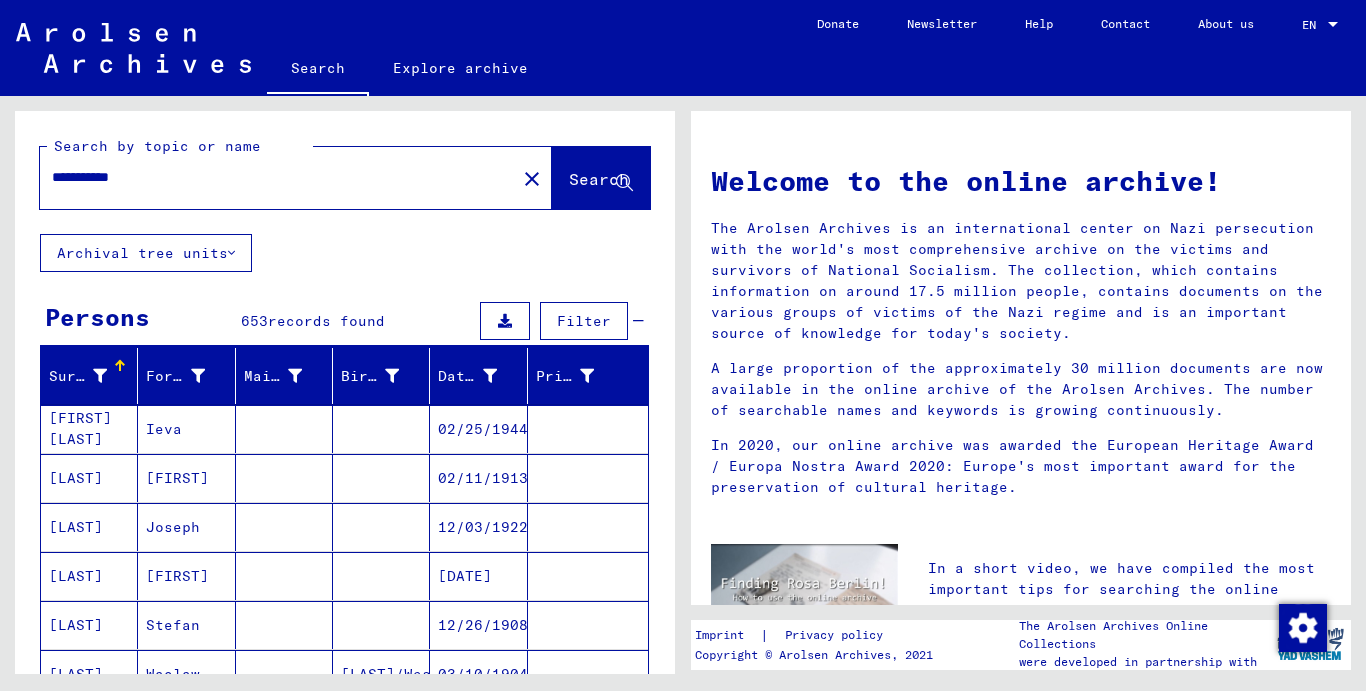 drag, startPoint x: 113, startPoint y: 177, endPoint x: 7, endPoint y: 173, distance: 106.07545 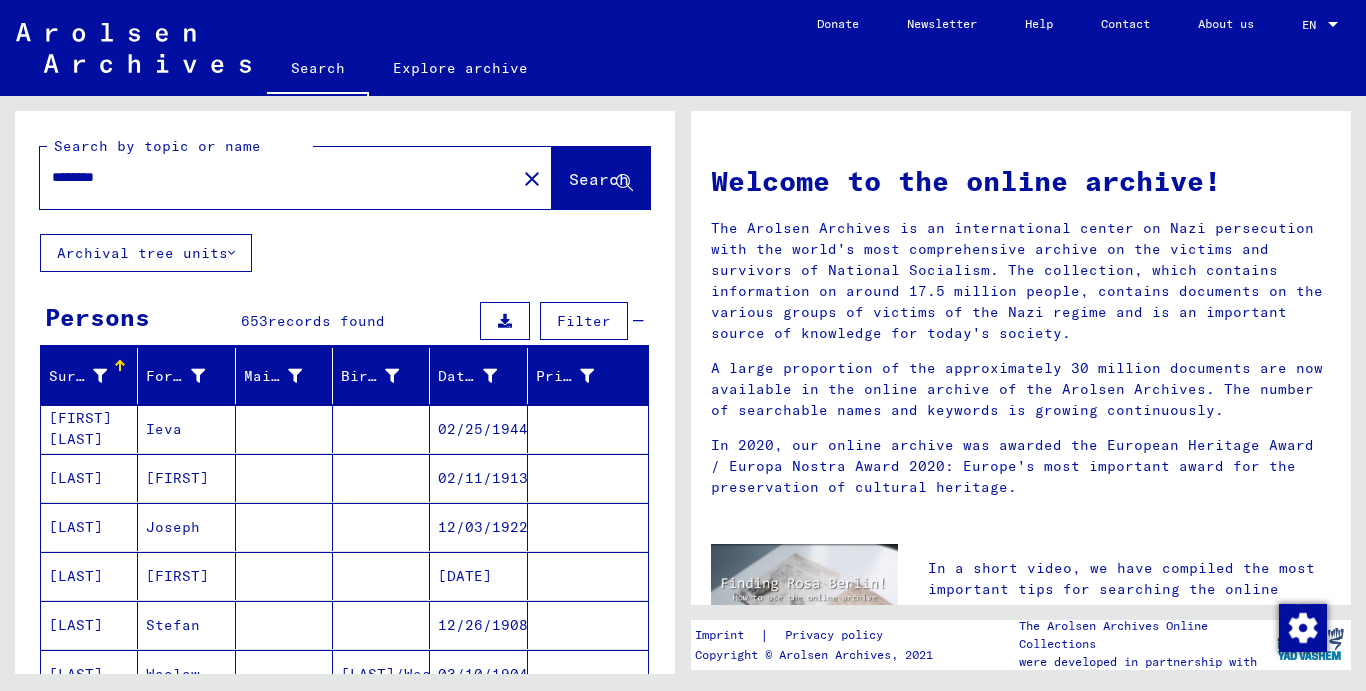 type on "********" 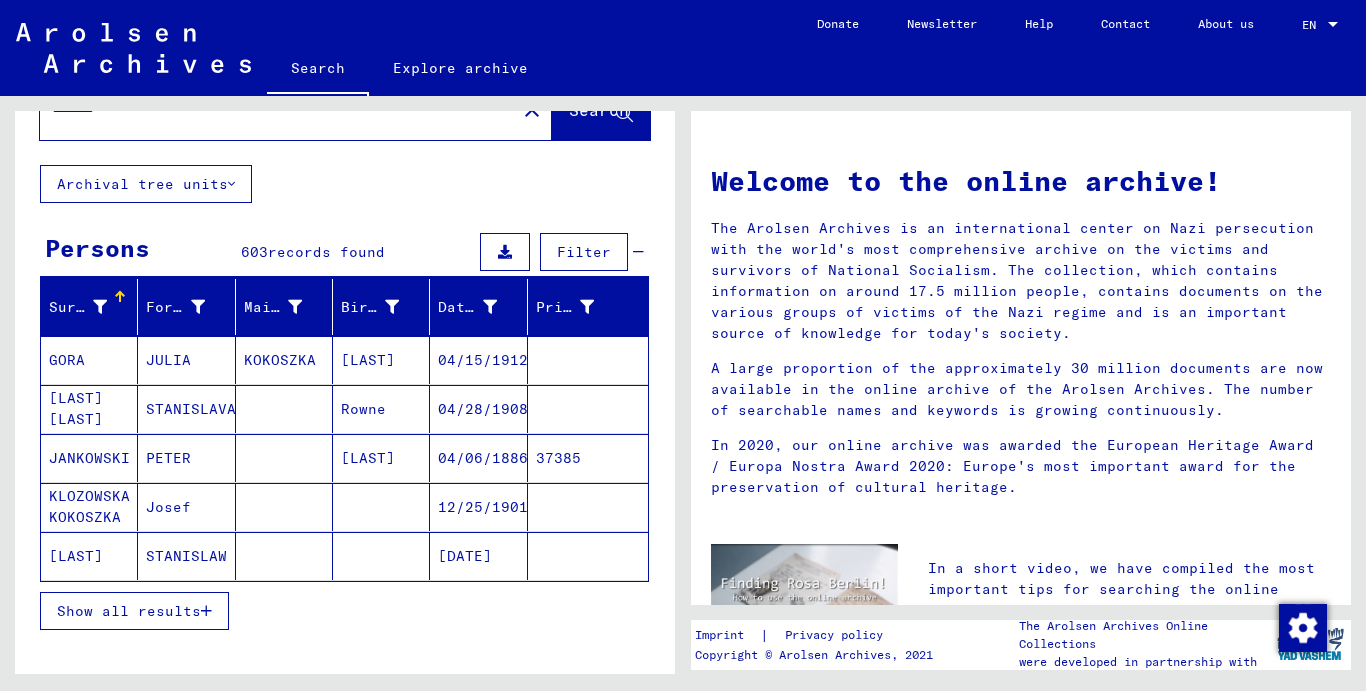 scroll, scrollTop: 100, scrollLeft: 0, axis: vertical 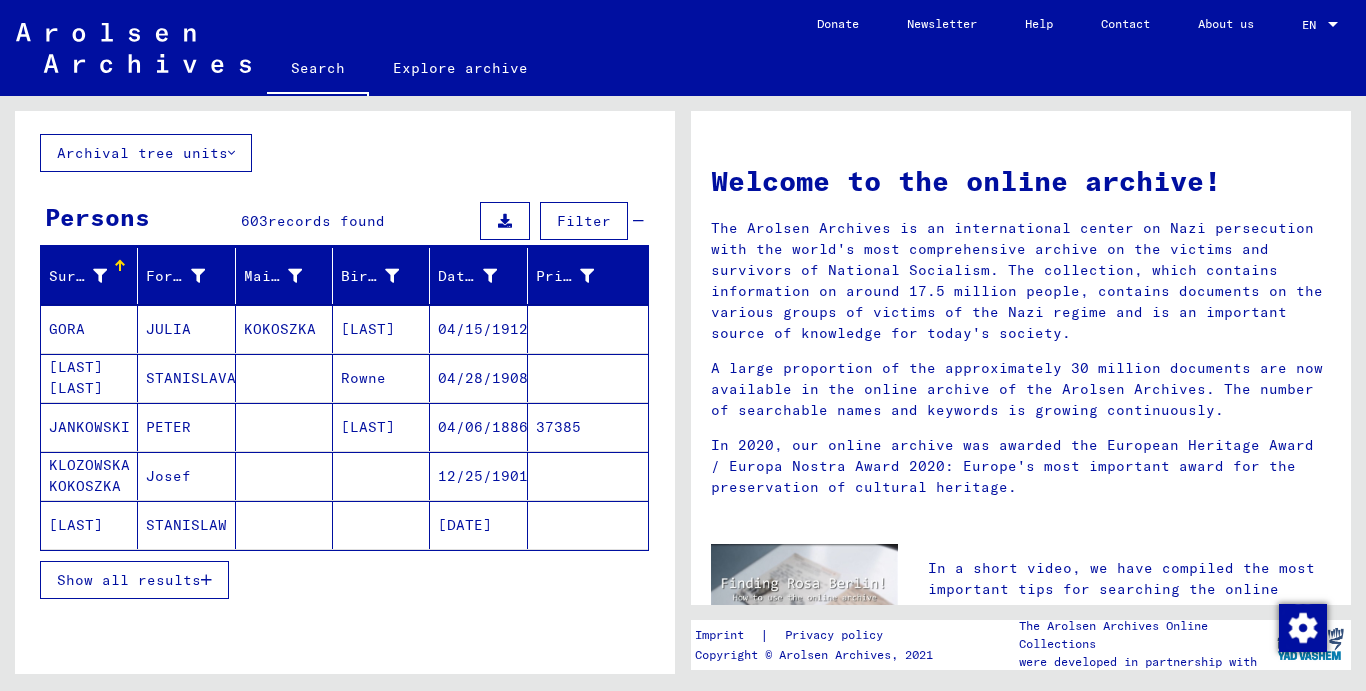 click on "Show all results" at bounding box center [129, 580] 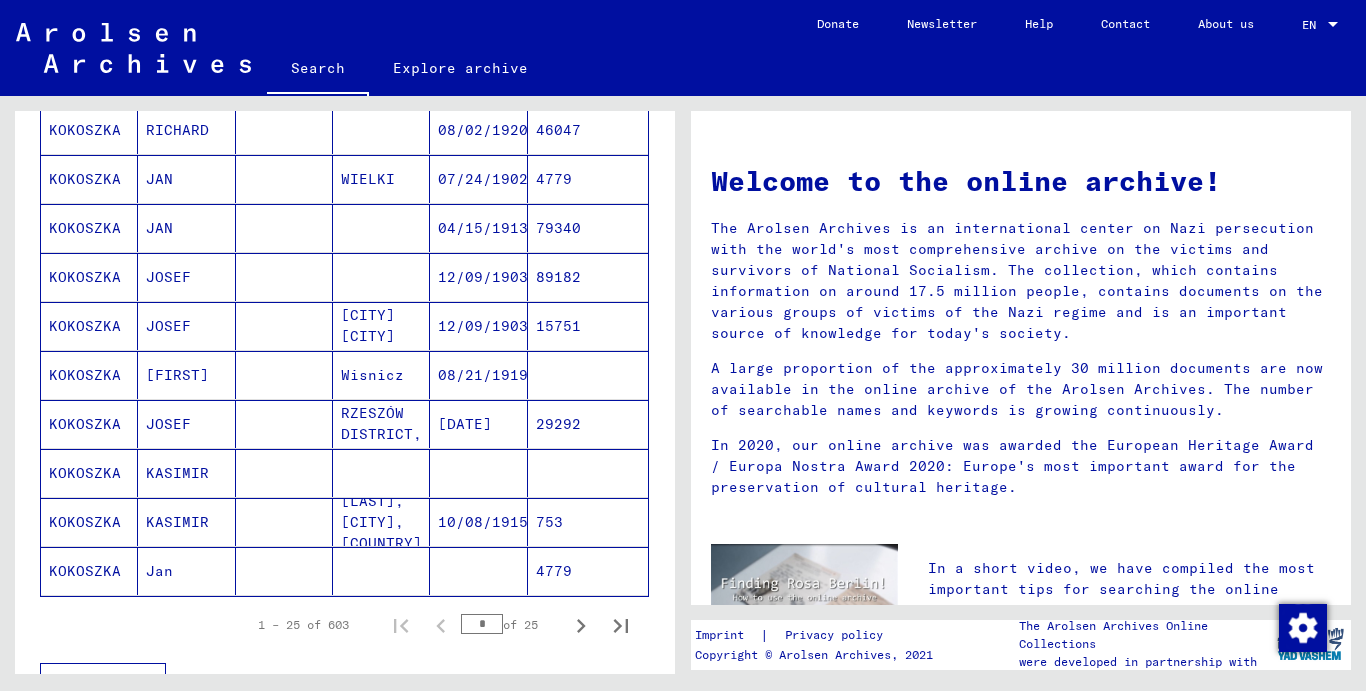 scroll, scrollTop: 1100, scrollLeft: 0, axis: vertical 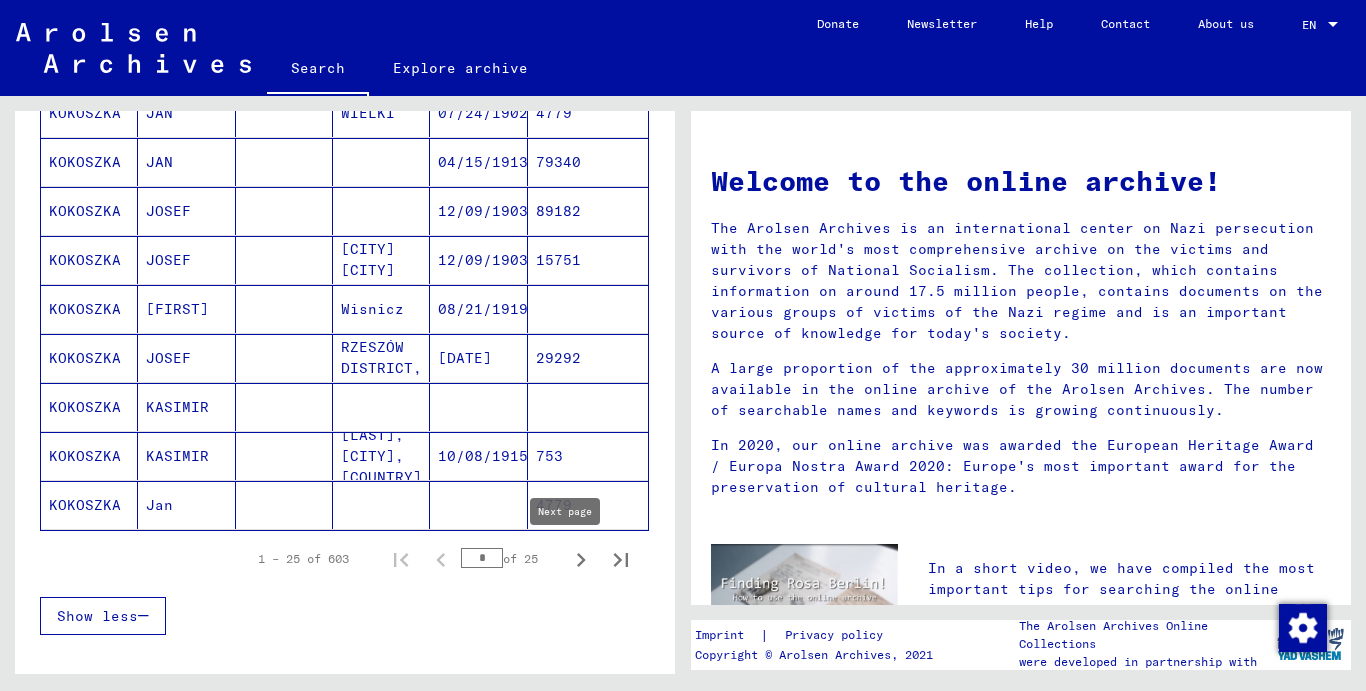 click 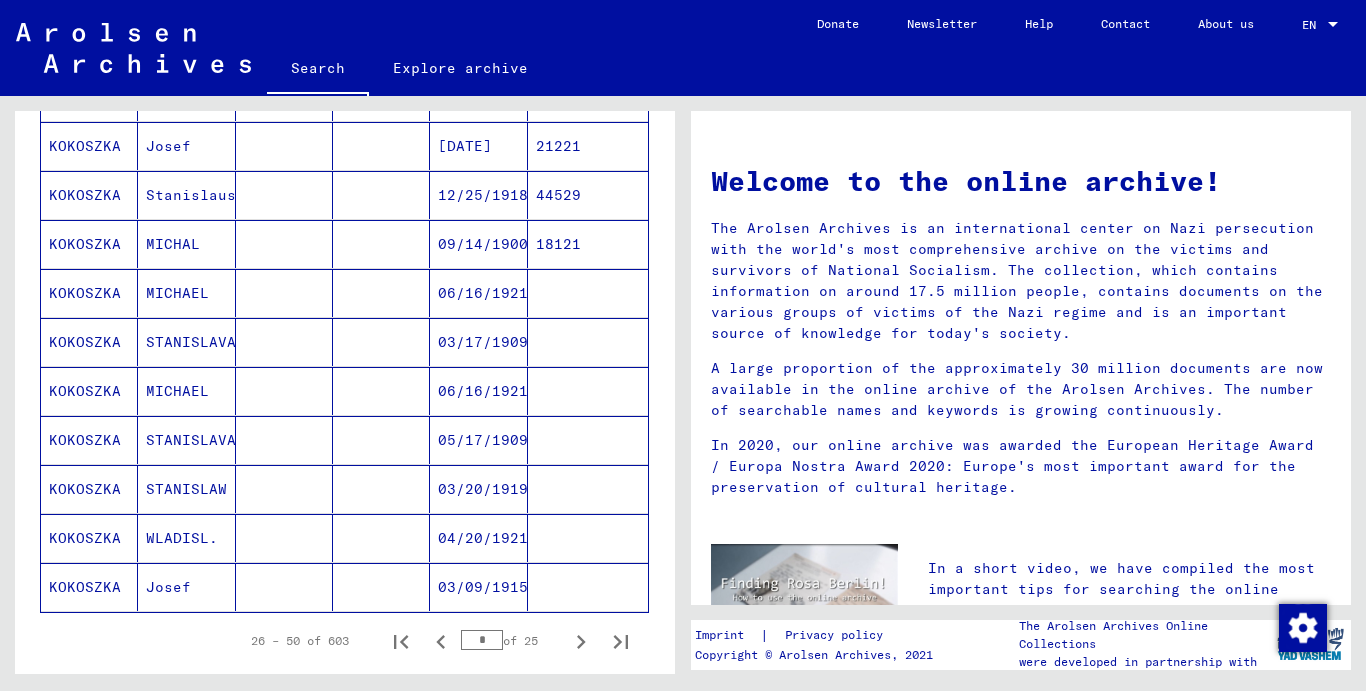 scroll, scrollTop: 1300, scrollLeft: 0, axis: vertical 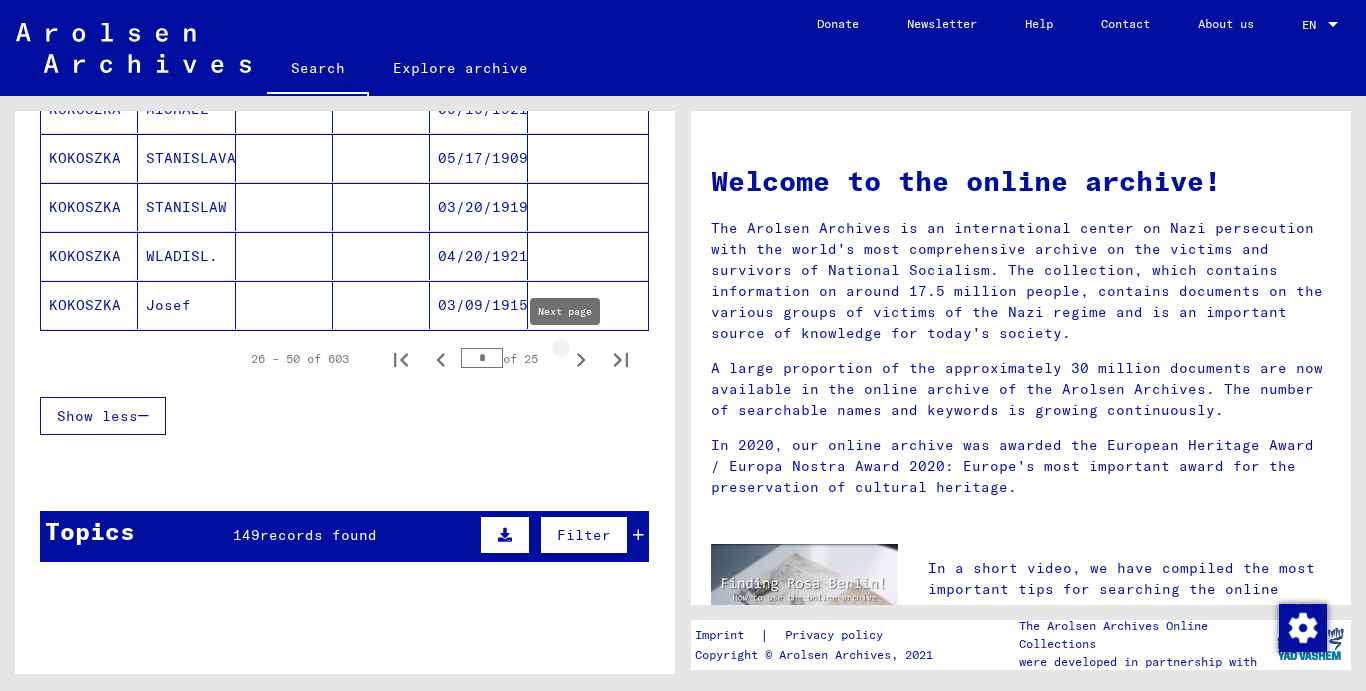 click 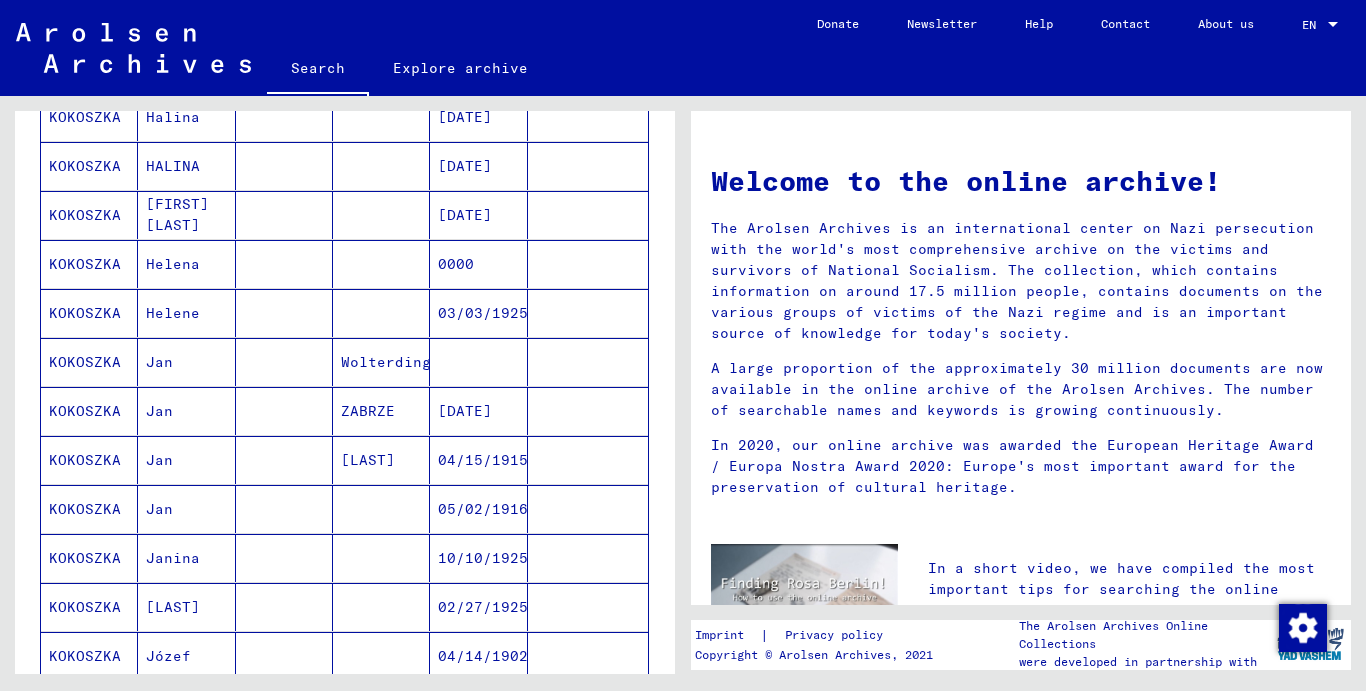 scroll, scrollTop: 1300, scrollLeft: 0, axis: vertical 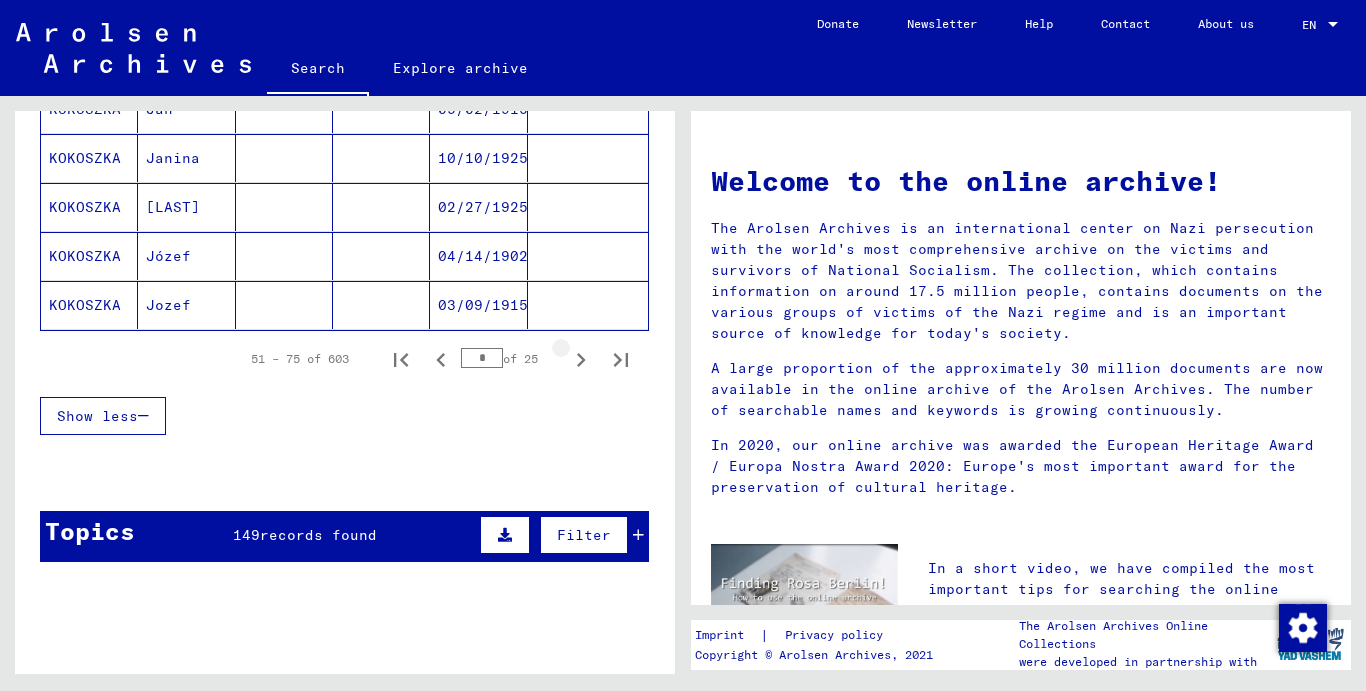 click 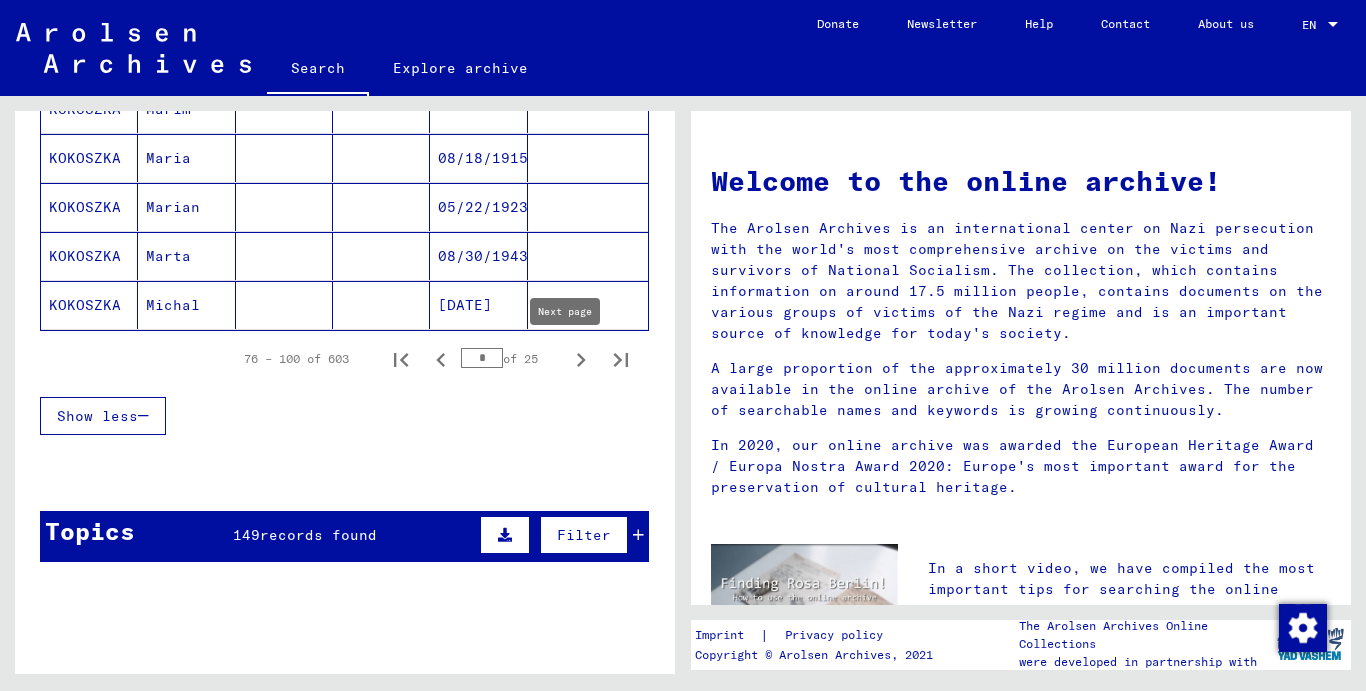 click 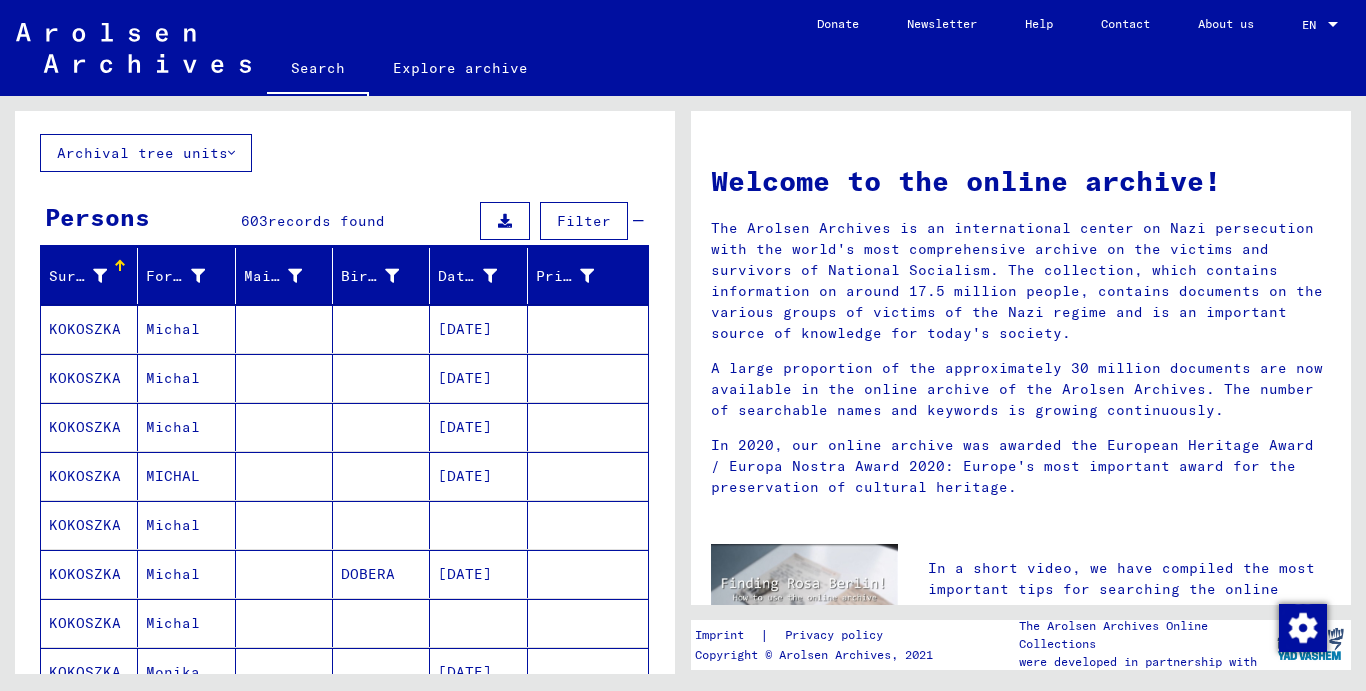 scroll, scrollTop: 0, scrollLeft: 0, axis: both 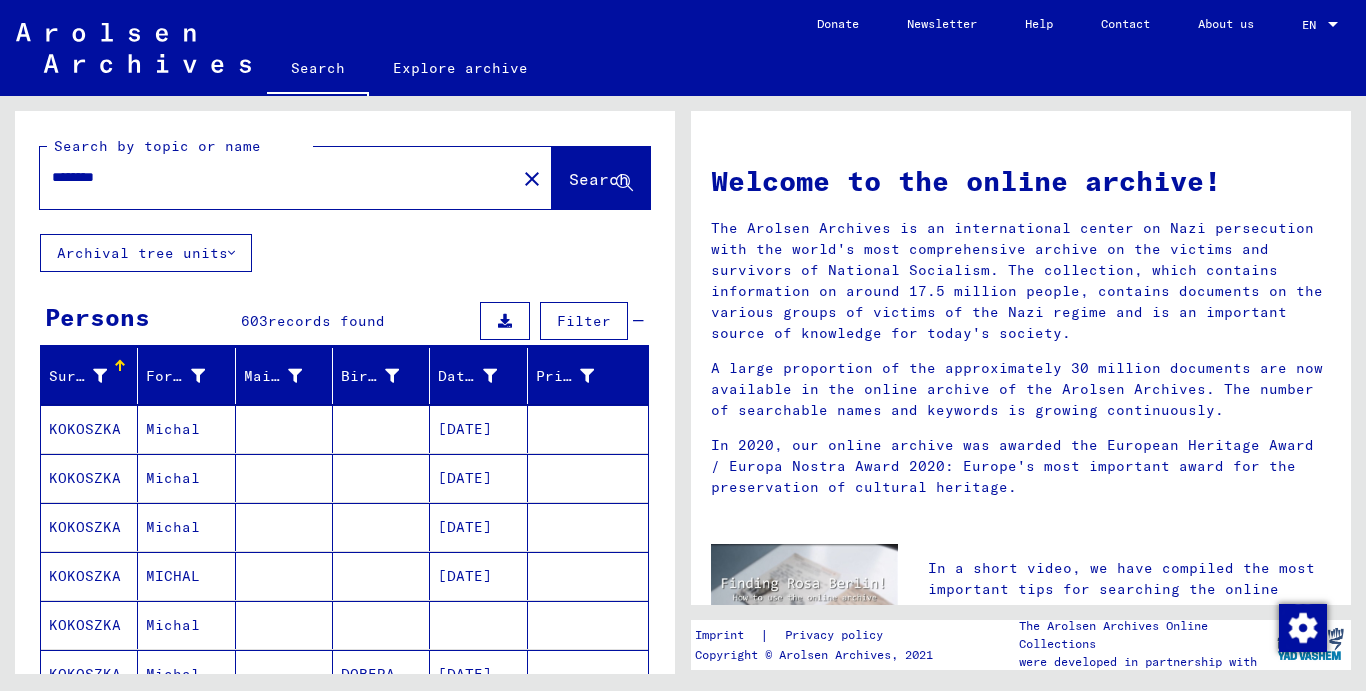 click on "Search by topic or name ******** close  Search   Archival tree units  Persons 603  records found  Filter   Surname   Forename   Maiden name   Birth   Date of birth   Prisoner #   KOKOSZKA   Michal         11/20/1910      KOKOSZKA   Michal         11/20/1910      KOKOSZKA   Michal         11/20/1910      KOKOSZKA   MICHAL         11/20/1910      KOKOSZKA   Michal               KOKOSZKA   Michal      DOBERA   11/20/1910      KOKOSZKA   Michal               KOKOSZKA   Monika         12/09/1945      KOKOSZKA   Monika         12/09/1945      KOKOSZKA   Paraska         11/04/1925      KOKOSZKA   Paraska         04/11/1925      KOKOSZKA   Paraska         11/04/1925      KOKOSZKA   Ryslova         08/02/1922      KOKOSZKA   Ruszard         09/22/1945      KOKOSZKA   Zygmunt         10/01/1927      KOKOSZKA   Zofja         04/23/1916      KOKOSZKA   Stanislaw         08/23/1920      KOKOSZKA   Stanislaw         12/25/1924      KOKOSZKA   Stanislaw         12/25/1924      KOKOSZKA   Stanislaw         12/25/1924" 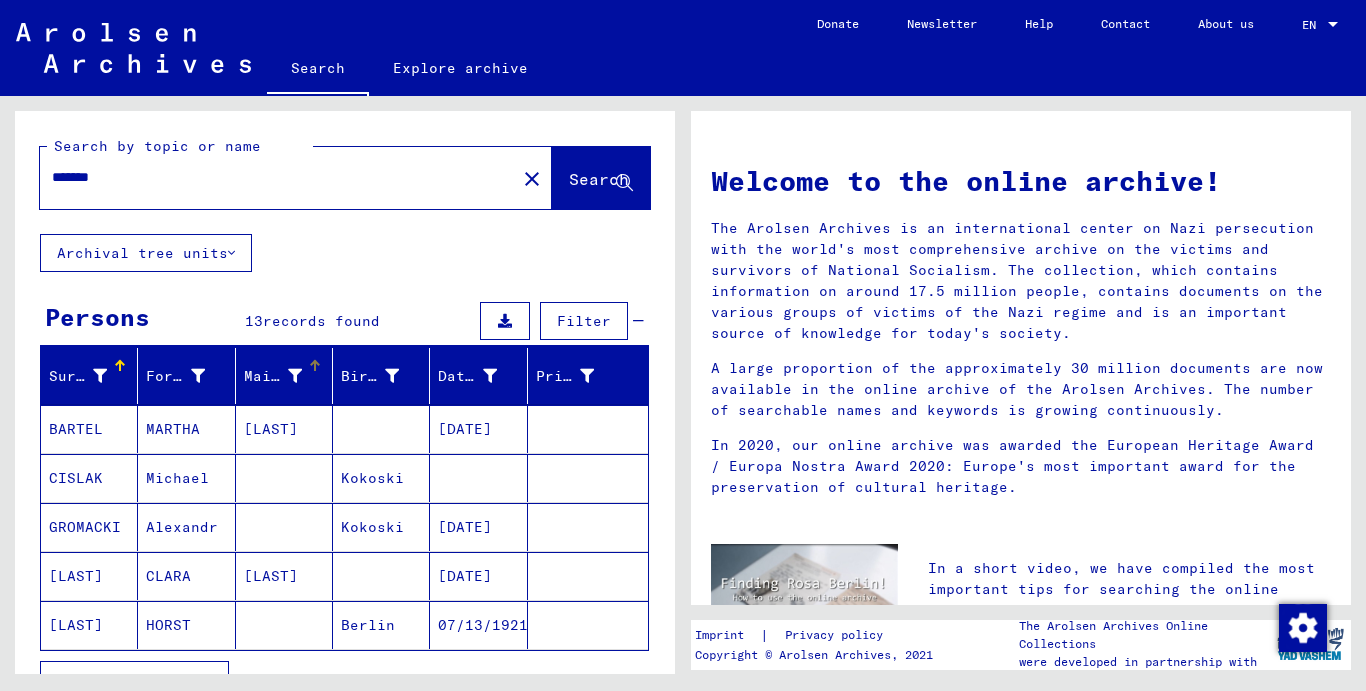 scroll, scrollTop: 400, scrollLeft: 0, axis: vertical 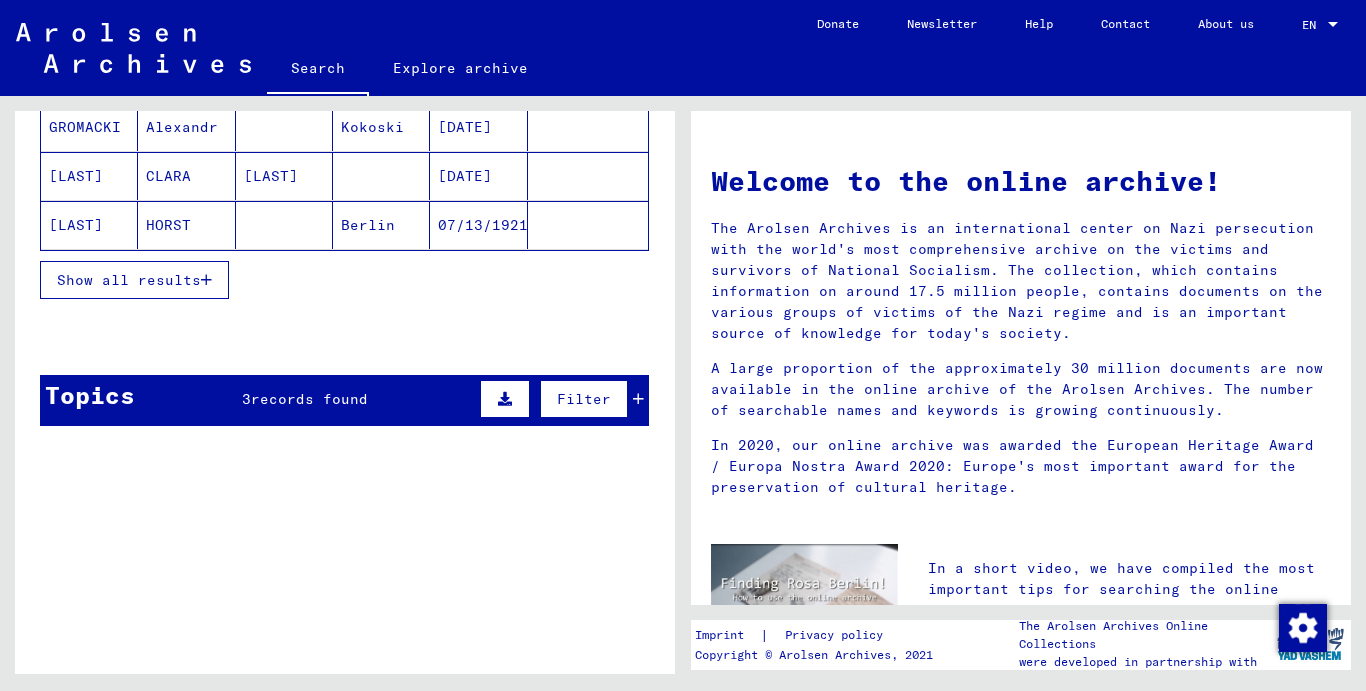 click at bounding box center (206, 280) 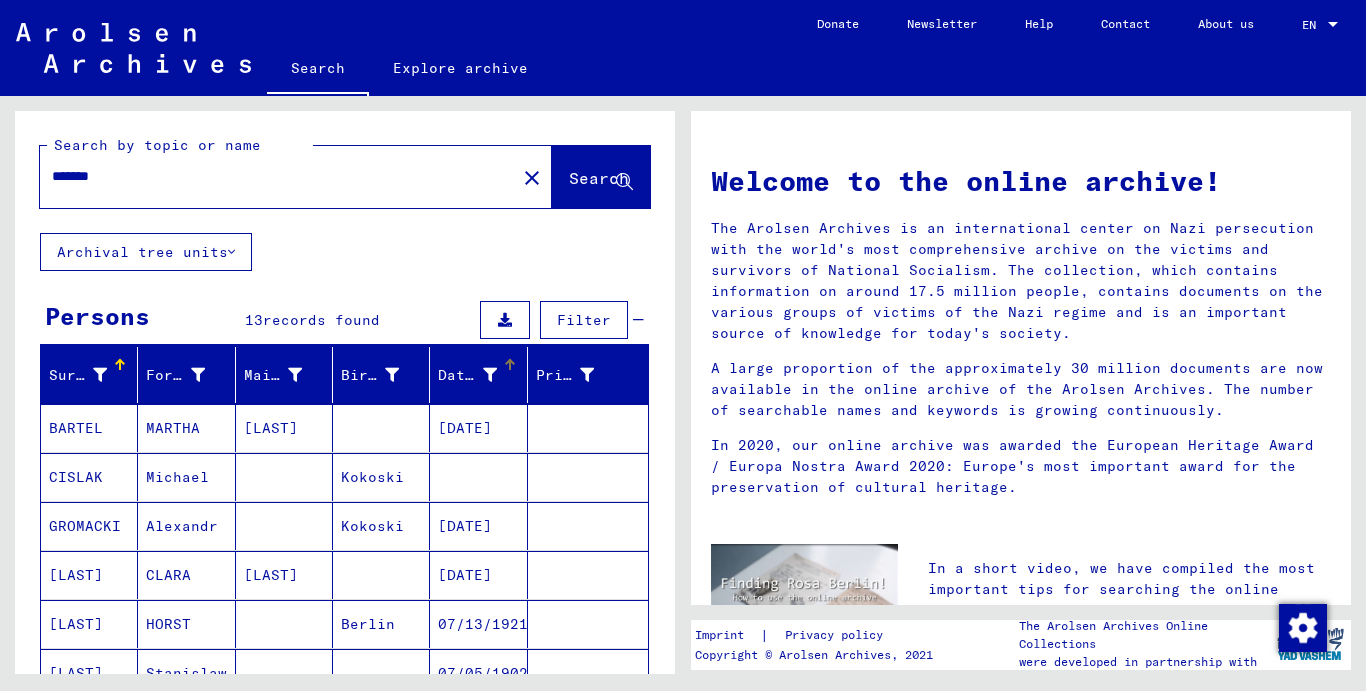 scroll, scrollTop: 0, scrollLeft: 0, axis: both 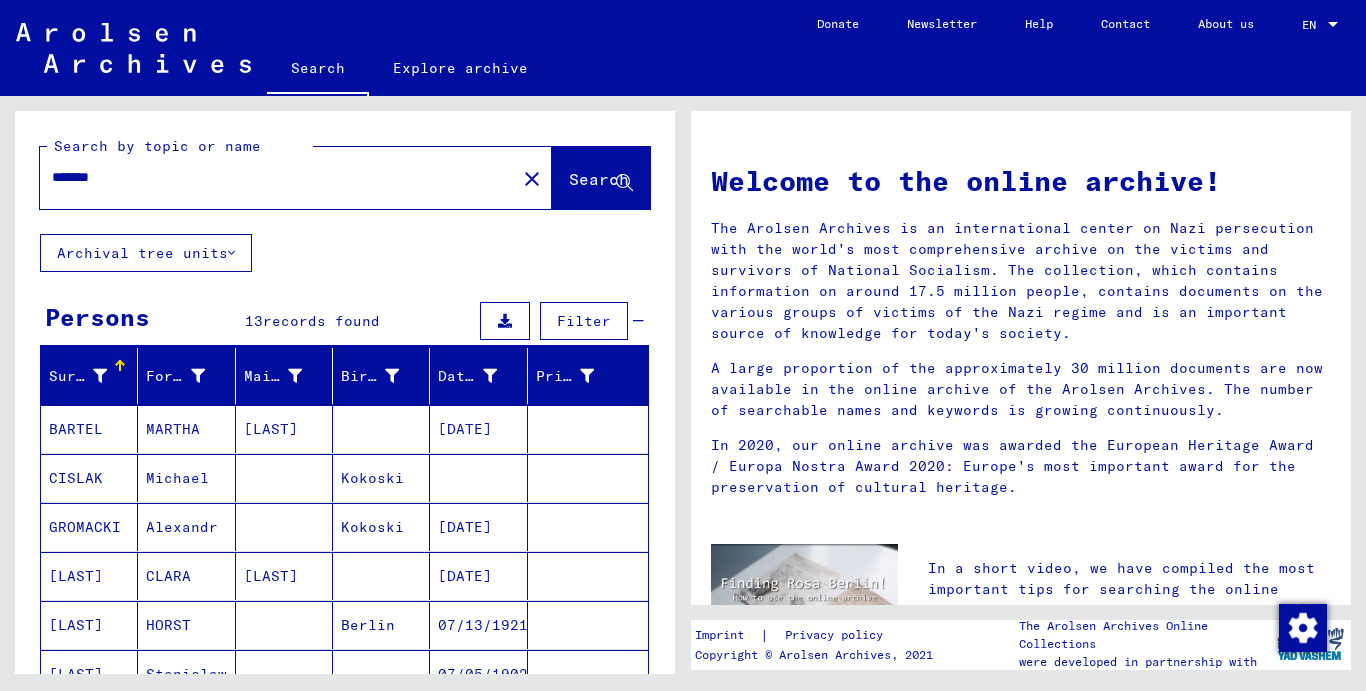 drag, startPoint x: 115, startPoint y: 182, endPoint x: 0, endPoint y: 157, distance: 117.68602 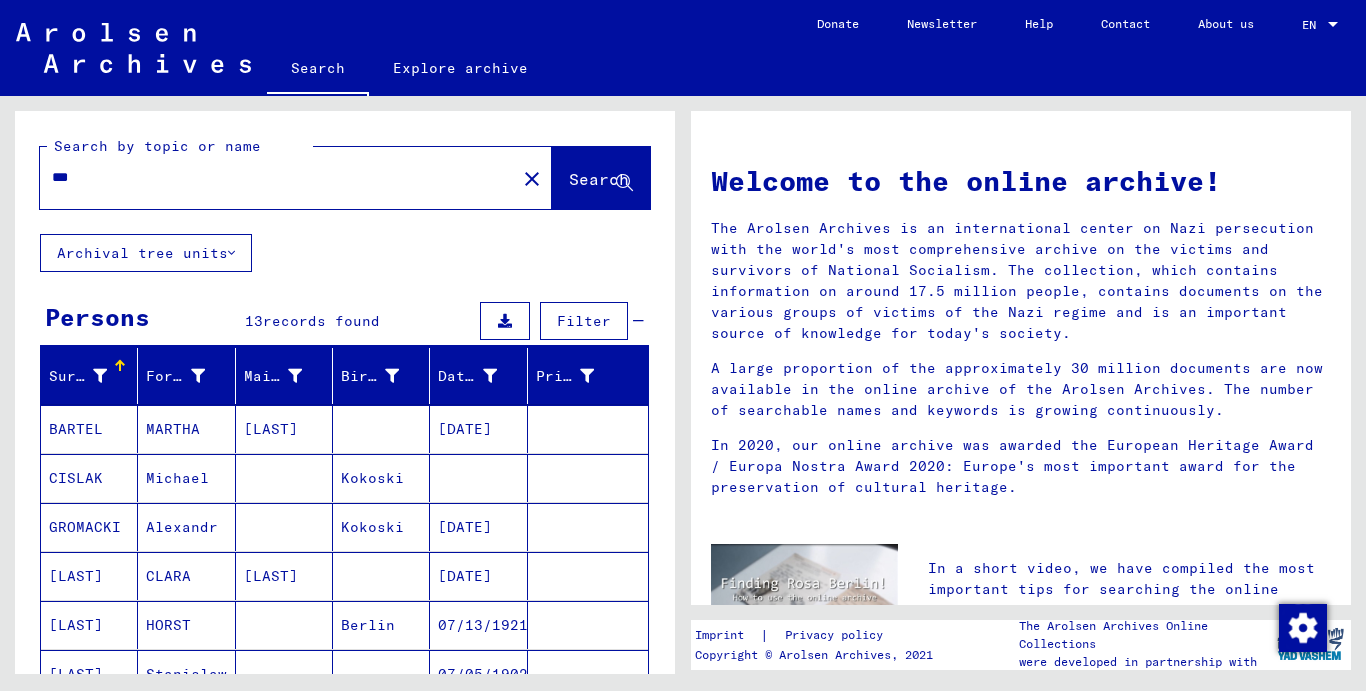 type on "***" 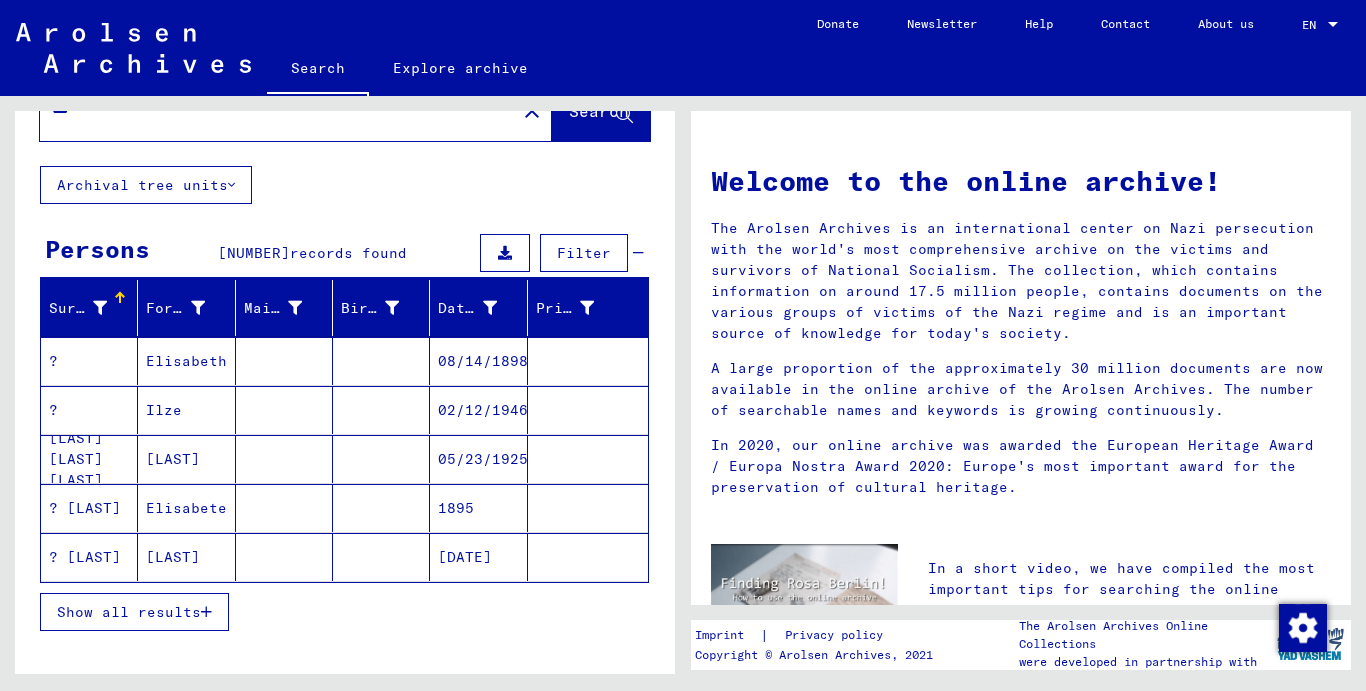 scroll, scrollTop: 100, scrollLeft: 0, axis: vertical 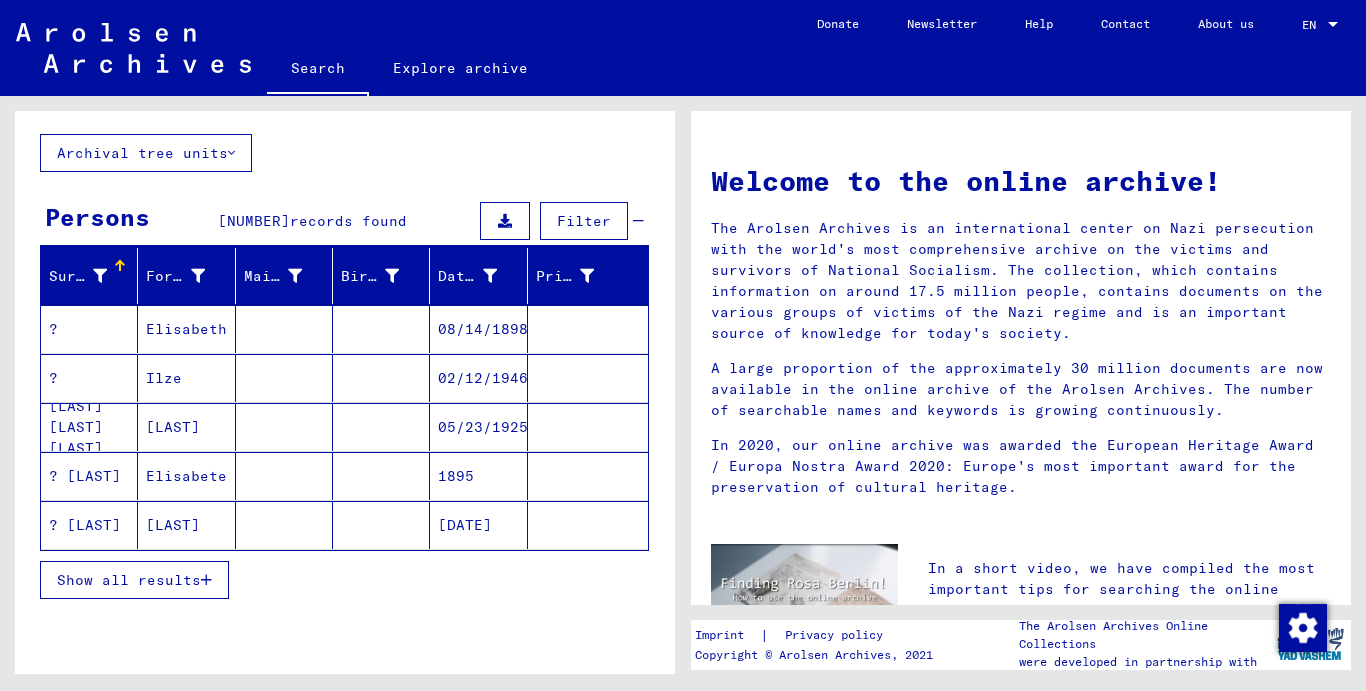 click at bounding box center [206, 580] 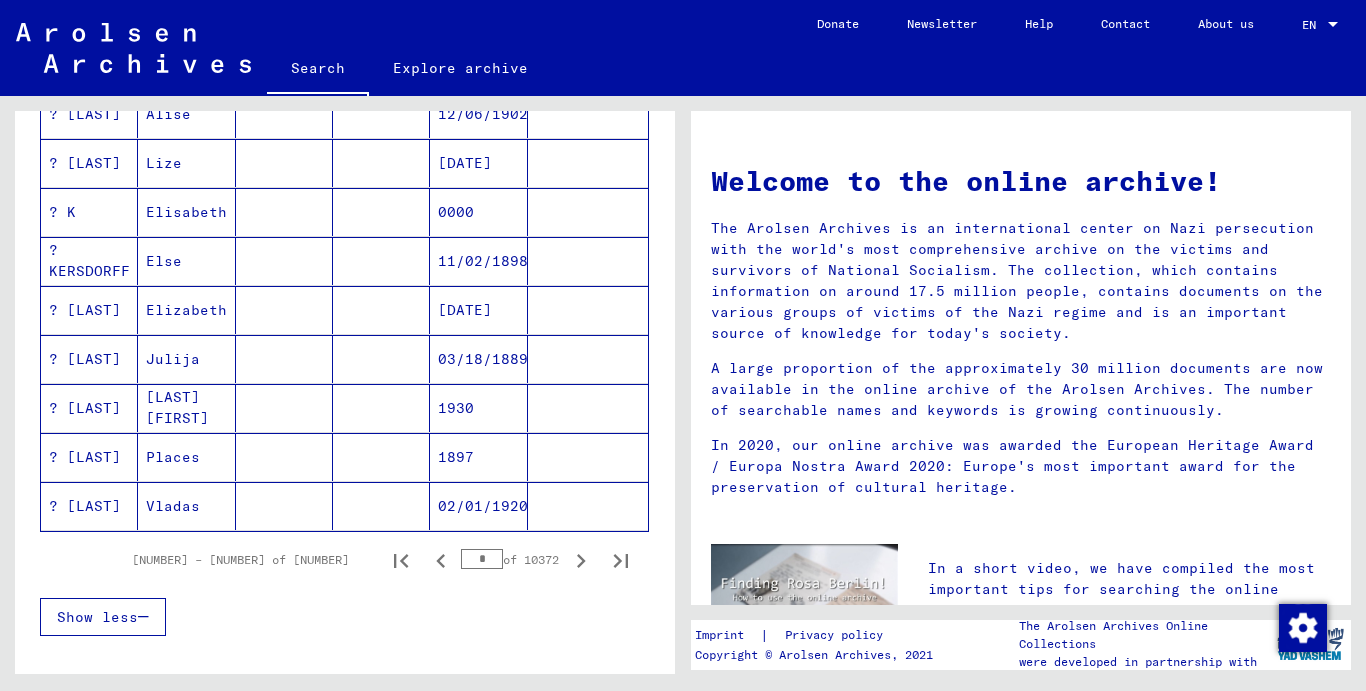 scroll, scrollTop: 1200, scrollLeft: 0, axis: vertical 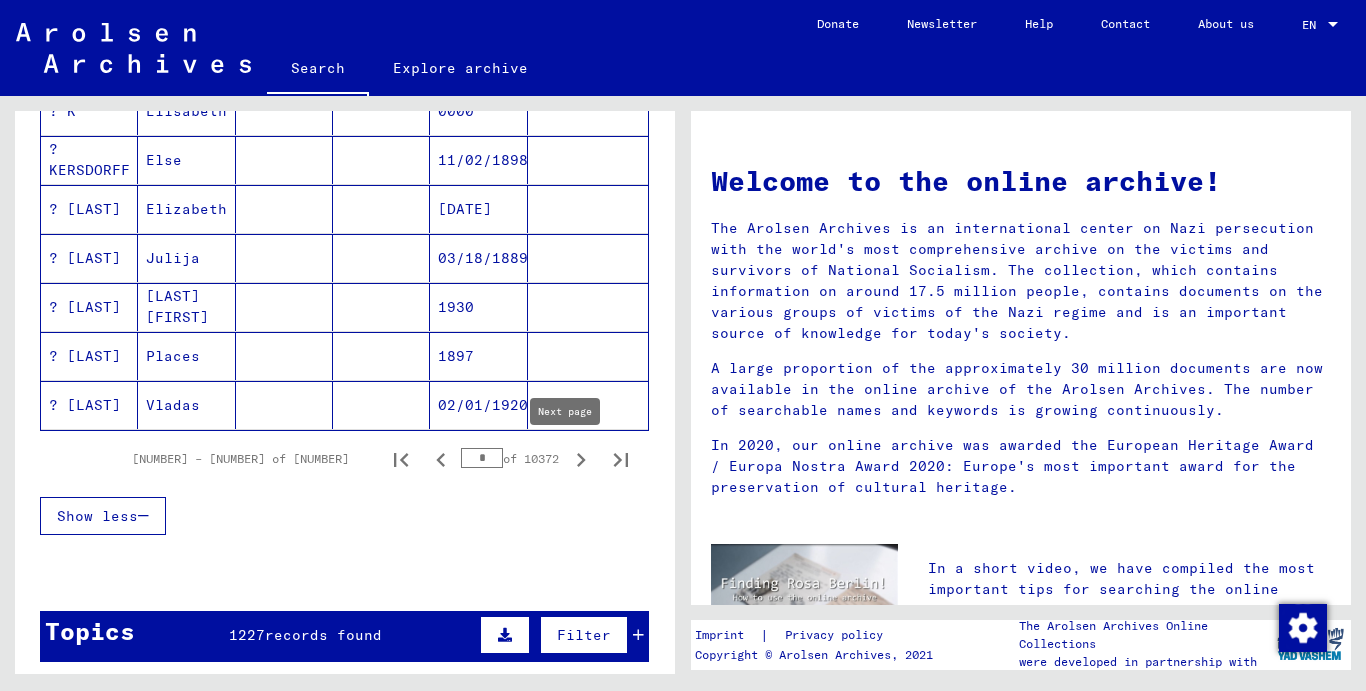 click 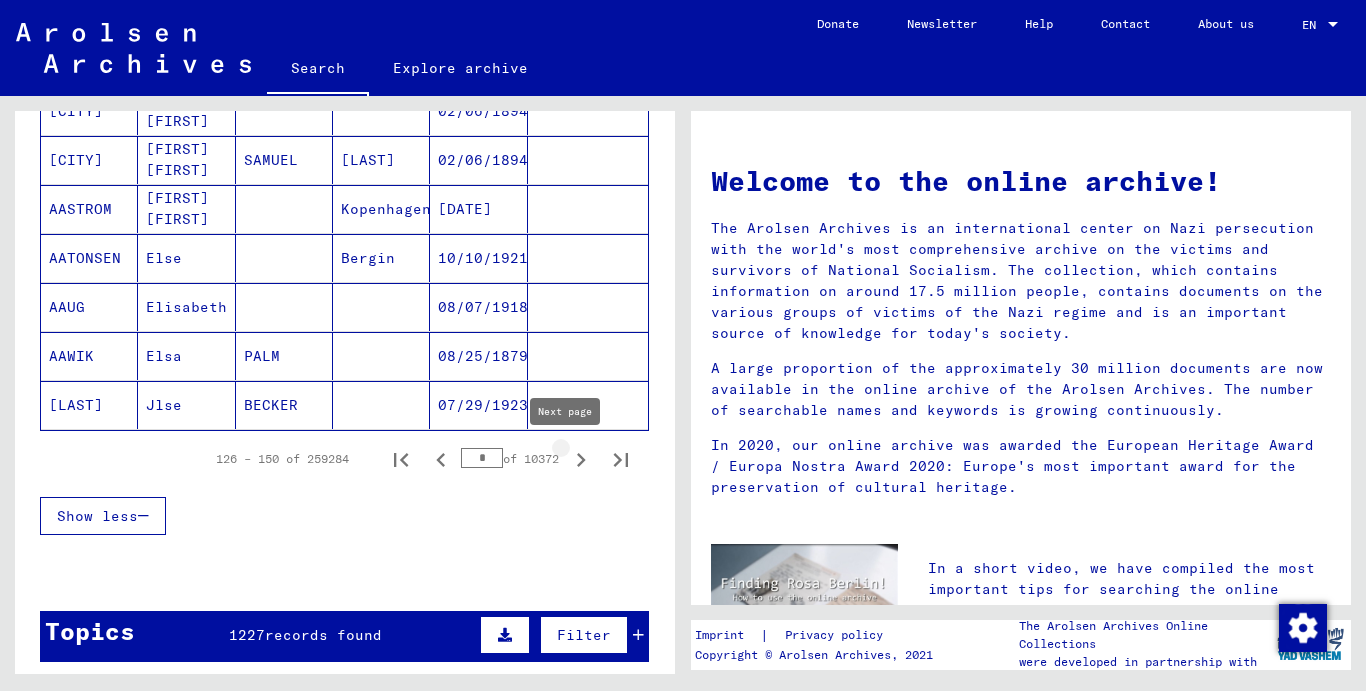 type on "*" 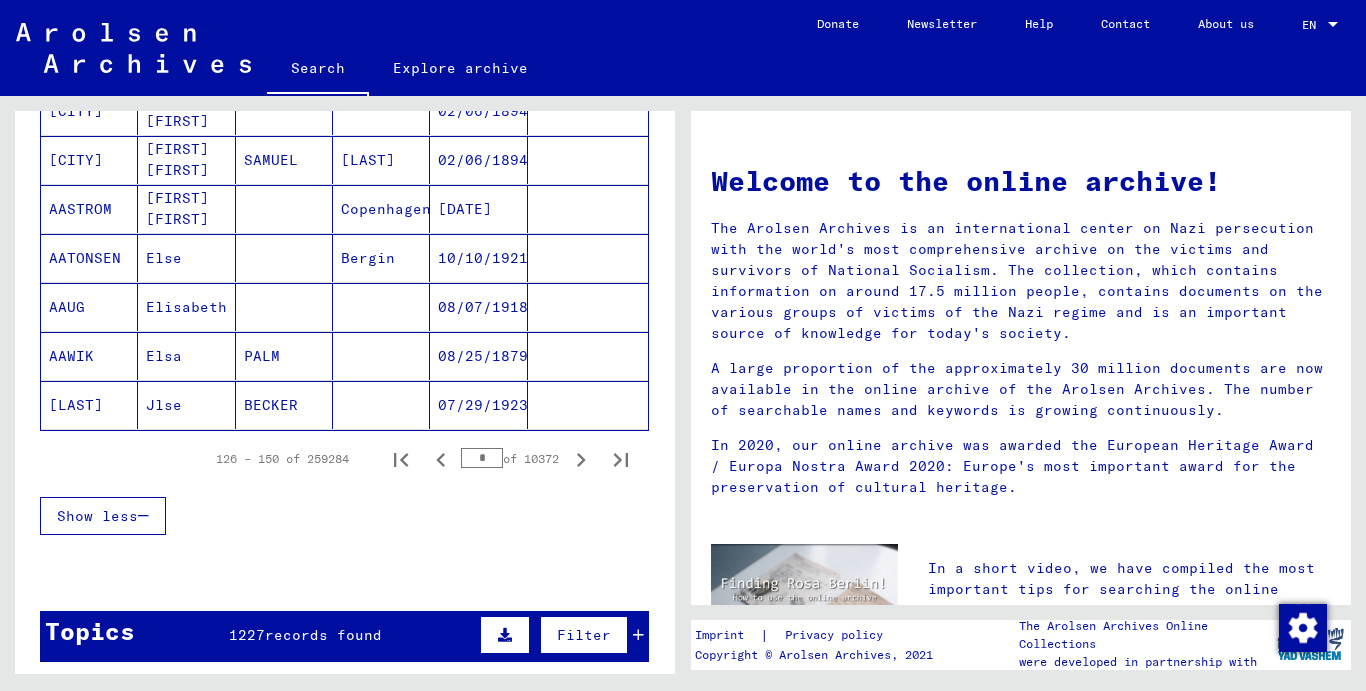 scroll, scrollTop: 0, scrollLeft: 0, axis: both 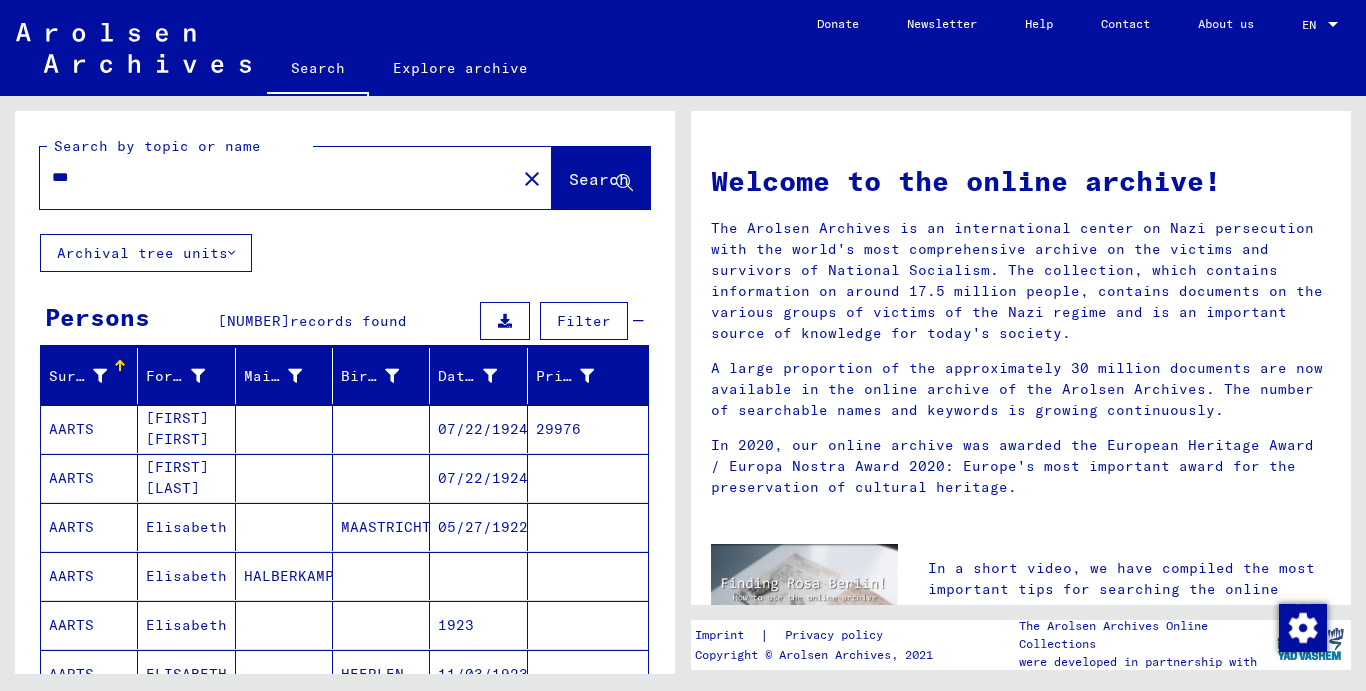 click on "***" at bounding box center (272, 177) 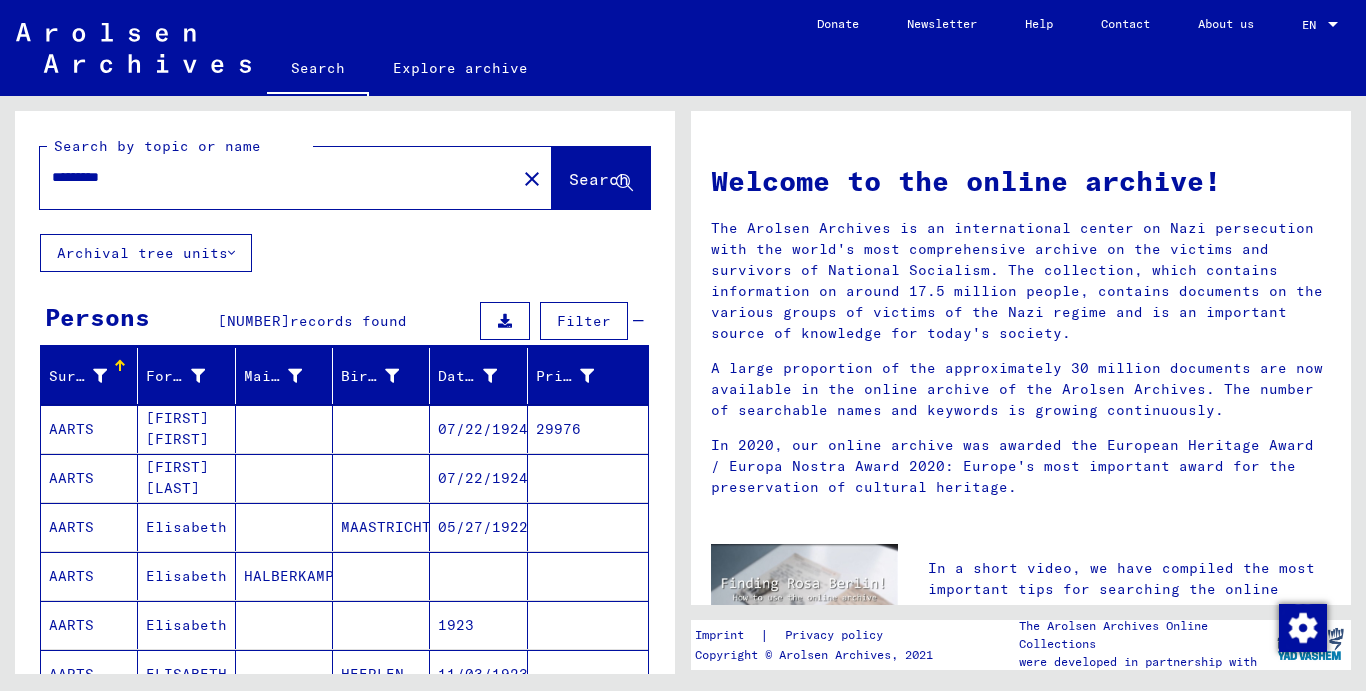 type on "*********" 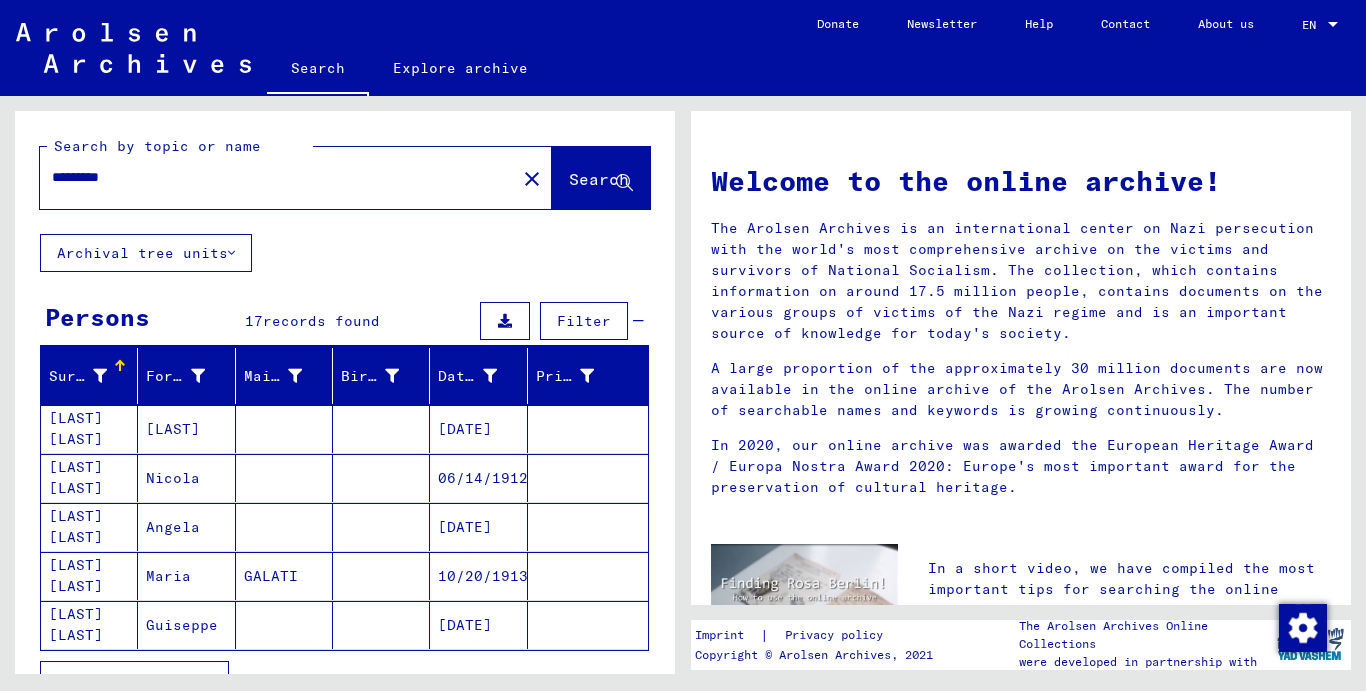 click on "[LAST] [LAST]" at bounding box center (89, 527) 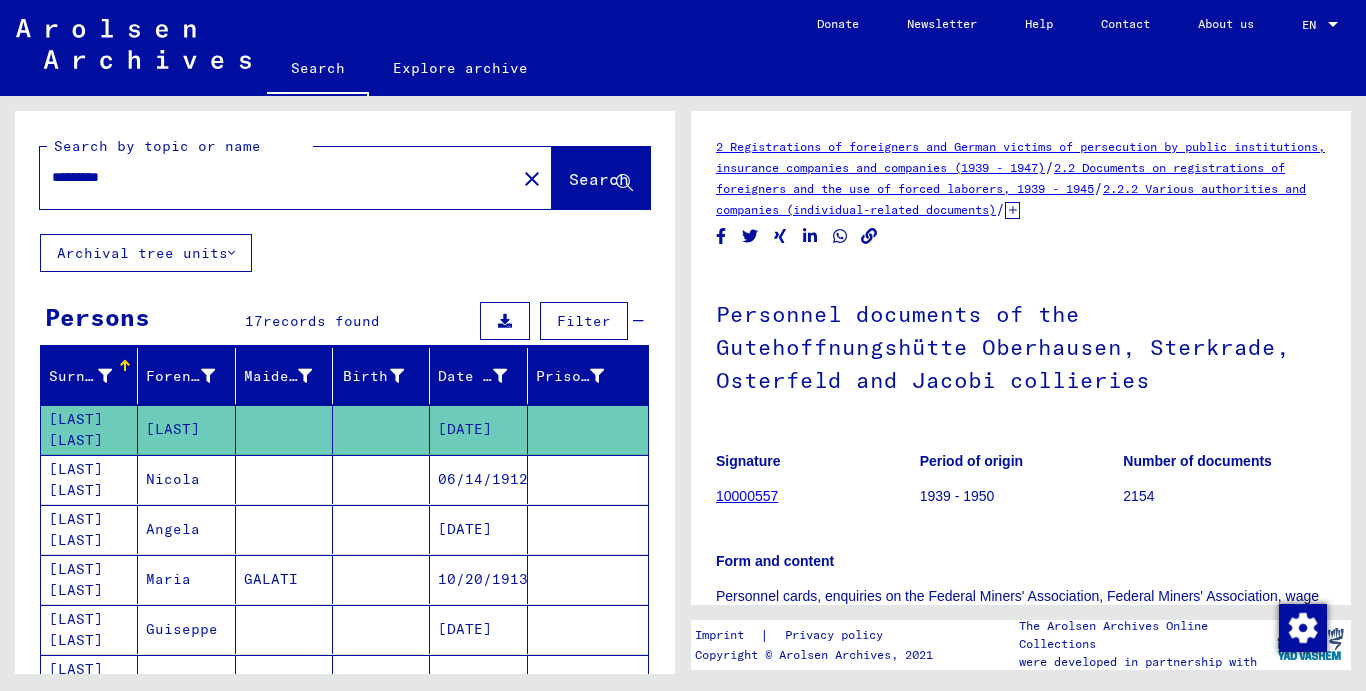scroll, scrollTop: 0, scrollLeft: 0, axis: both 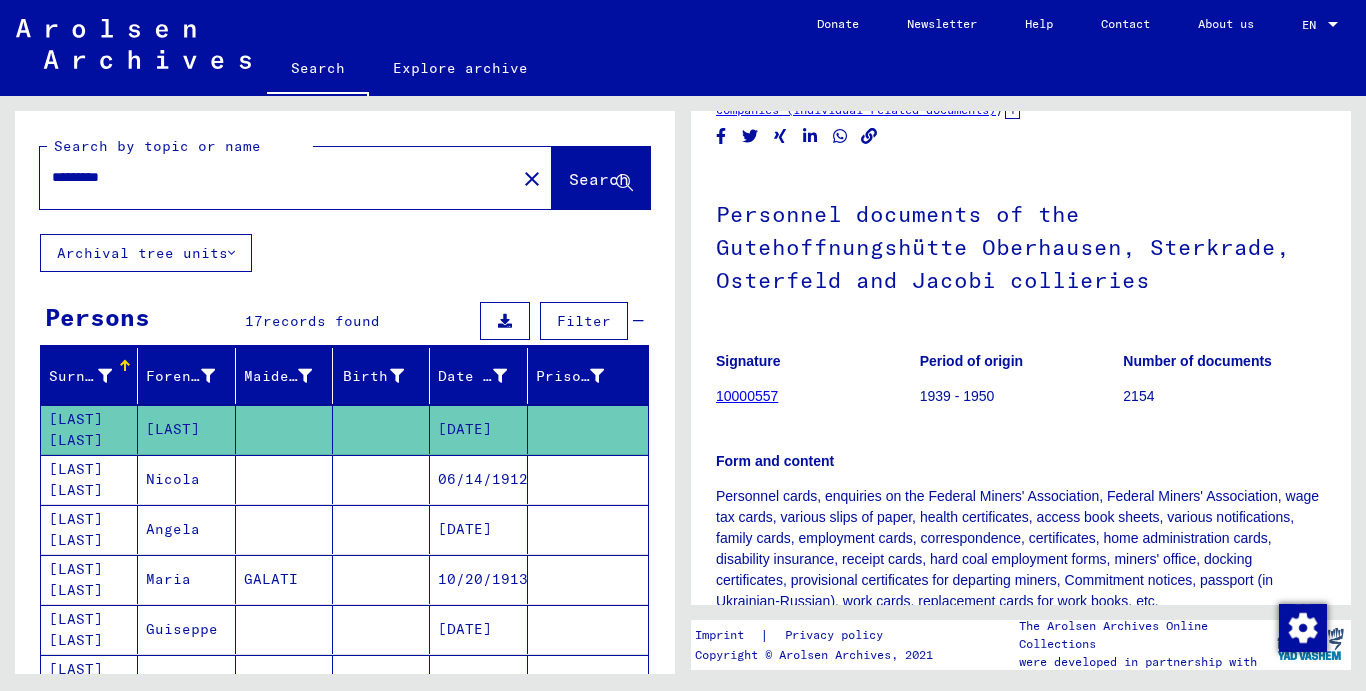 click on "10000557" 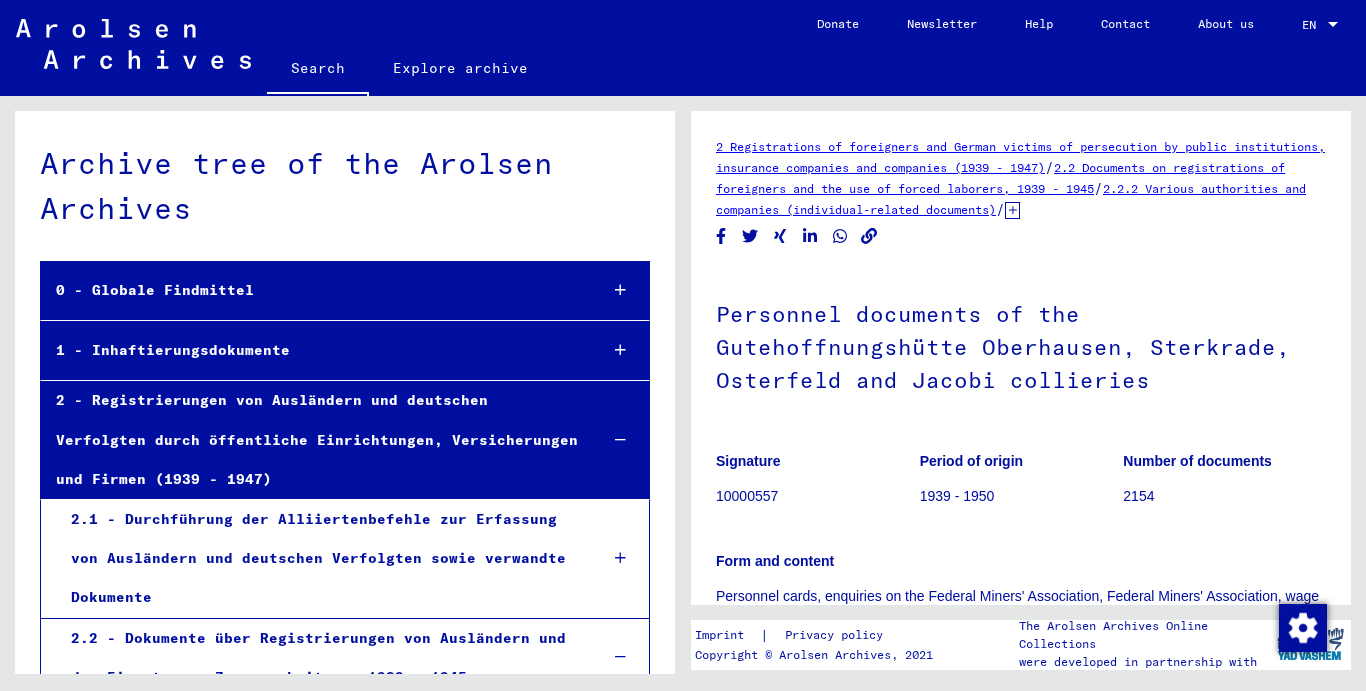 scroll, scrollTop: 14621, scrollLeft: 0, axis: vertical 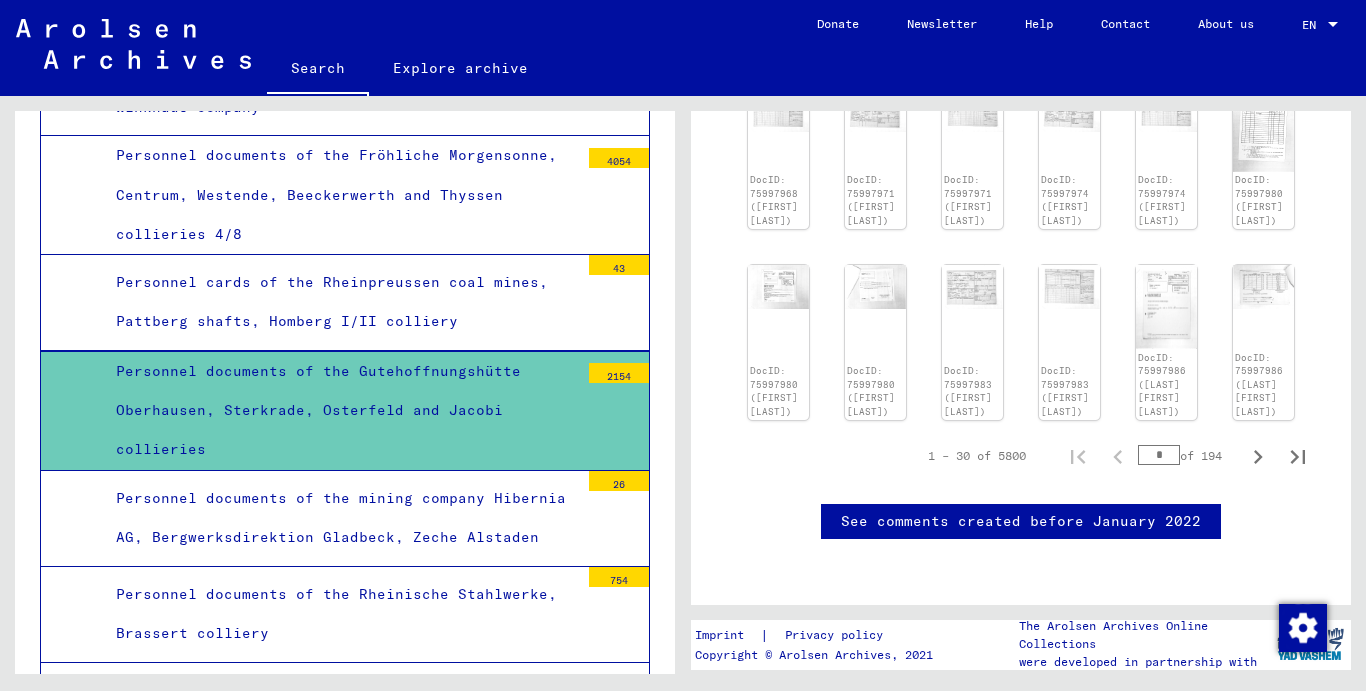 click on "Personnel cards of the Rheinpreussen coal mines, Pattberg shafts, Homberg I/II colliery" at bounding box center (340, 302) 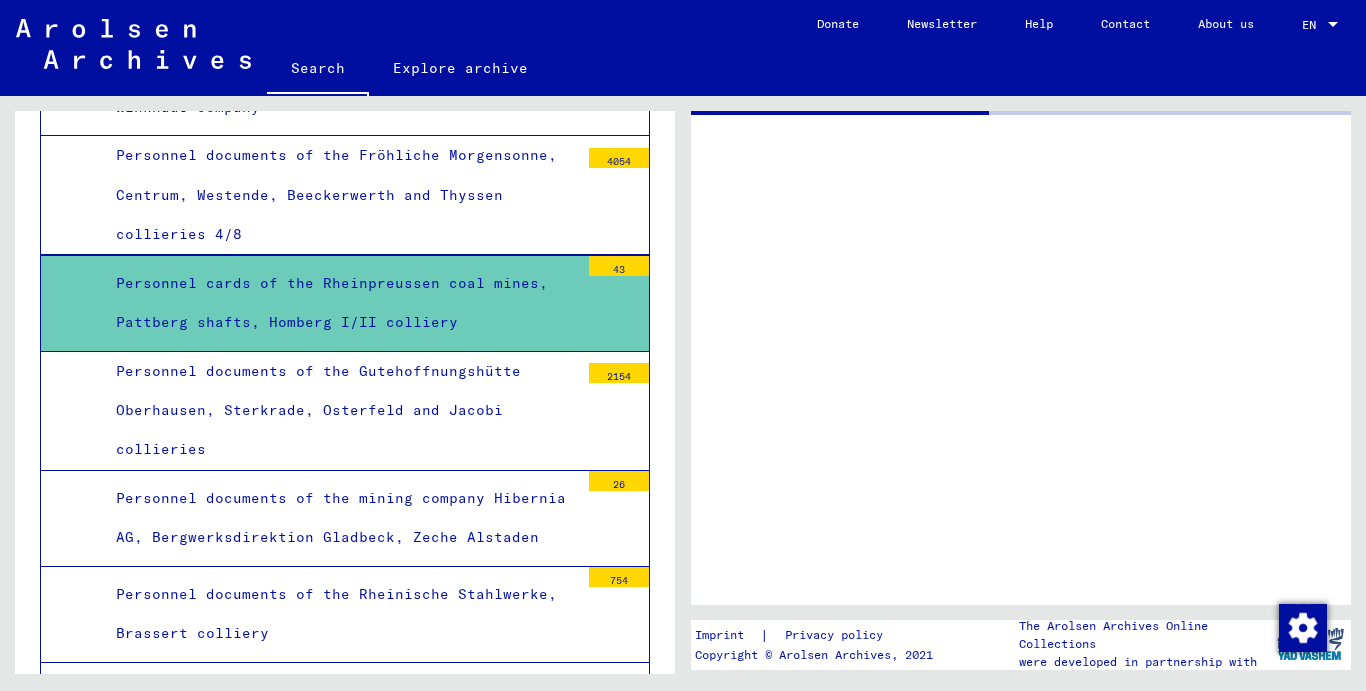 scroll, scrollTop: 0, scrollLeft: 0, axis: both 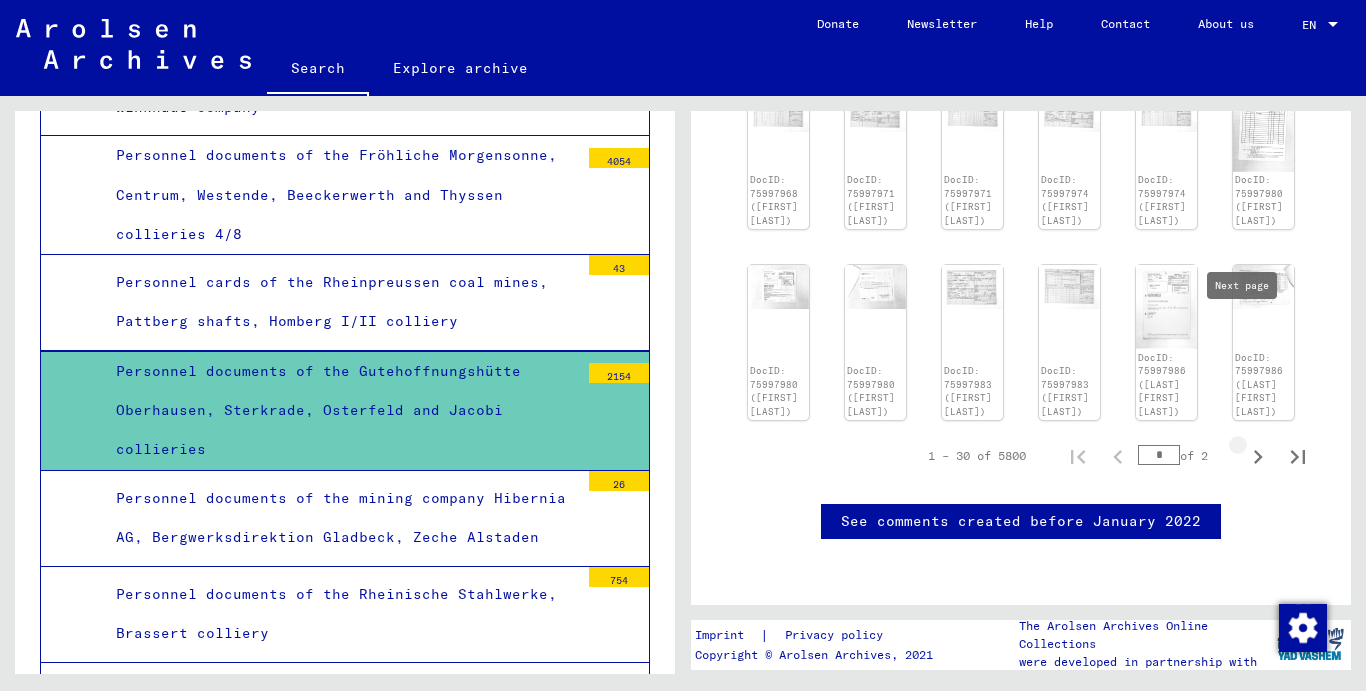 click 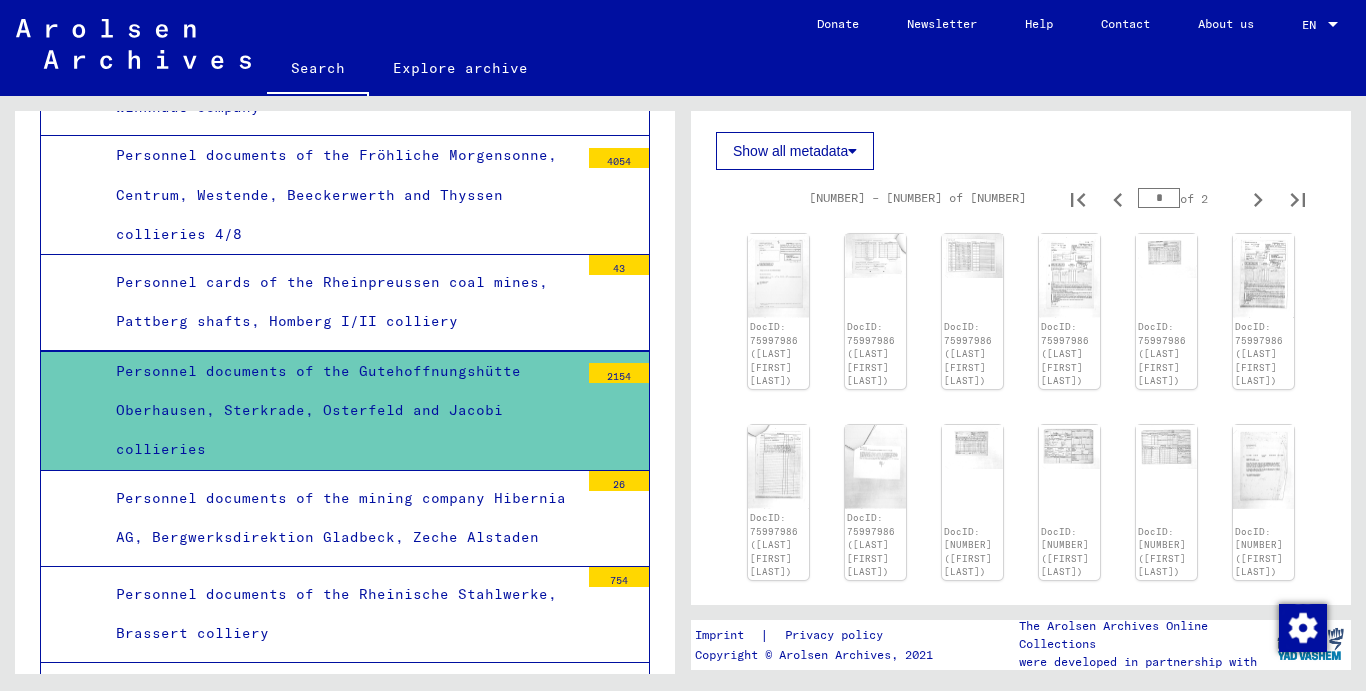scroll, scrollTop: 672, scrollLeft: 0, axis: vertical 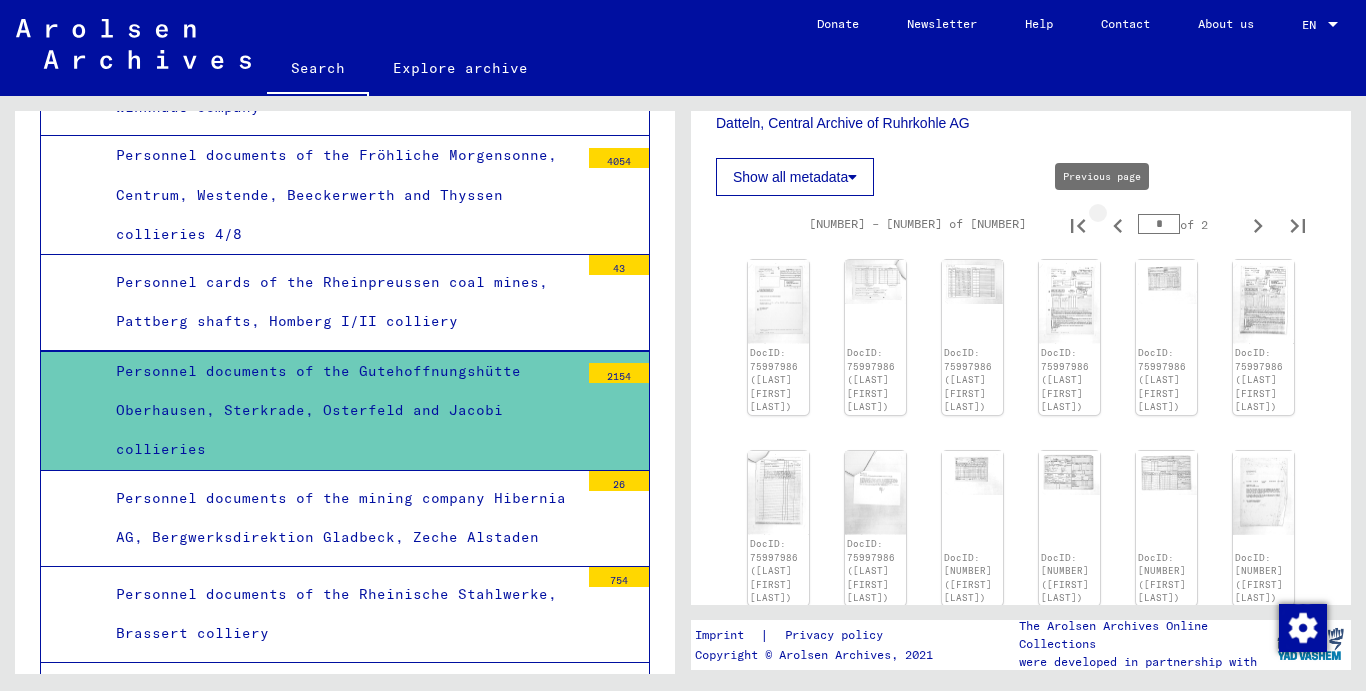 click 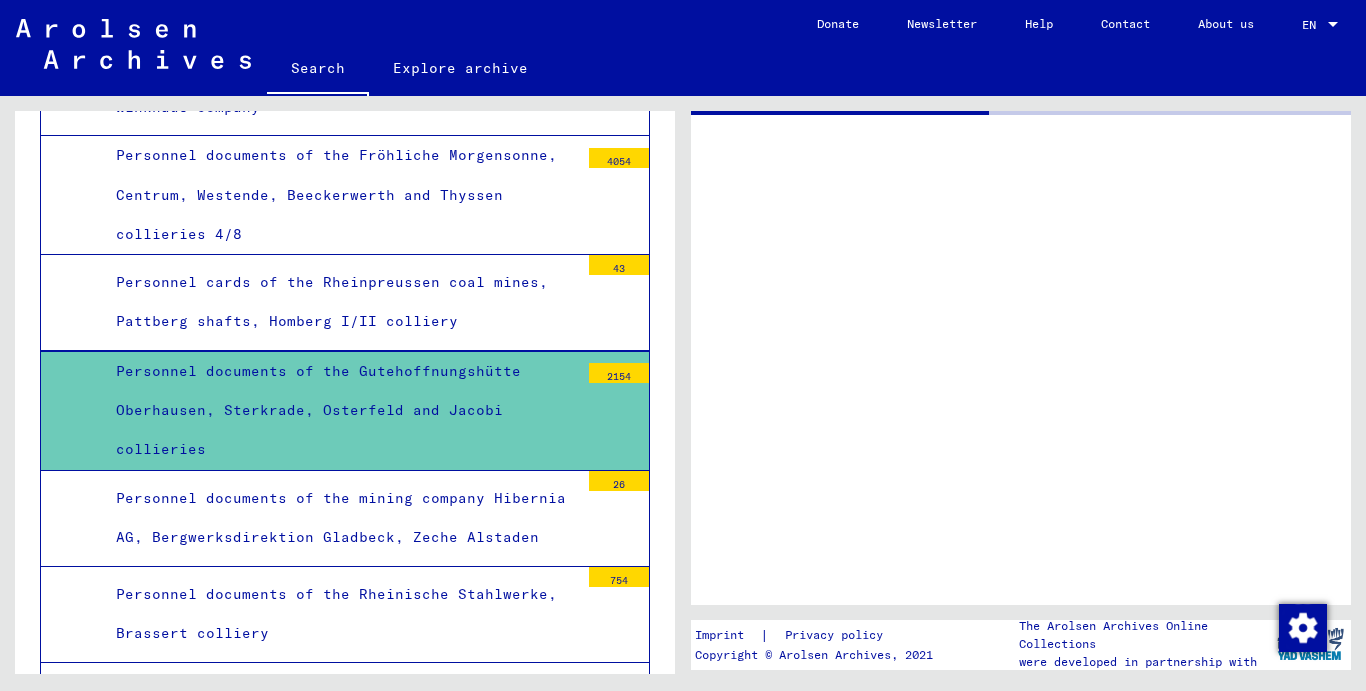 scroll, scrollTop: 0, scrollLeft: 0, axis: both 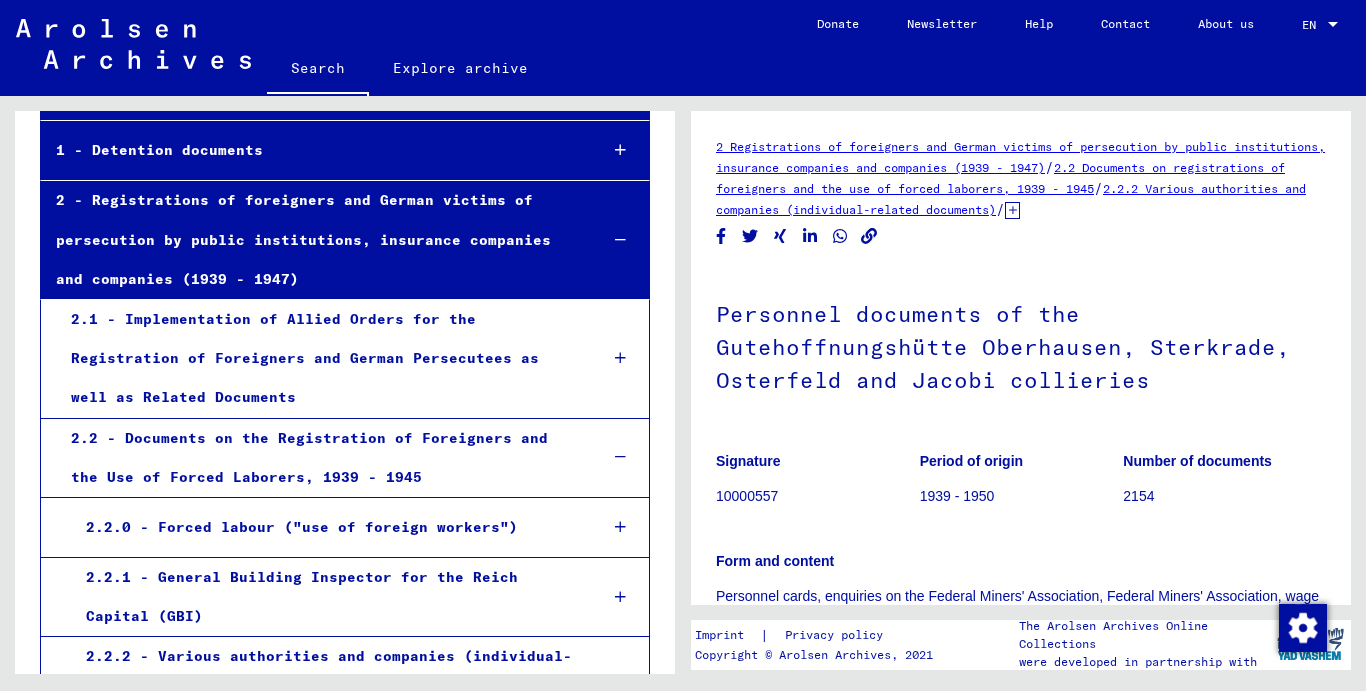 click at bounding box center [620, 150] 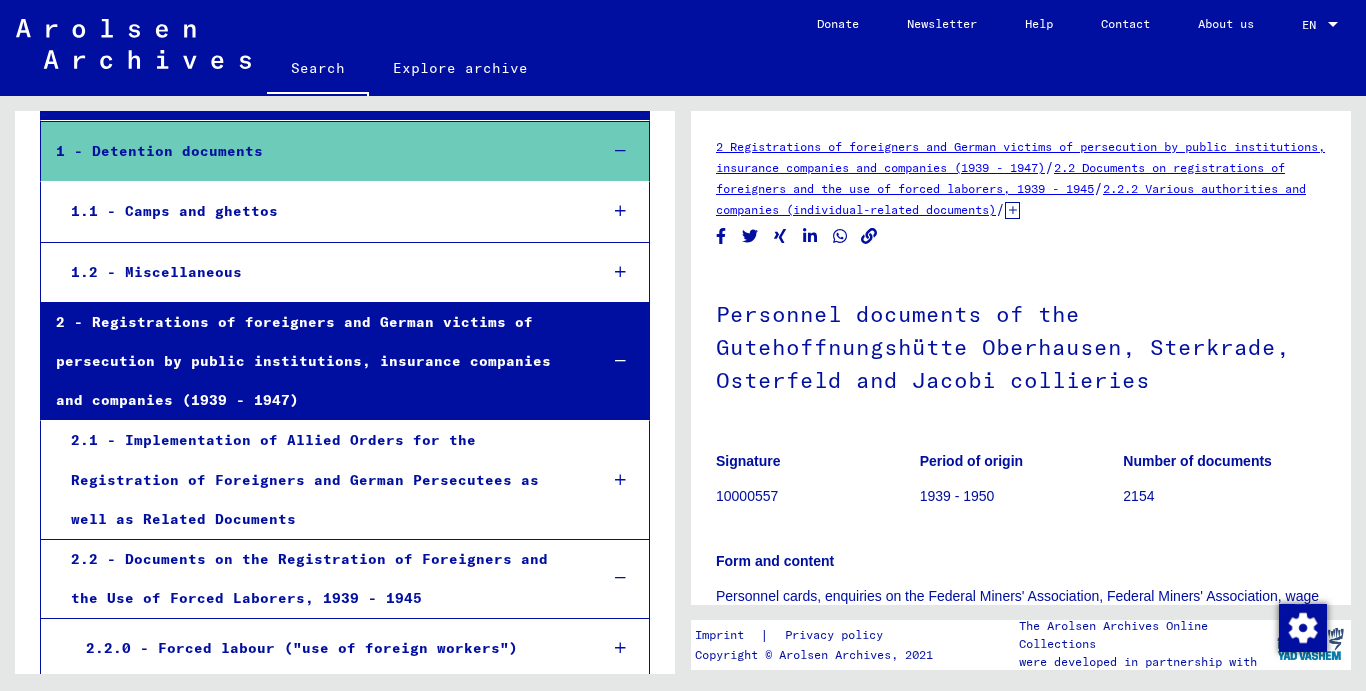click at bounding box center (620, 211) 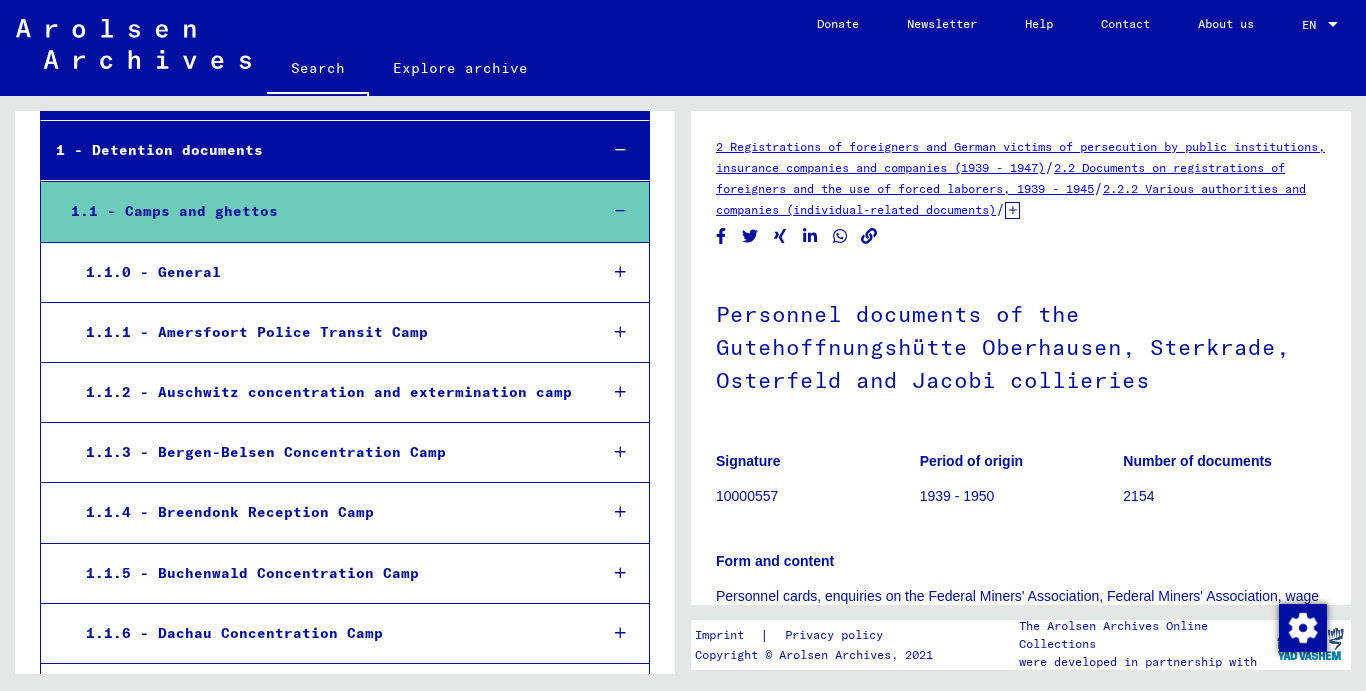 click at bounding box center [620, 392] 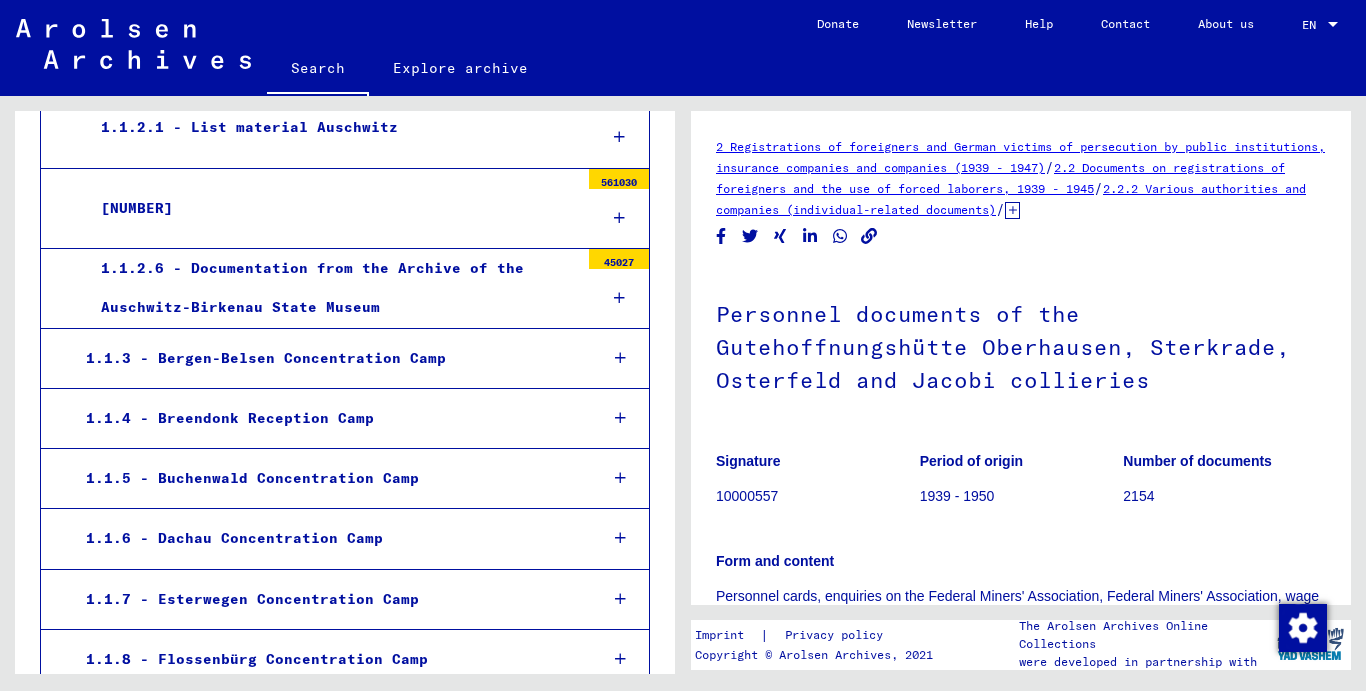 scroll, scrollTop: 700, scrollLeft: 0, axis: vertical 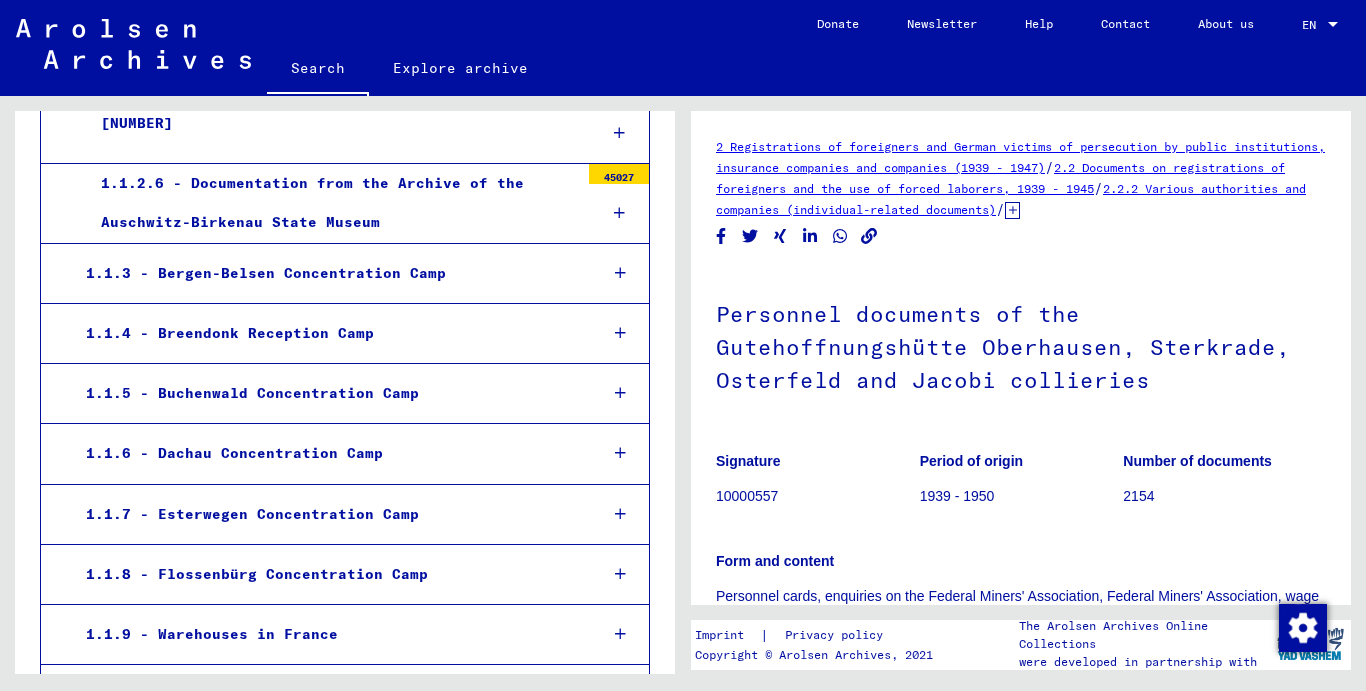 click at bounding box center (620, 453) 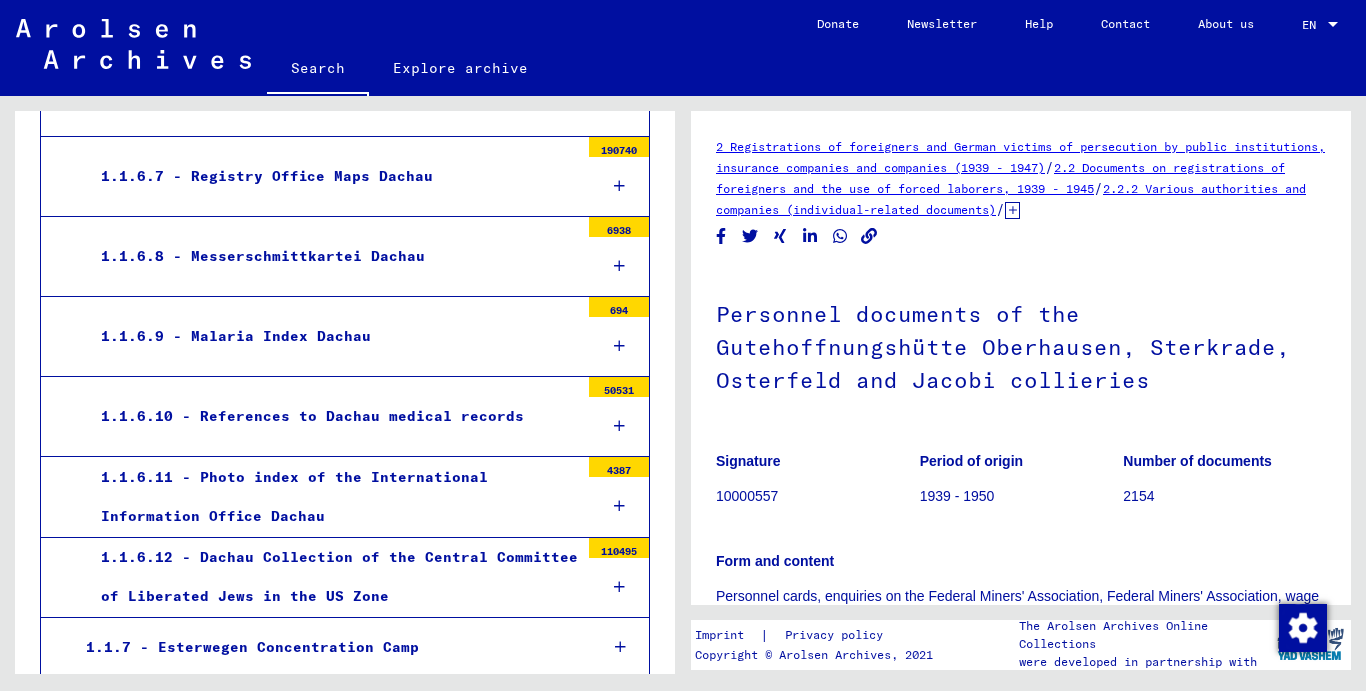 scroll, scrollTop: 1499, scrollLeft: 0, axis: vertical 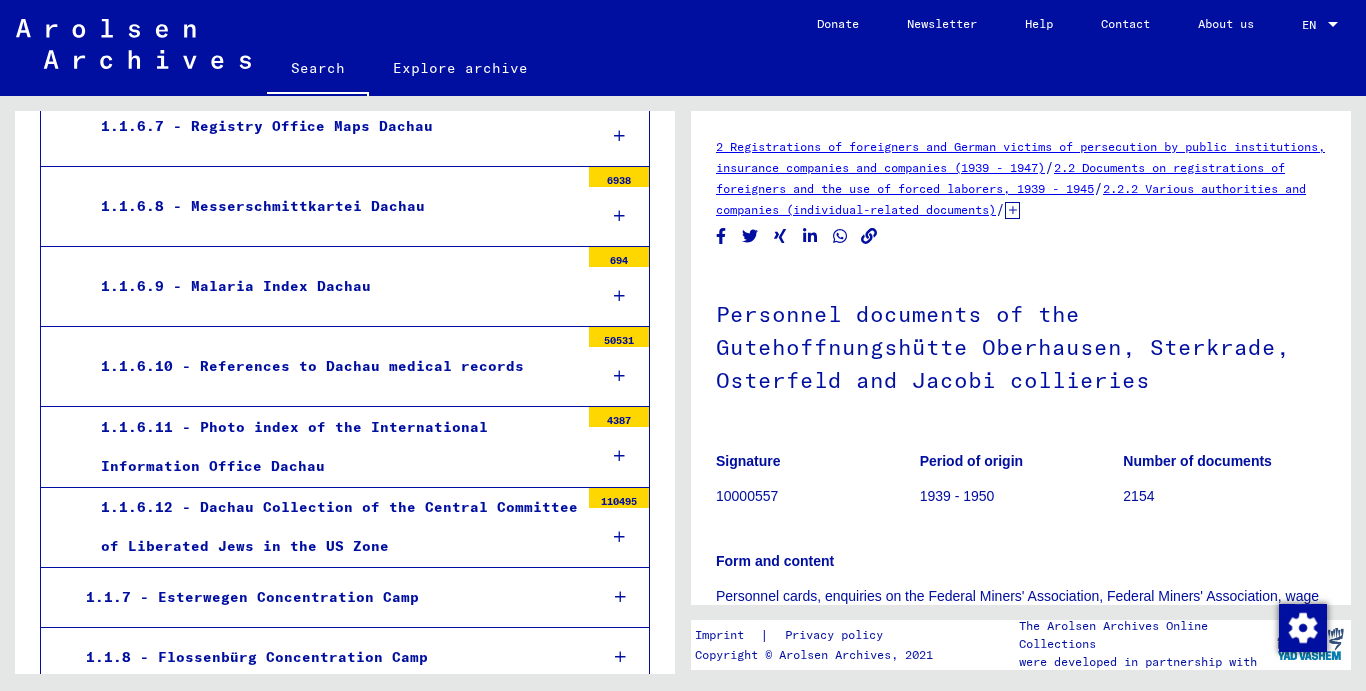 click at bounding box center (619, 296) 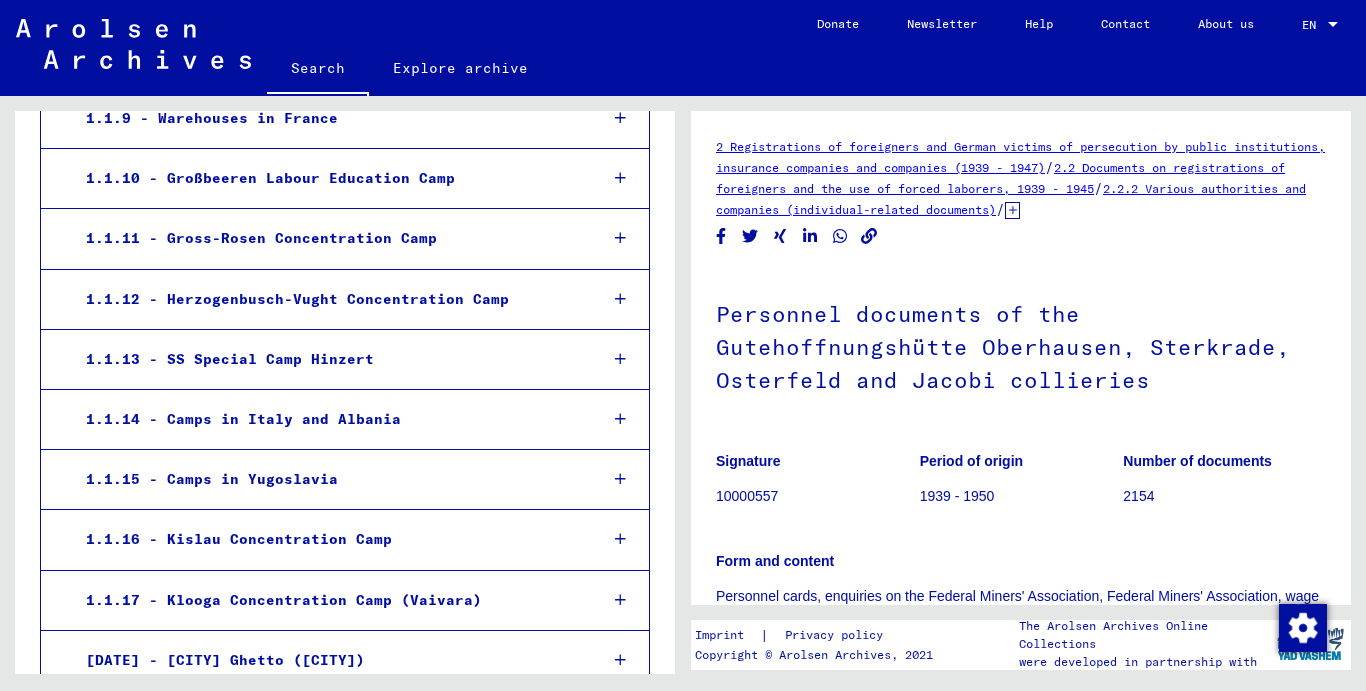 scroll, scrollTop: 2598, scrollLeft: 0, axis: vertical 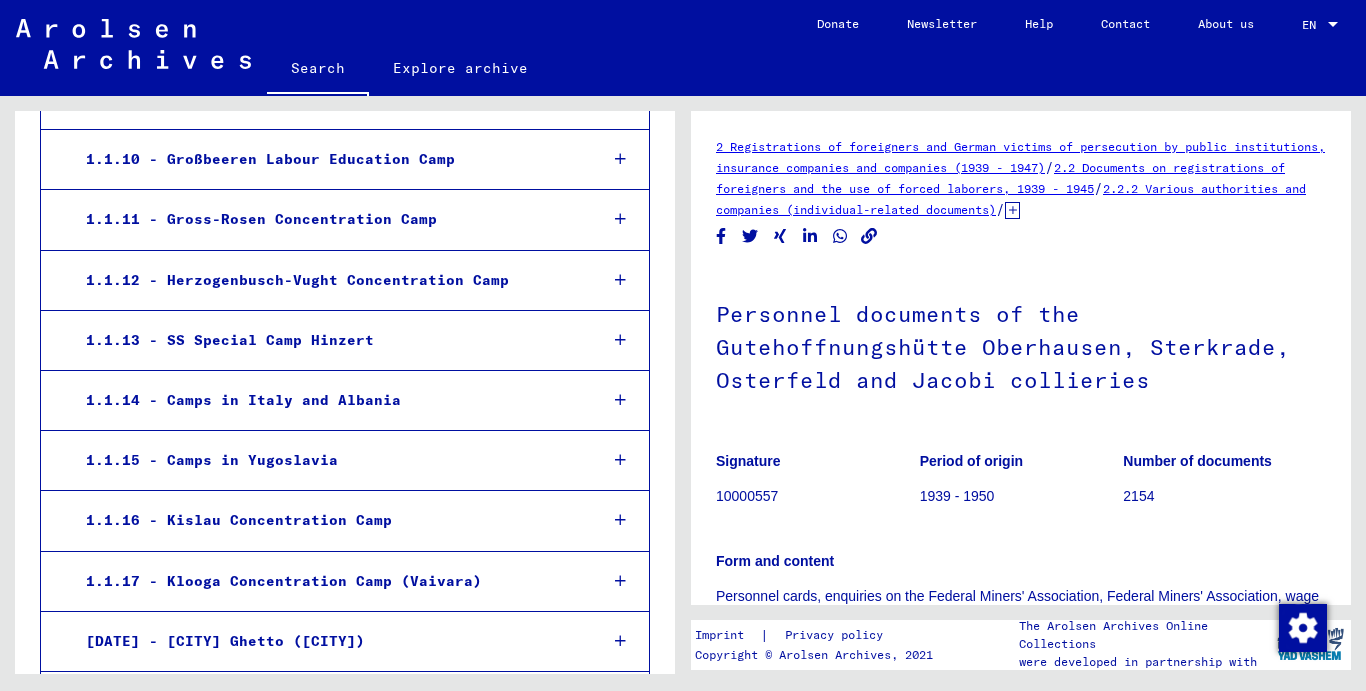 click at bounding box center (620, 400) 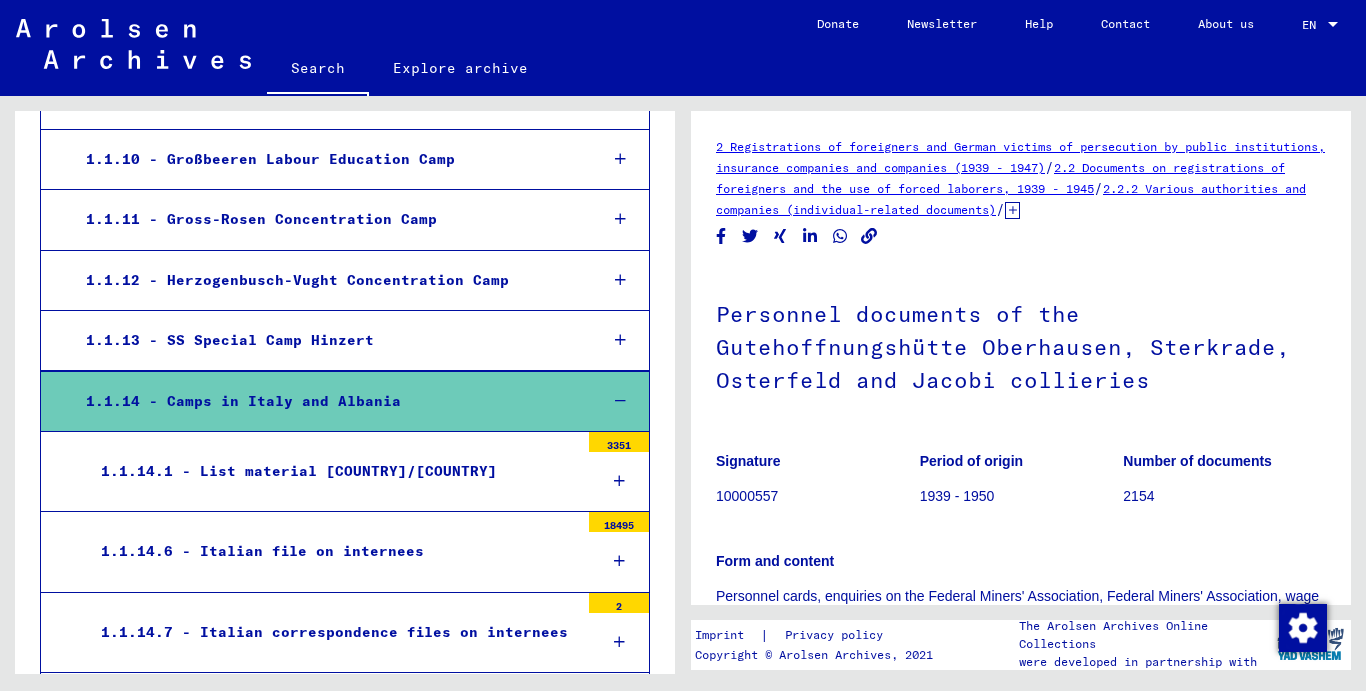 click at bounding box center [619, 561] 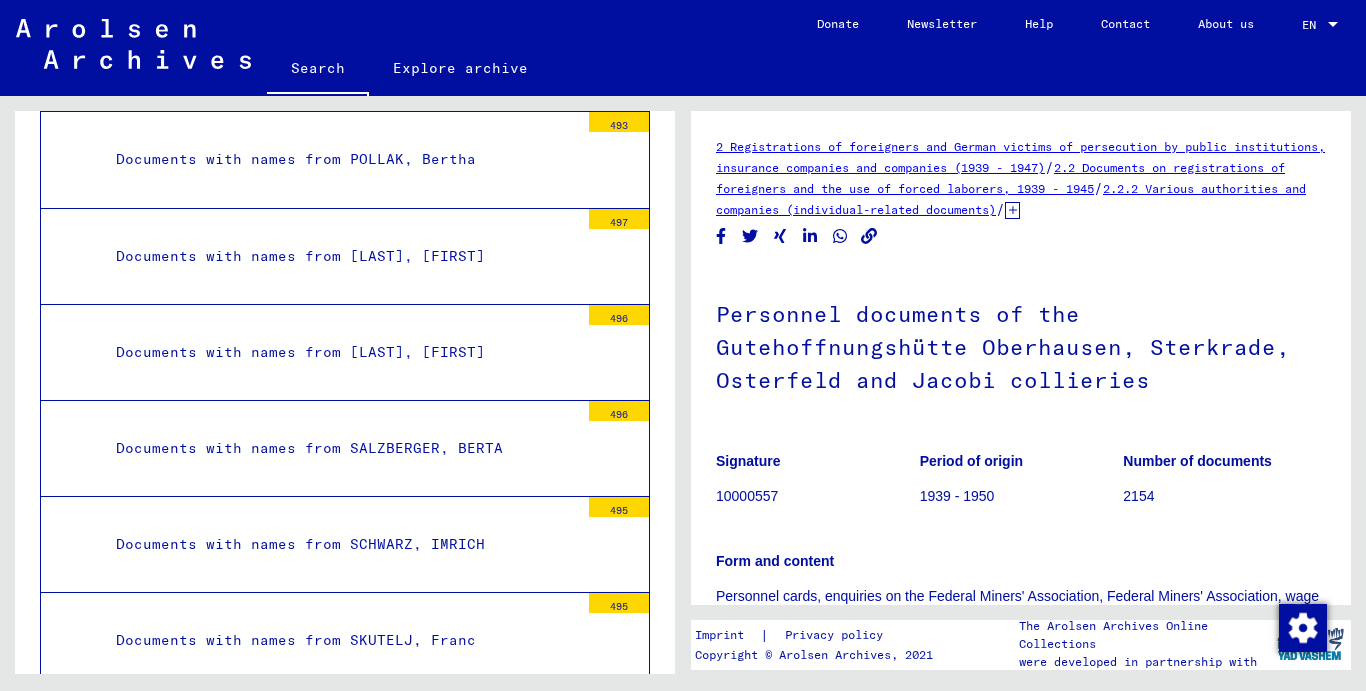scroll, scrollTop: 5897, scrollLeft: 0, axis: vertical 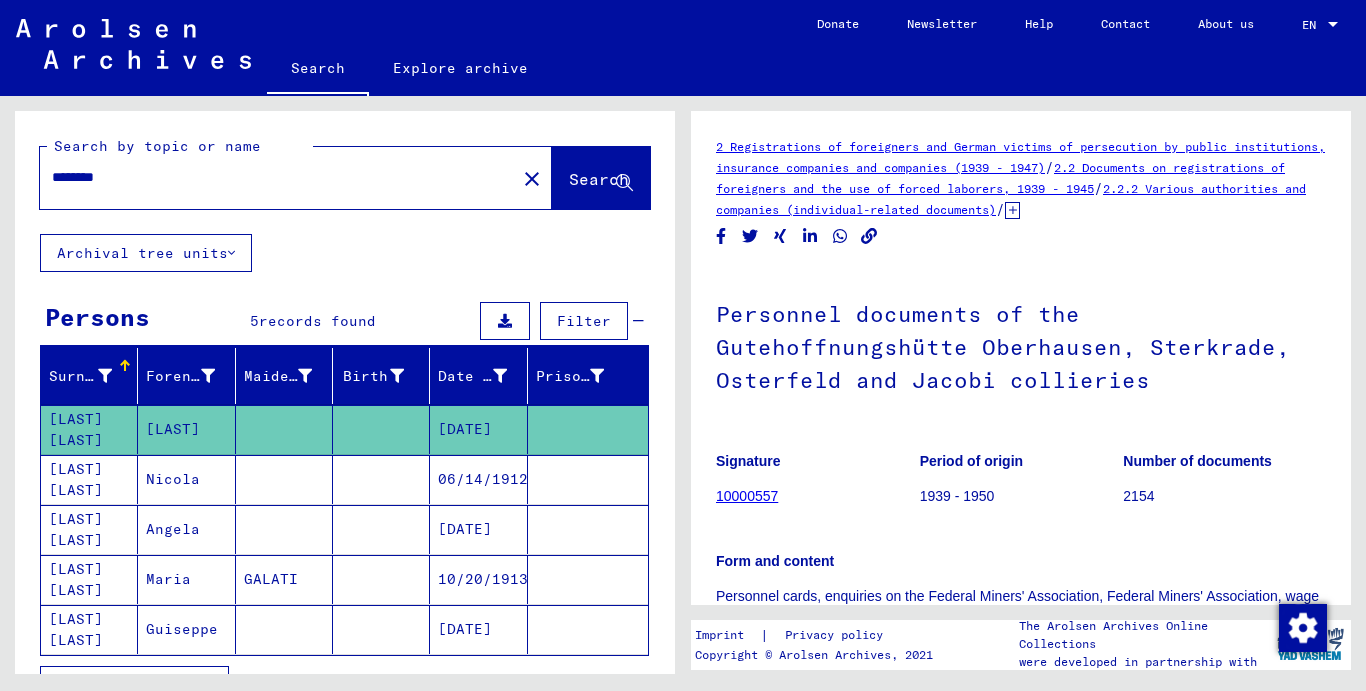 click on "[LAST] [LAST]" at bounding box center [89, 529] 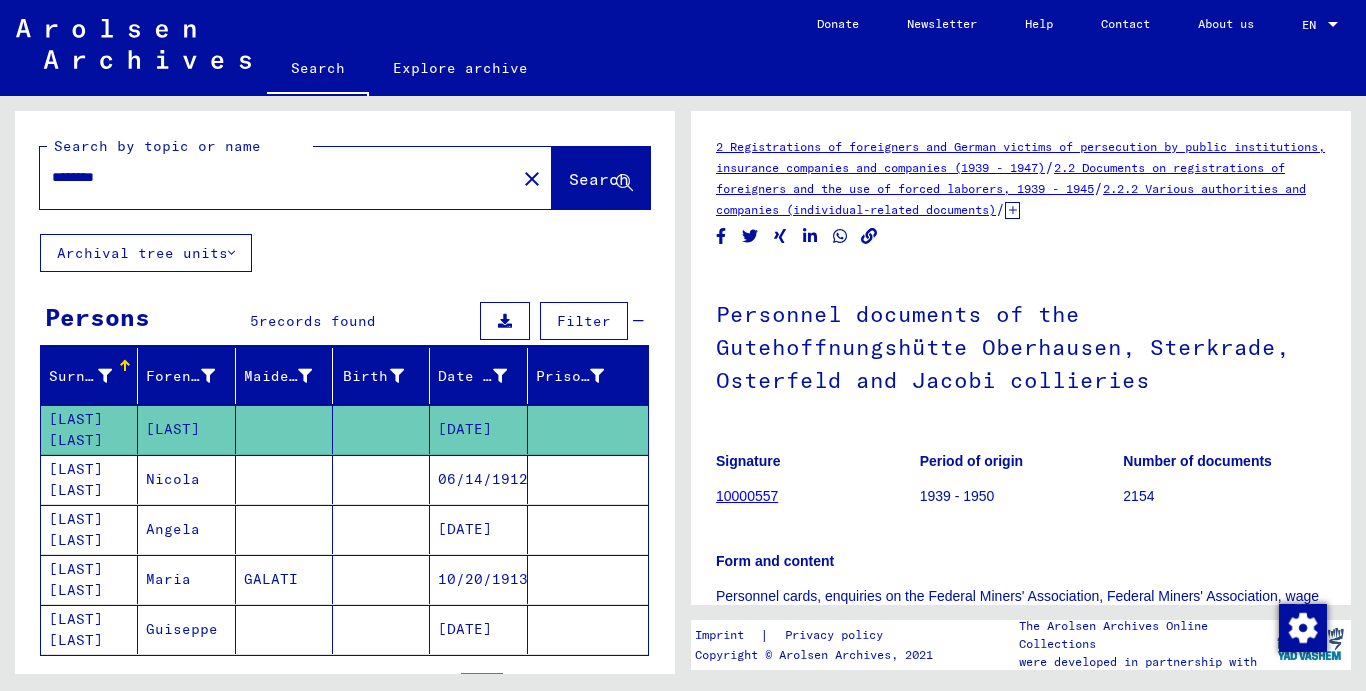 click on "Nicola" at bounding box center [186, 529] 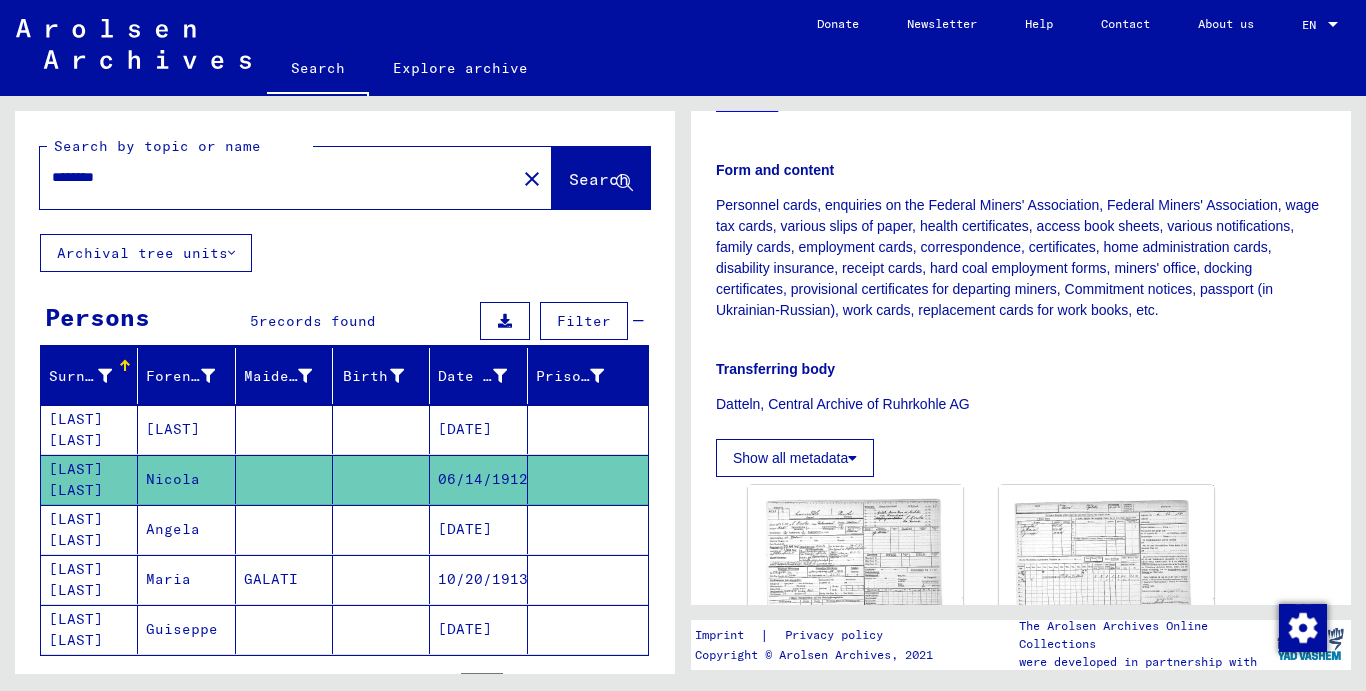 scroll, scrollTop: 600, scrollLeft: 0, axis: vertical 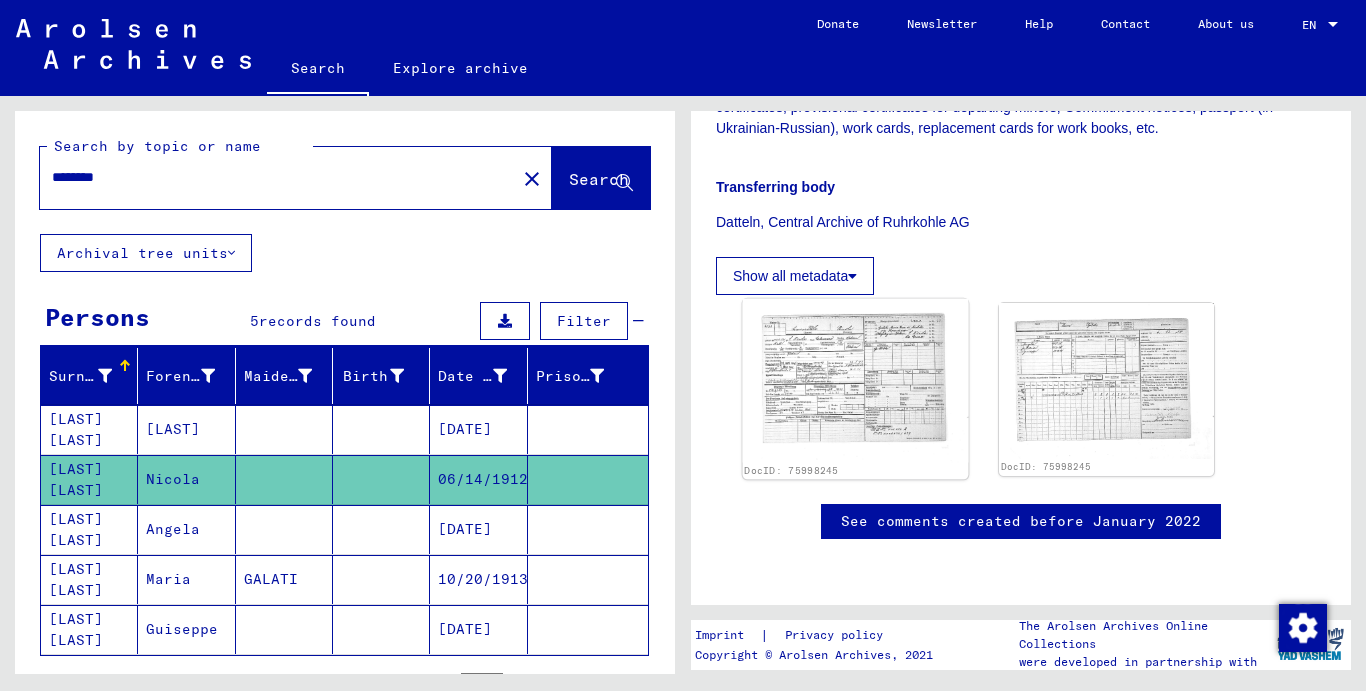 click 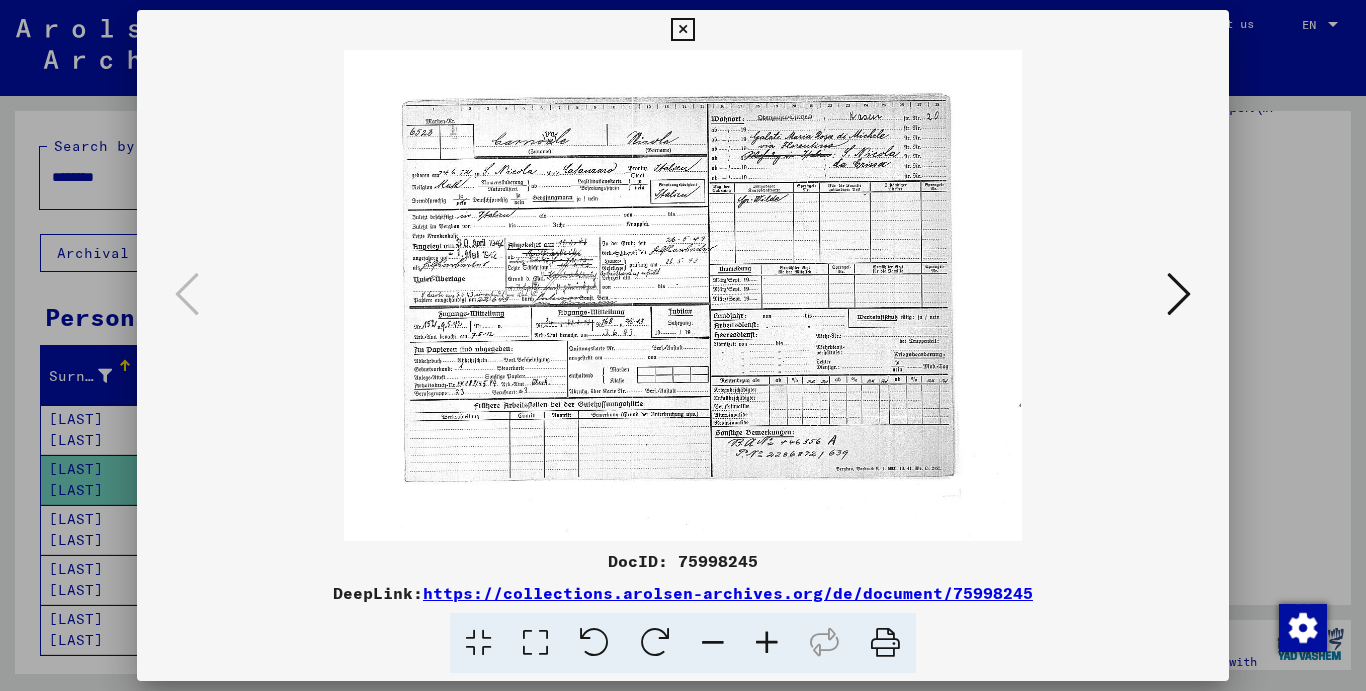 click at bounding box center [767, 643] 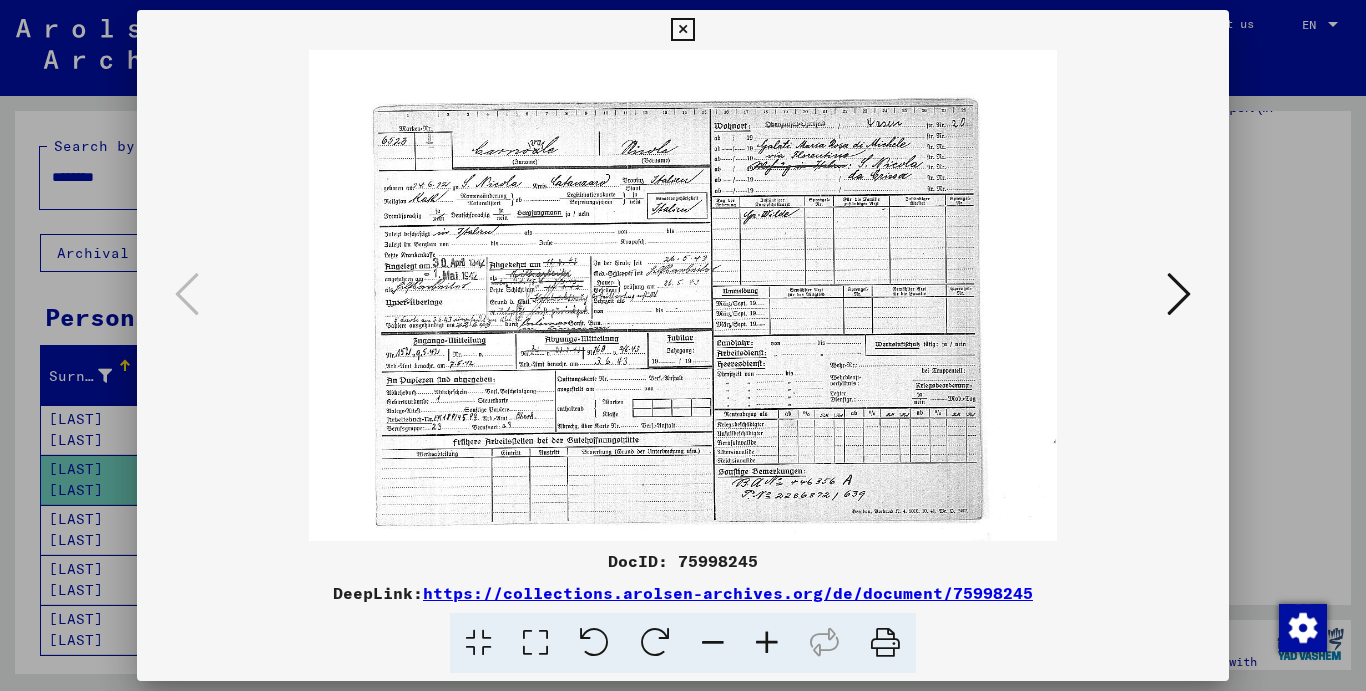 click at bounding box center (767, 643) 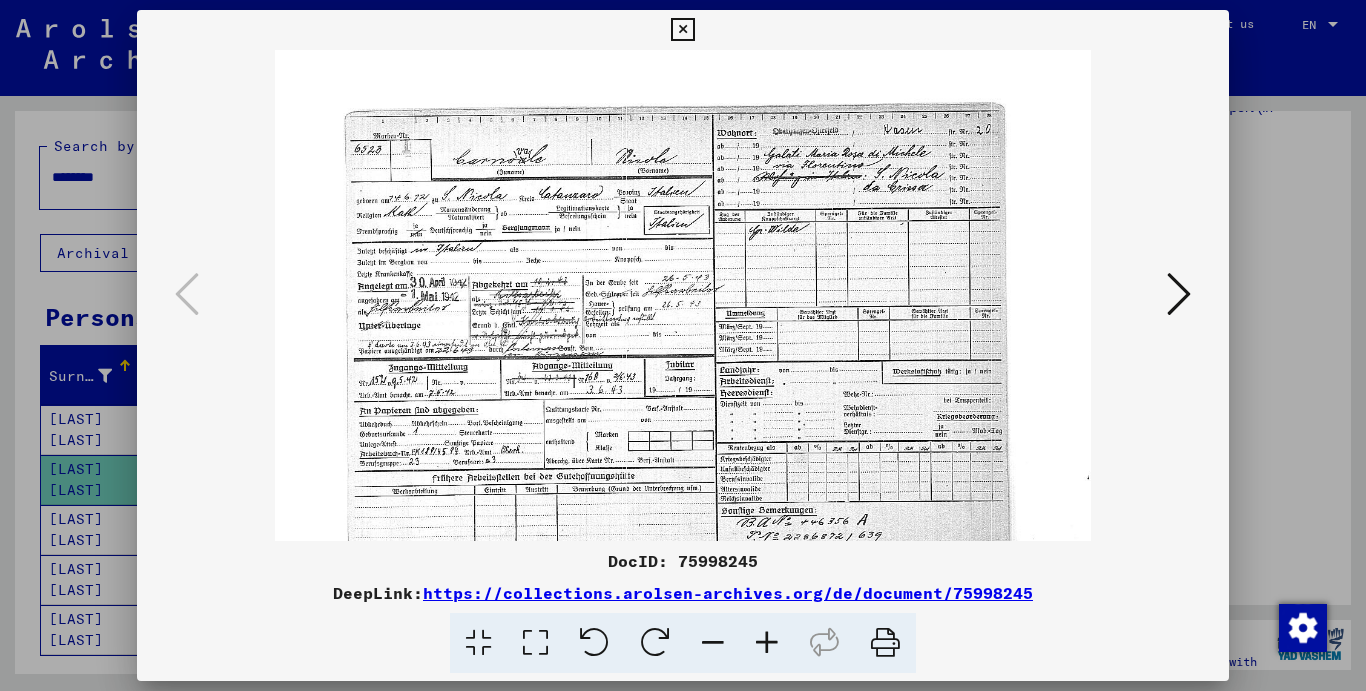 click at bounding box center [767, 643] 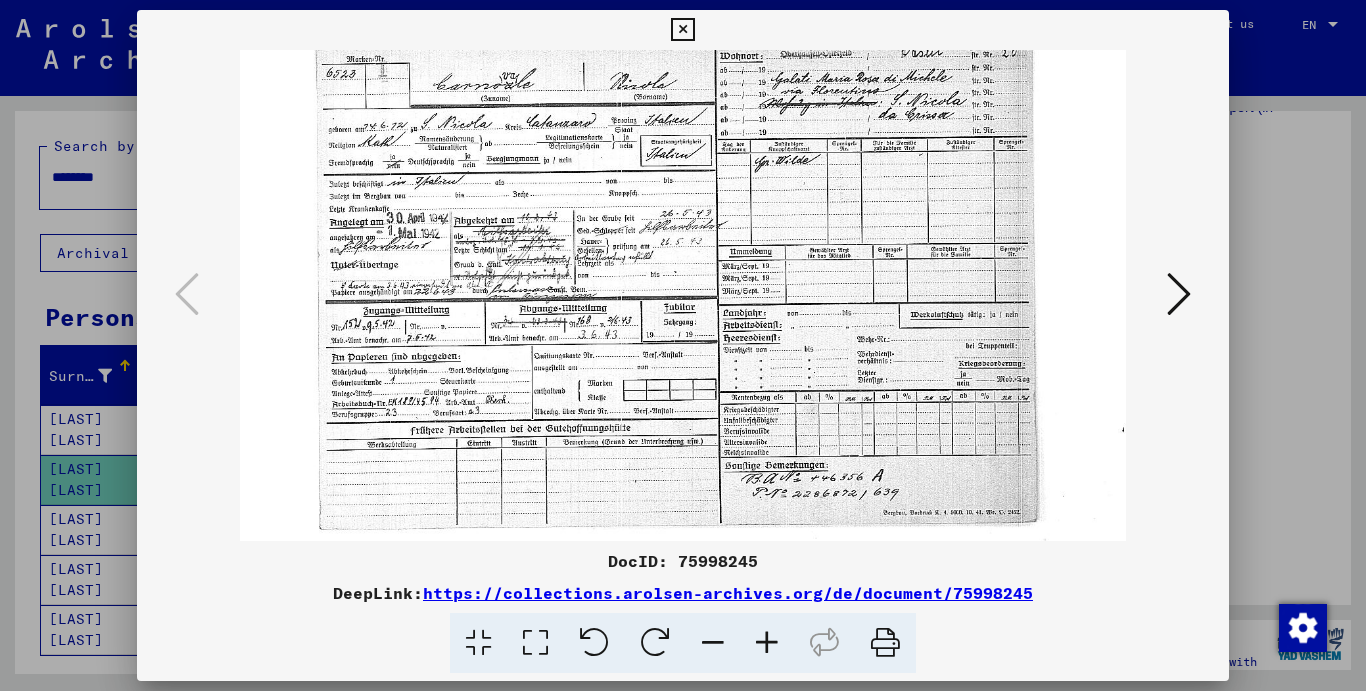 scroll, scrollTop: 85, scrollLeft: 0, axis: vertical 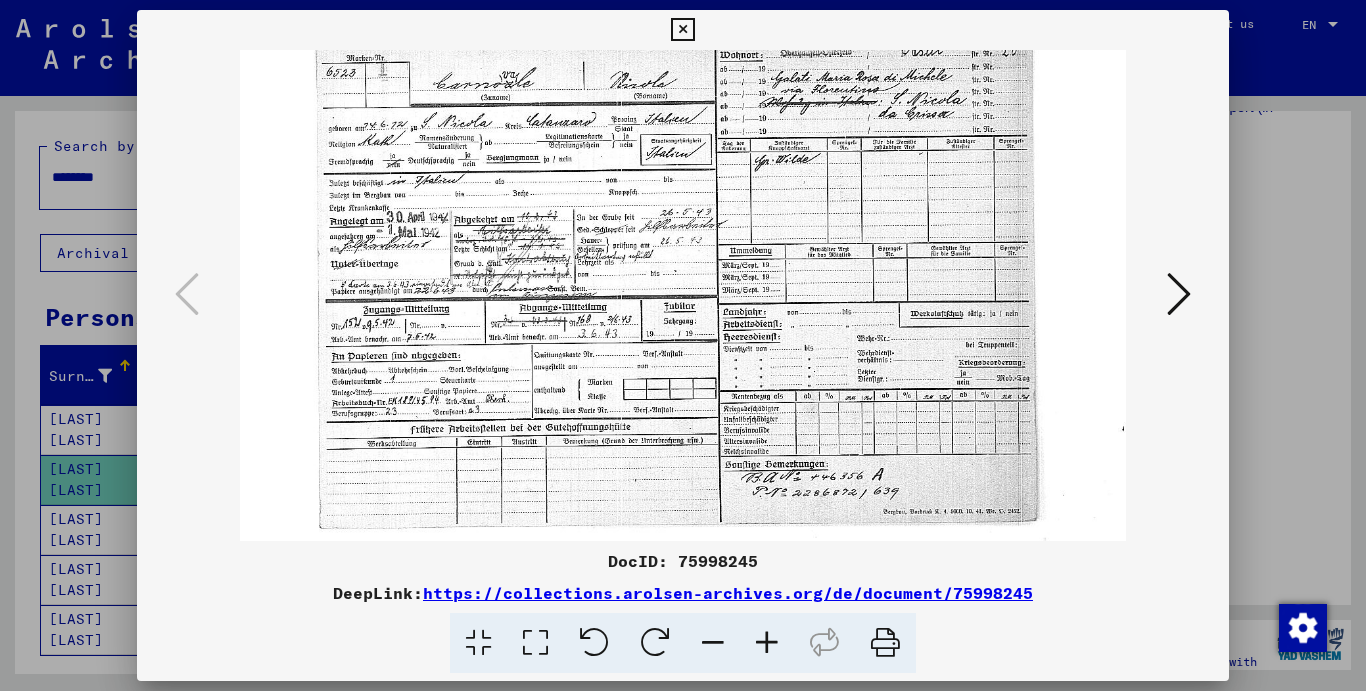 drag, startPoint x: 480, startPoint y: 329, endPoint x: 475, endPoint y: 245, distance: 84.14868 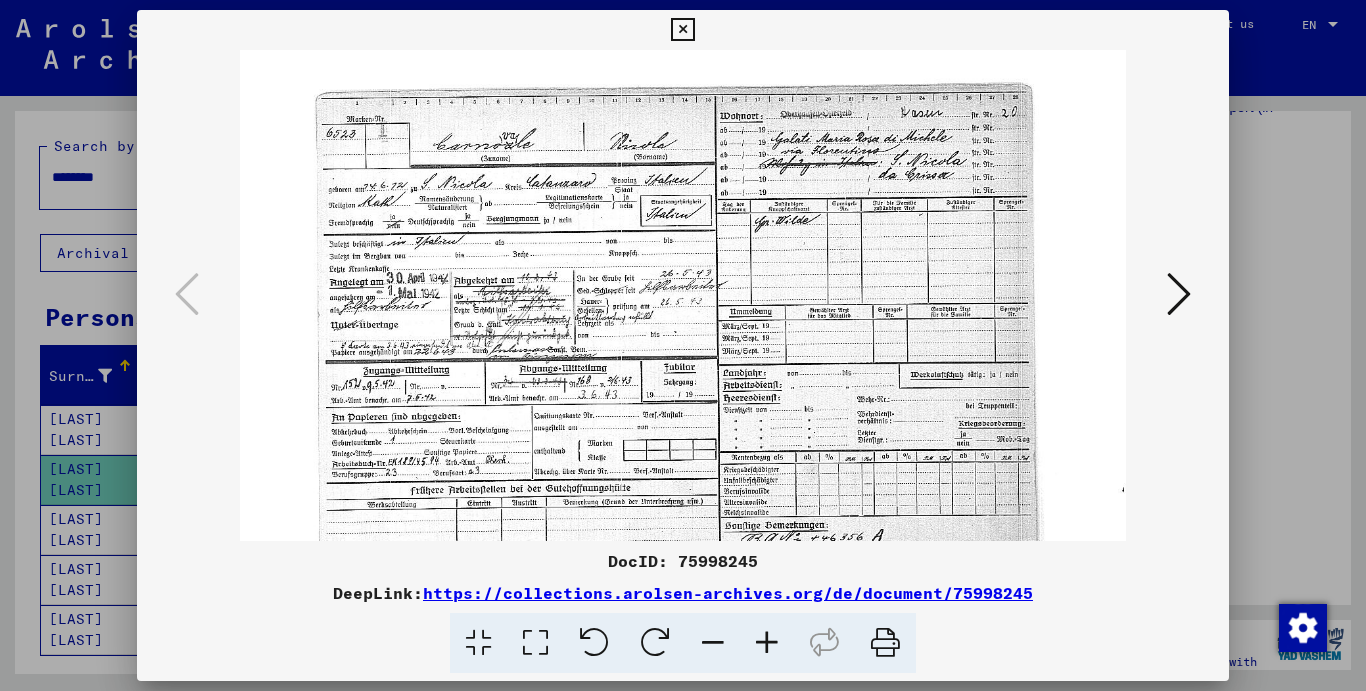 scroll, scrollTop: 0, scrollLeft: 0, axis: both 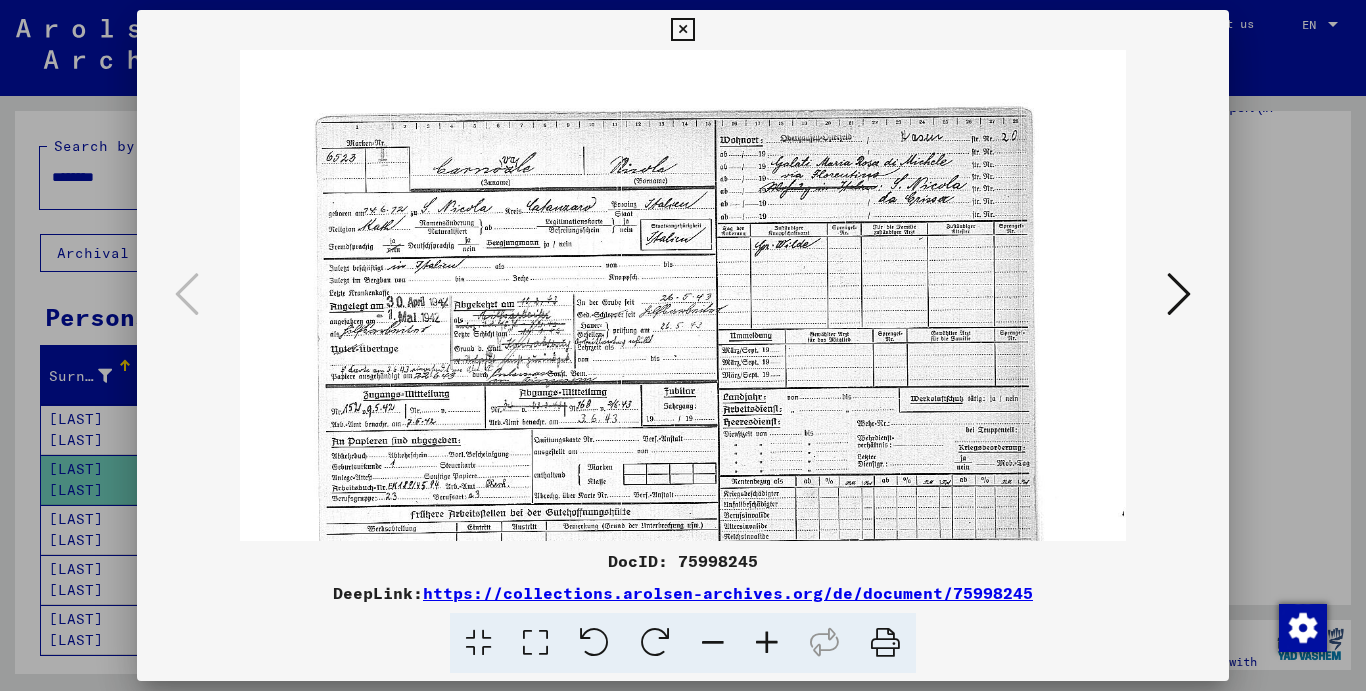 drag, startPoint x: 889, startPoint y: 250, endPoint x: 850, endPoint y: 391, distance: 146.29422 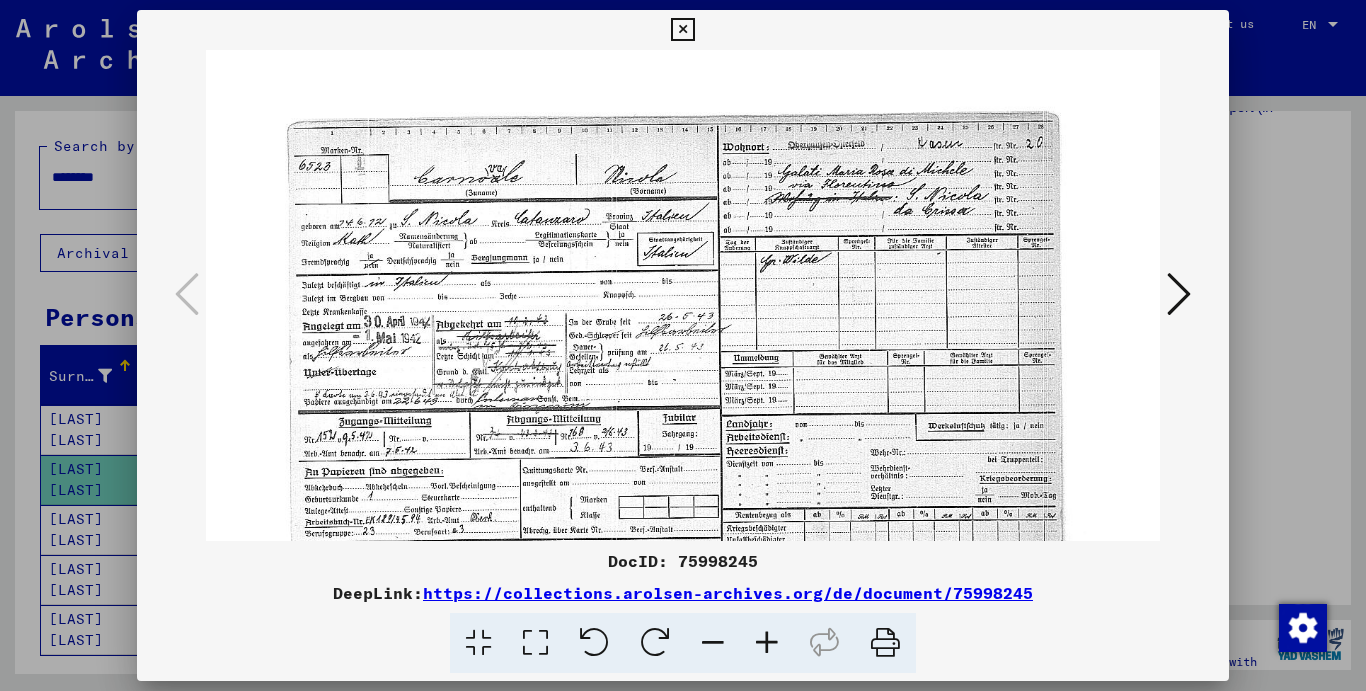 click at bounding box center (767, 643) 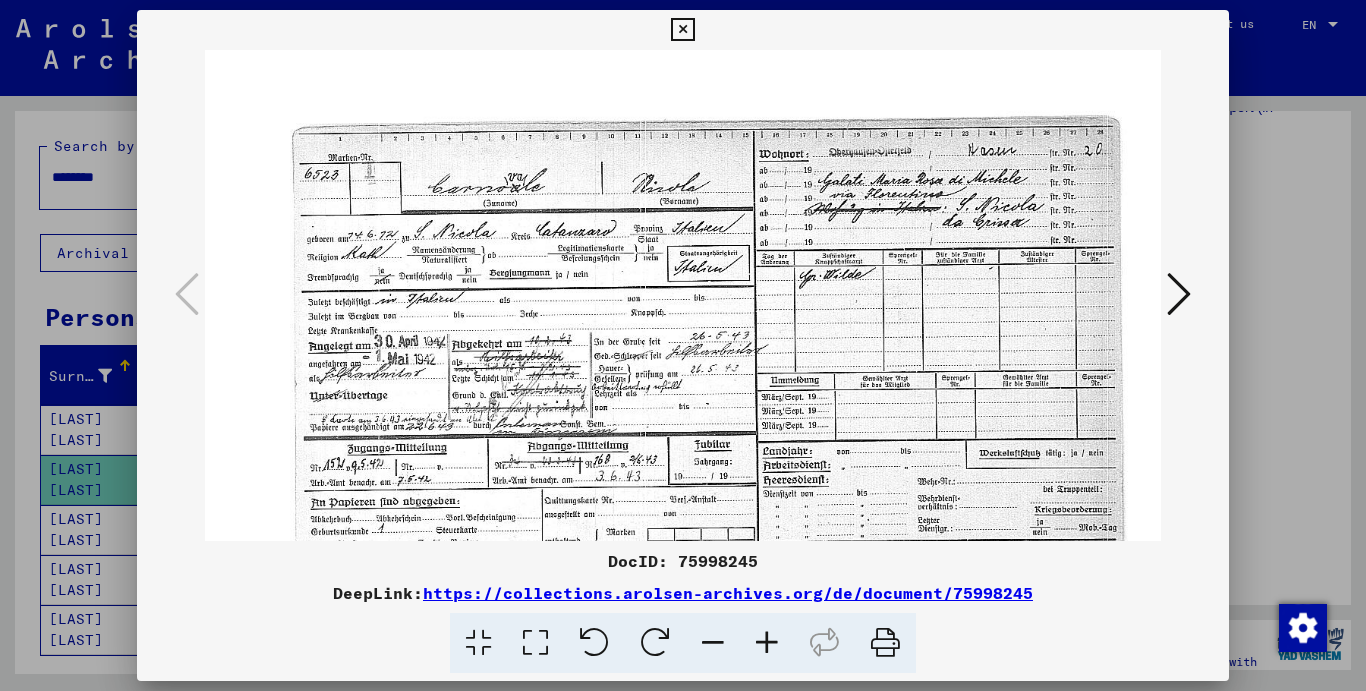 click at bounding box center [767, 643] 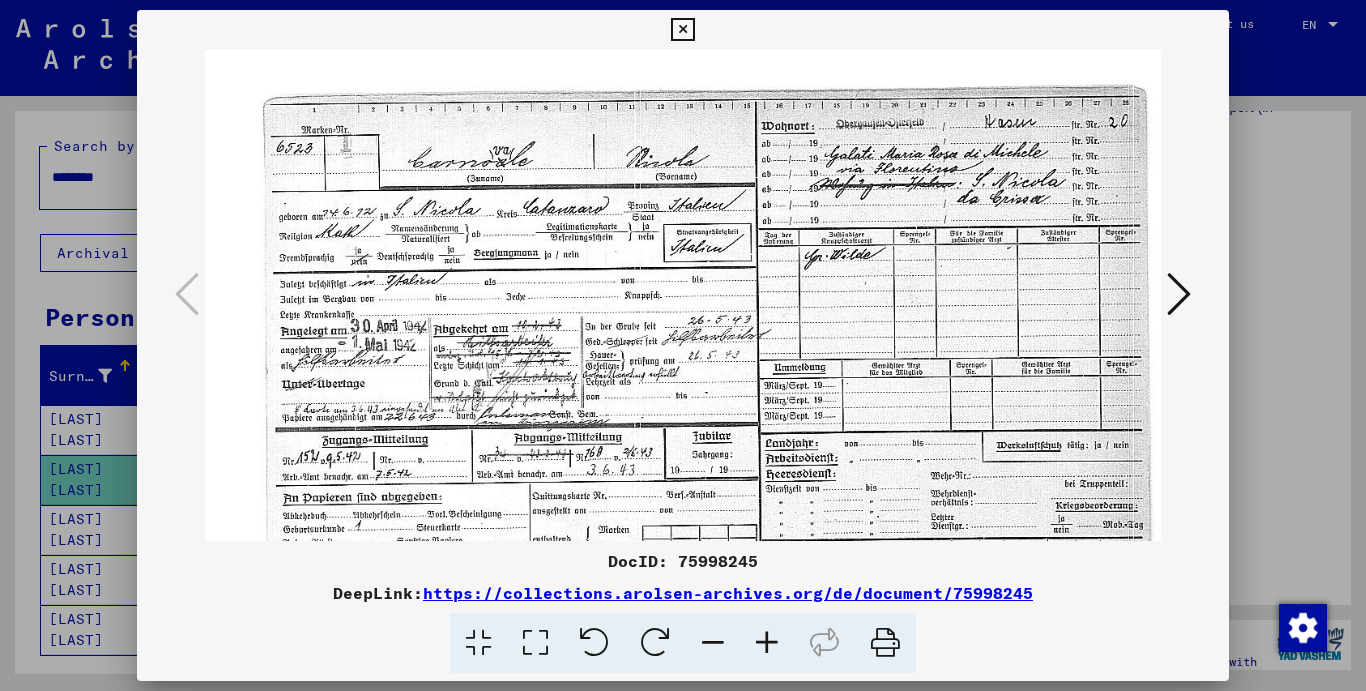drag, startPoint x: 895, startPoint y: 443, endPoint x: 859, endPoint y: 408, distance: 50.20956 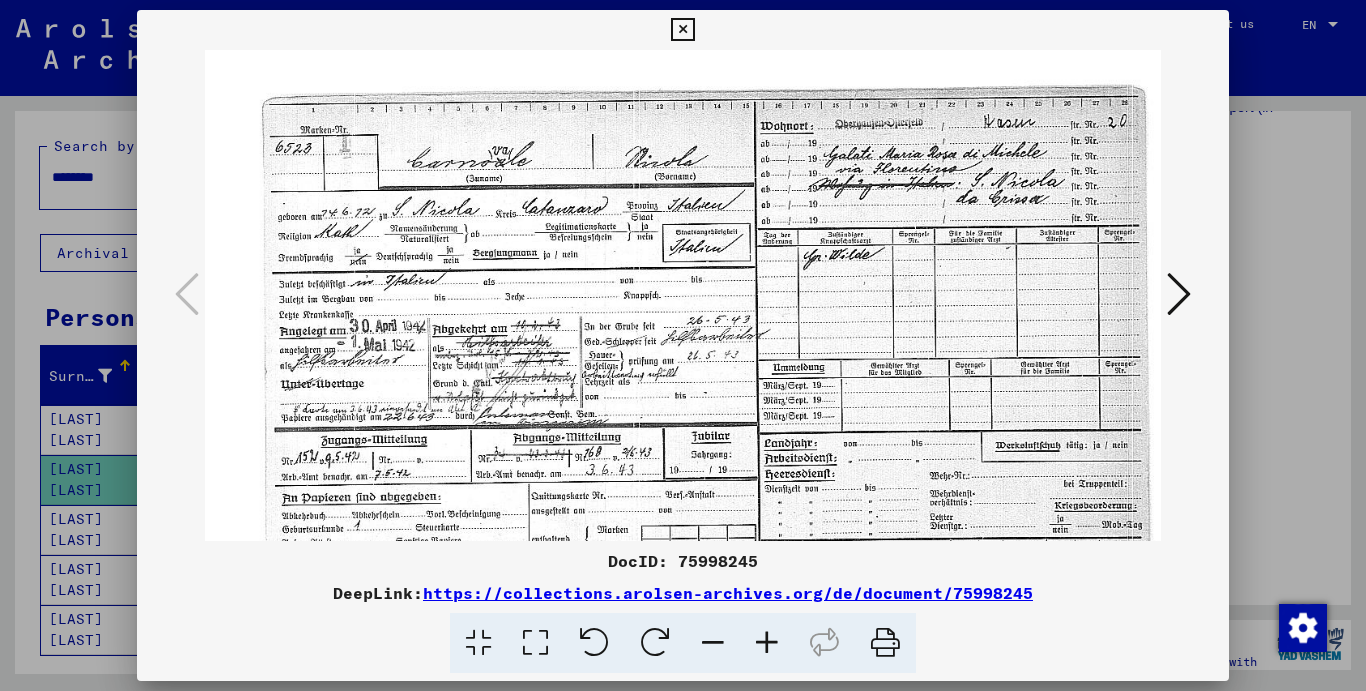click at bounding box center [713, 643] 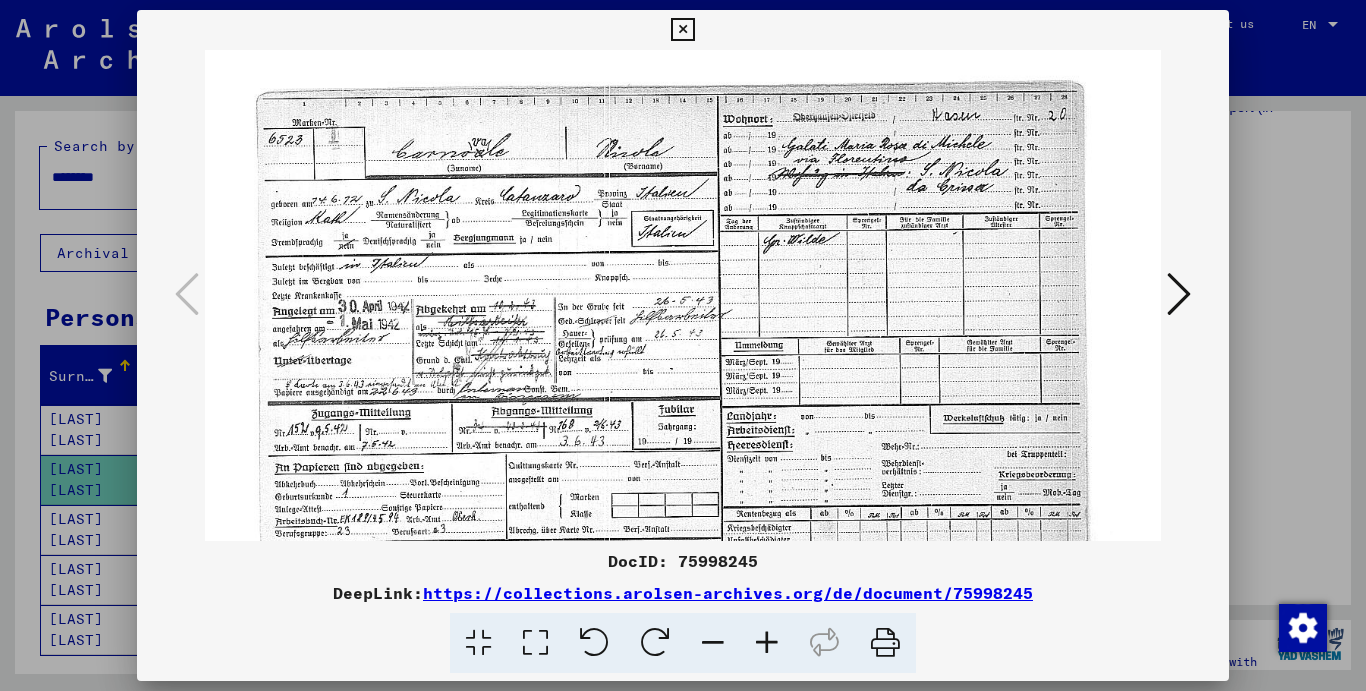 click at bounding box center [713, 643] 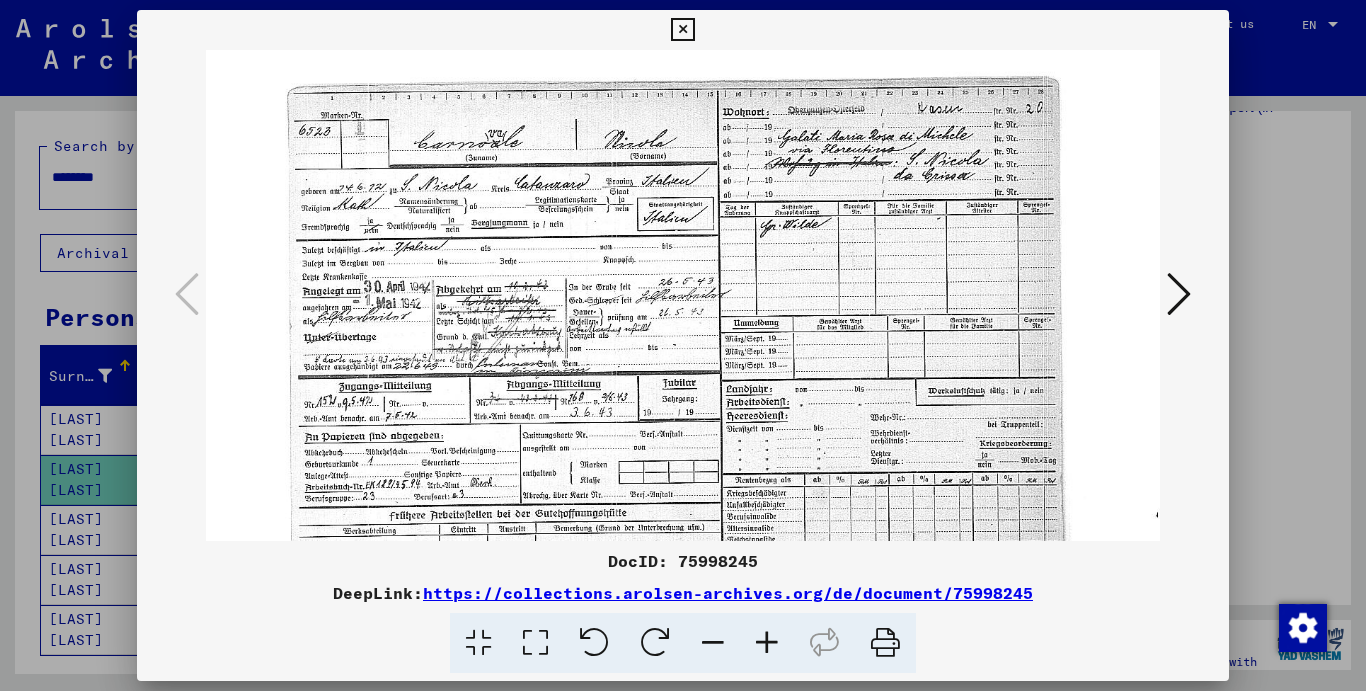 click at bounding box center [713, 643] 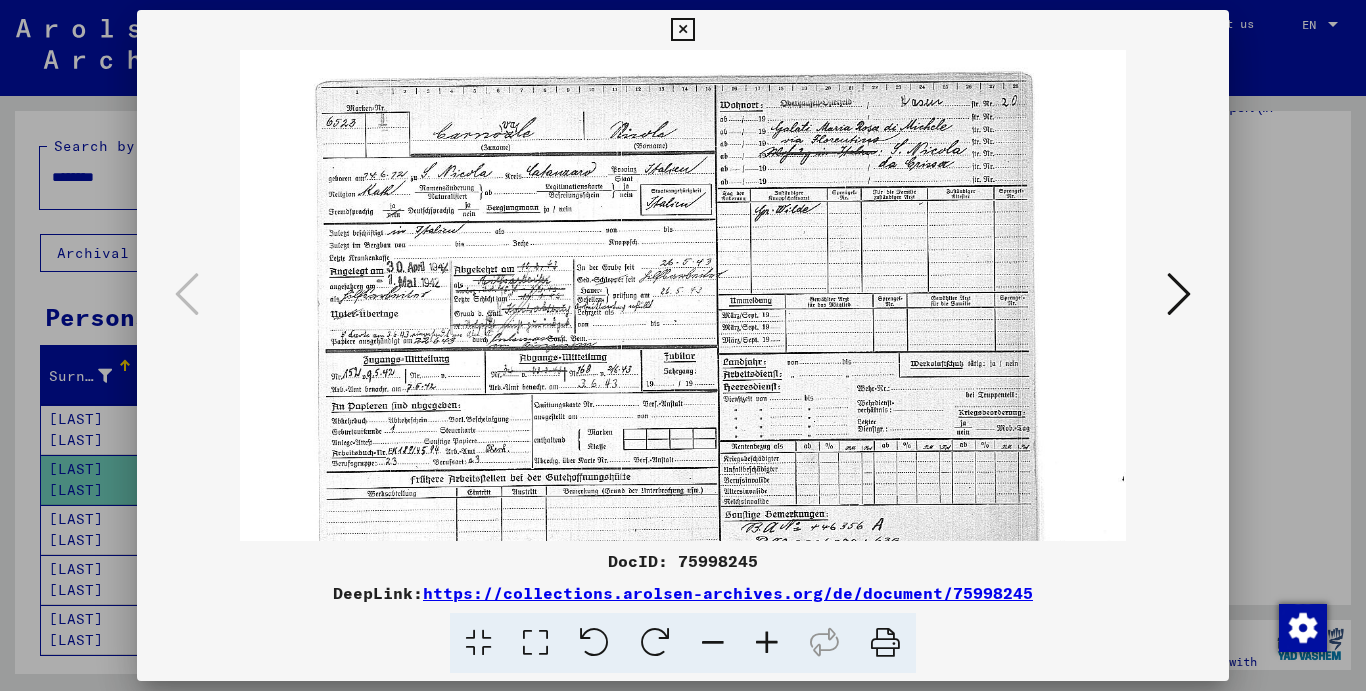 click on "https://collections.arolsen-archives.org/de/document/75998245" at bounding box center [728, 593] 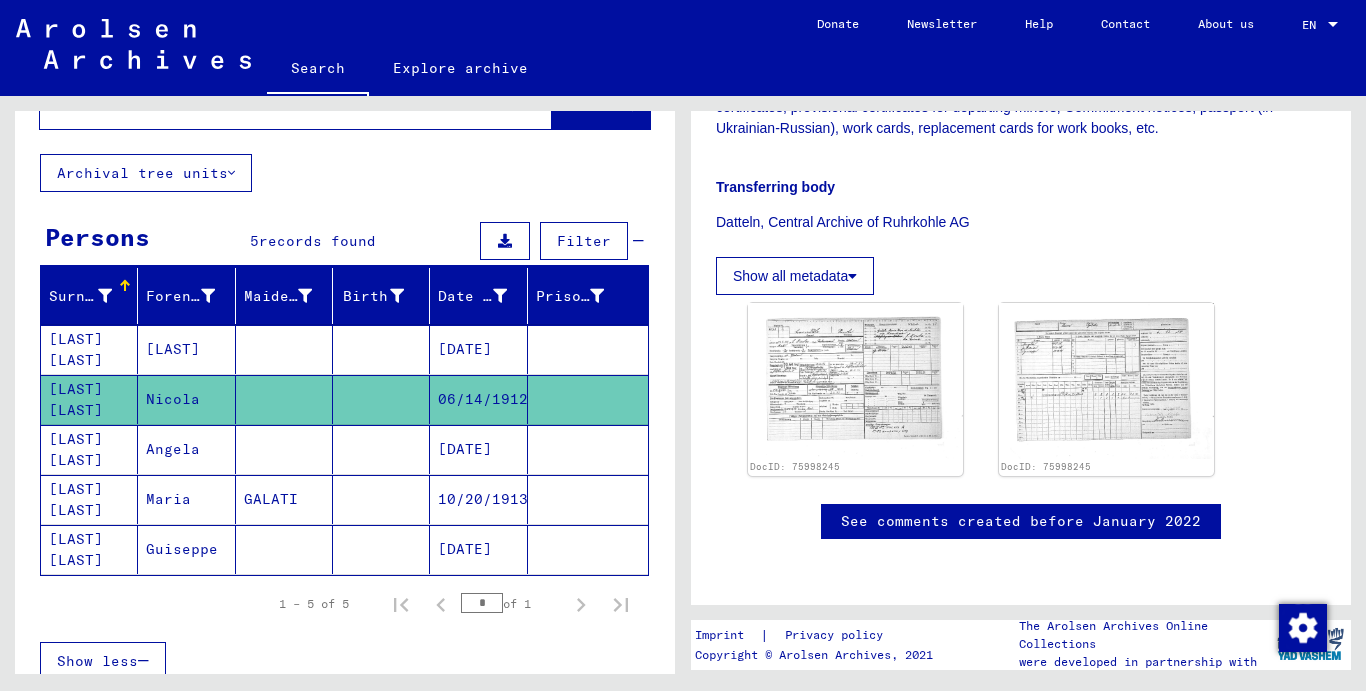 scroll, scrollTop: 100, scrollLeft: 0, axis: vertical 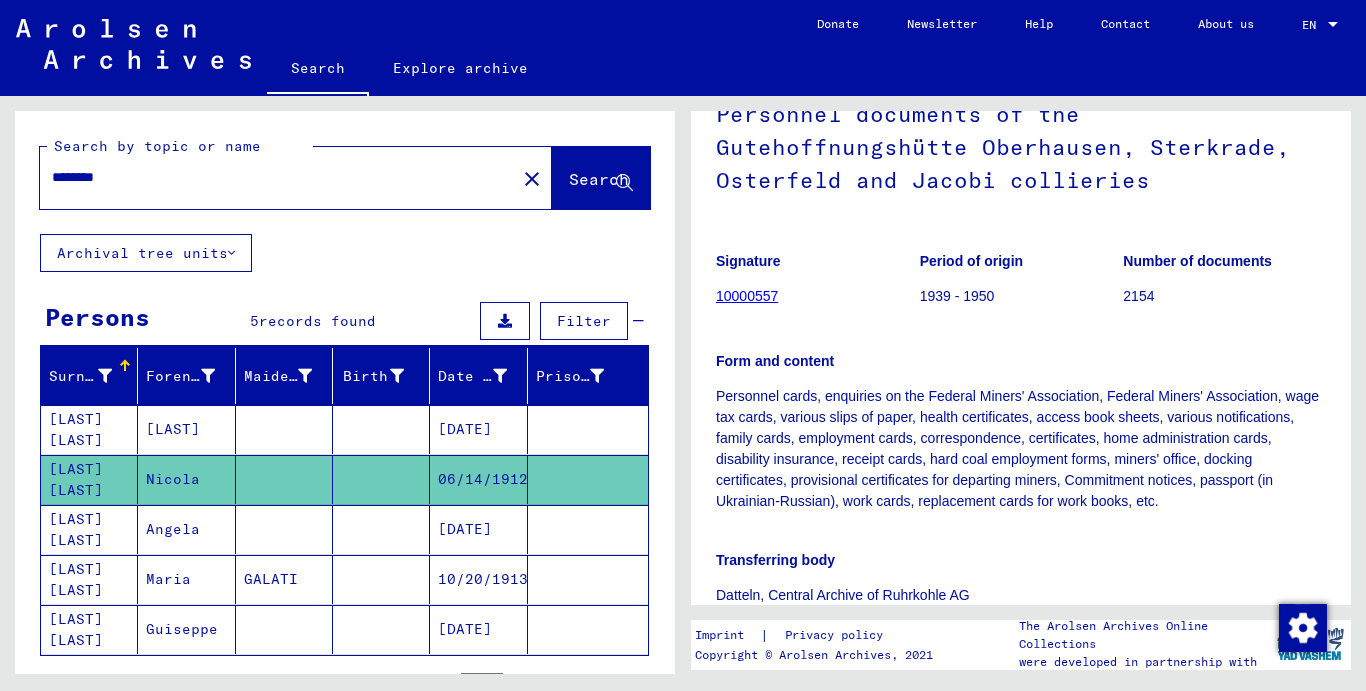 drag, startPoint x: 128, startPoint y: 174, endPoint x: 13, endPoint y: 156, distance: 116.40017 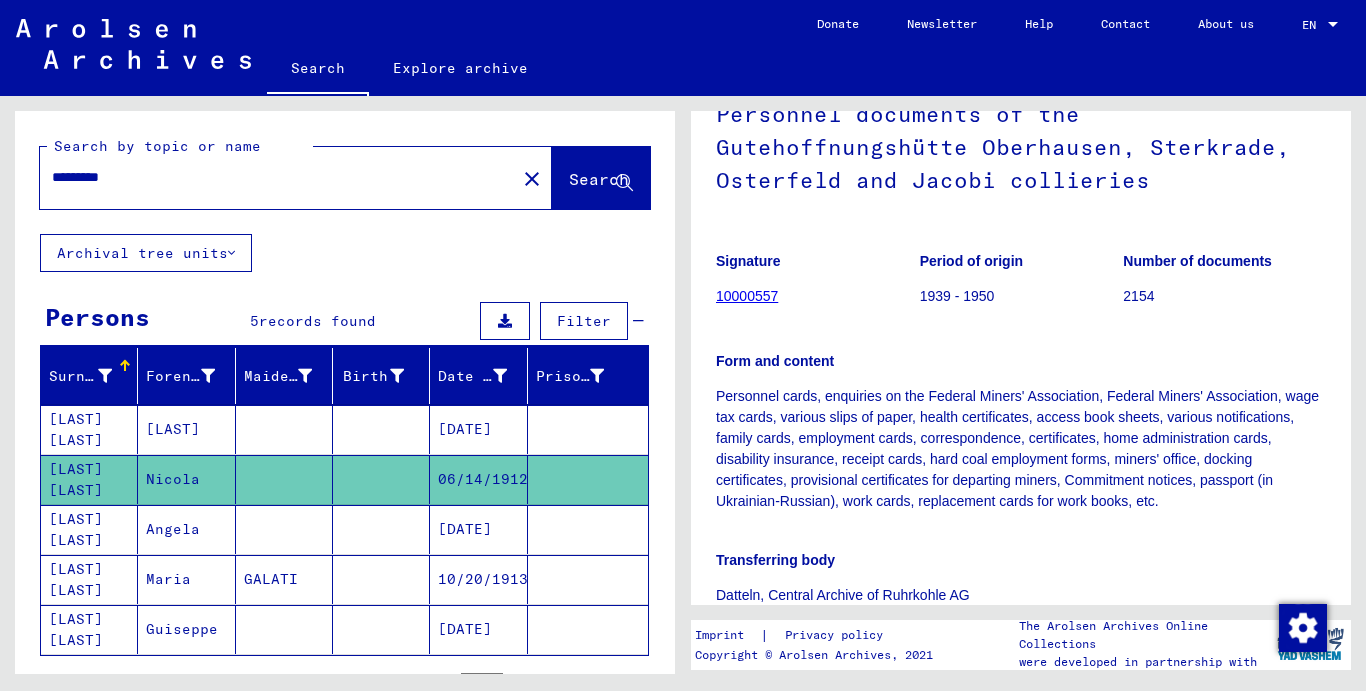 scroll, scrollTop: 0, scrollLeft: 0, axis: both 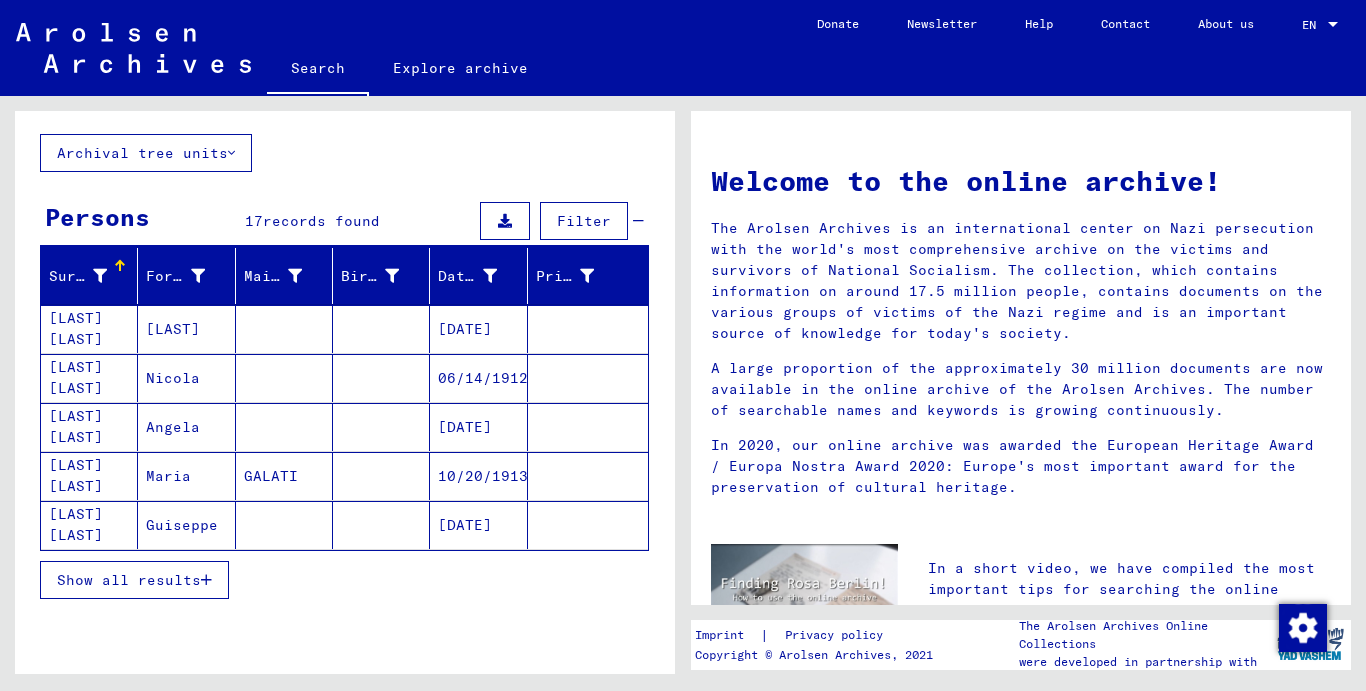 click at bounding box center (206, 580) 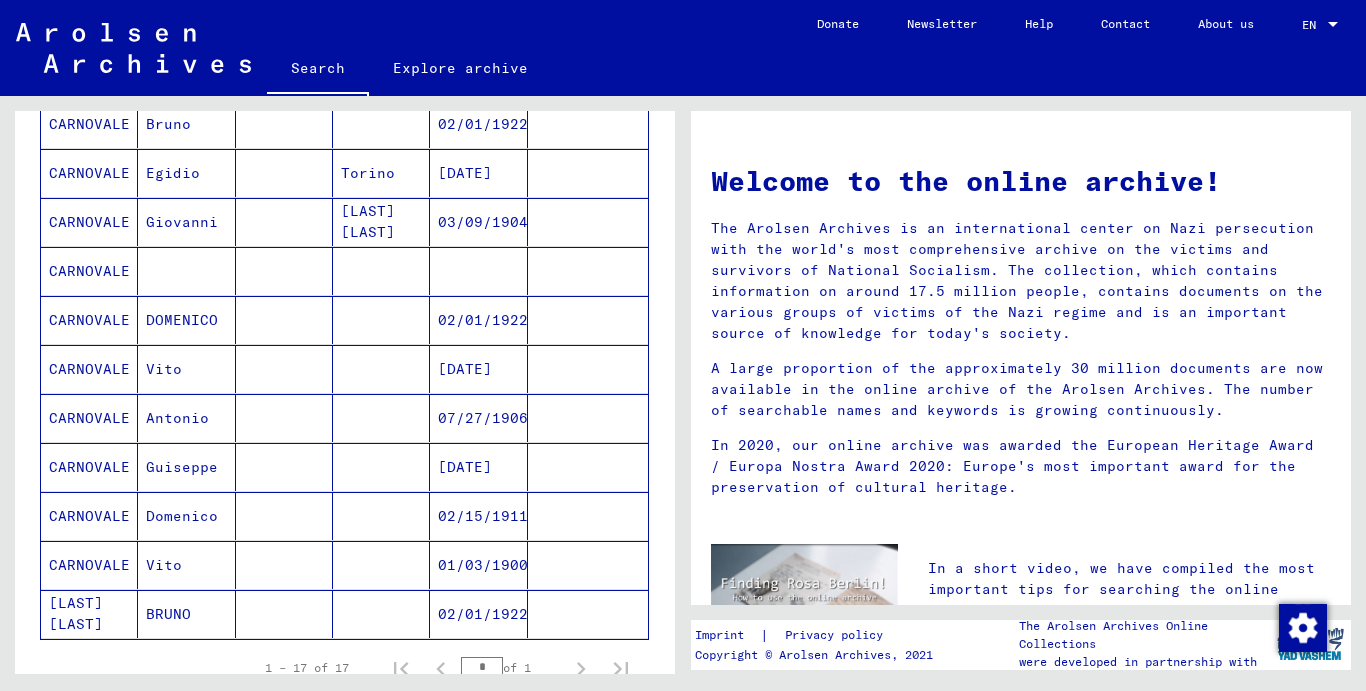 scroll, scrollTop: 600, scrollLeft: 0, axis: vertical 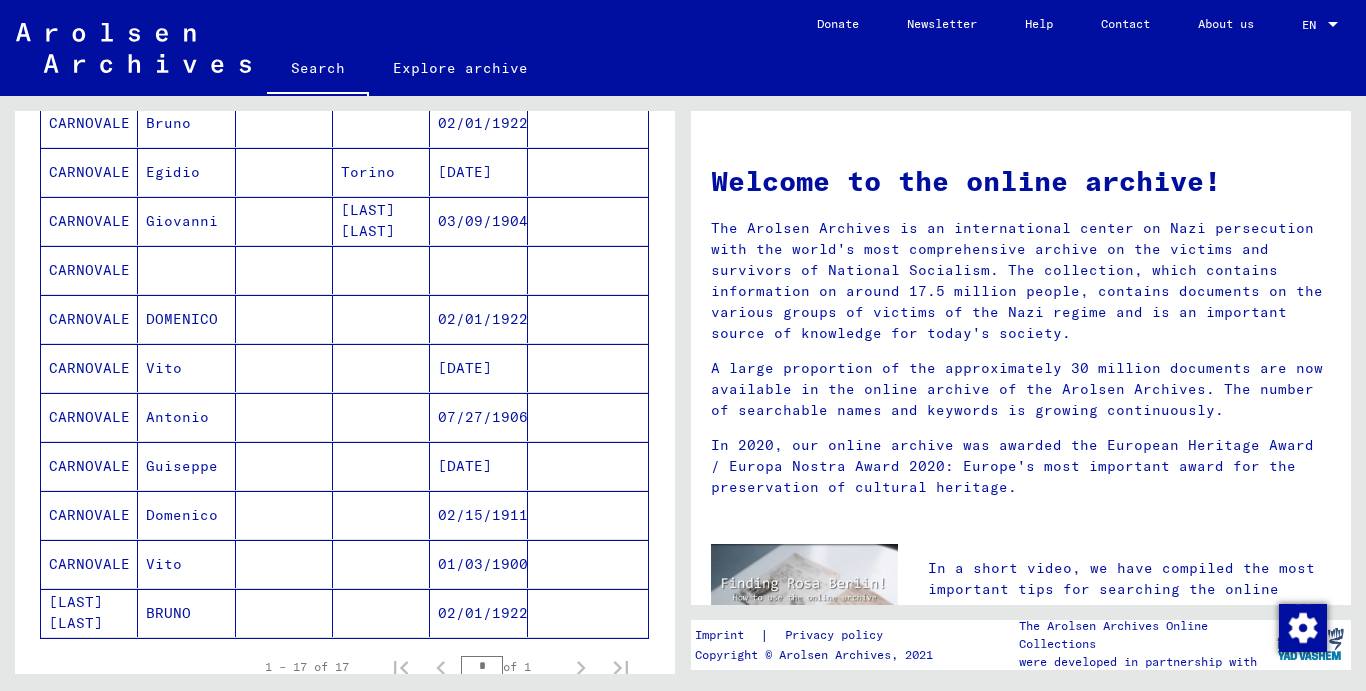 click on "CARNOVALE" at bounding box center (89, 417) 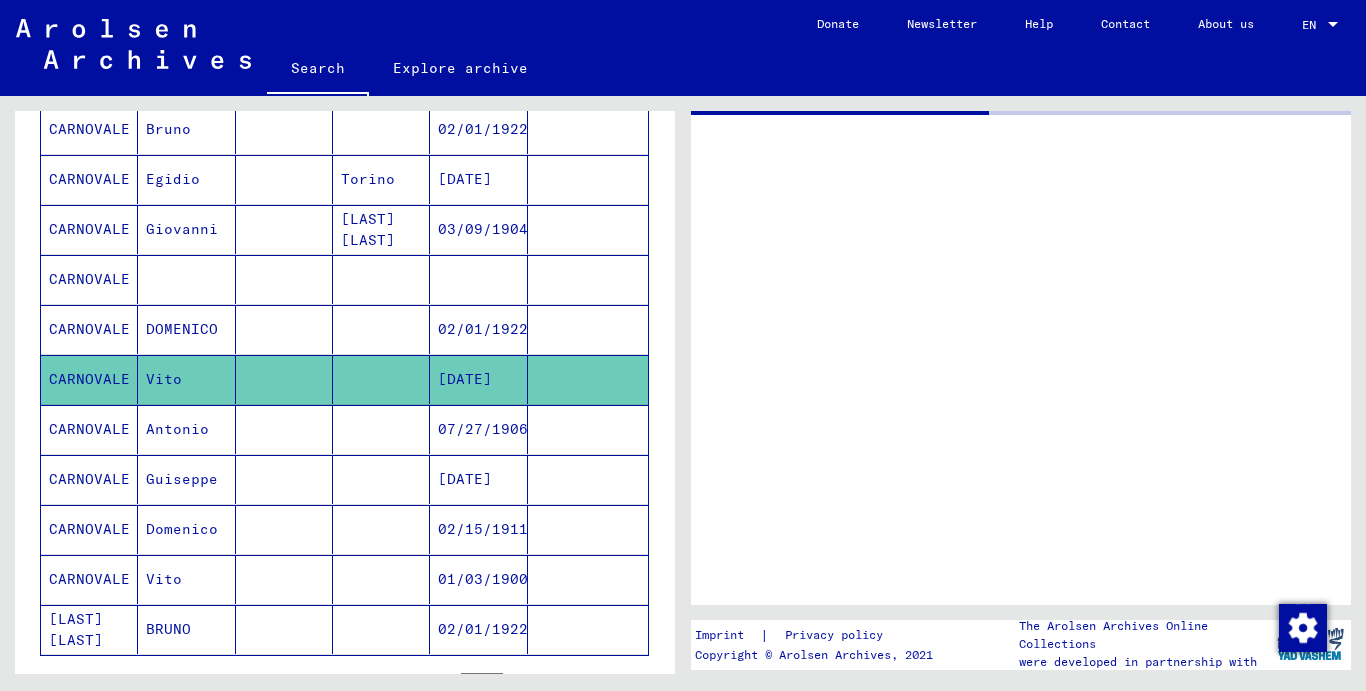 scroll, scrollTop: 606, scrollLeft: 0, axis: vertical 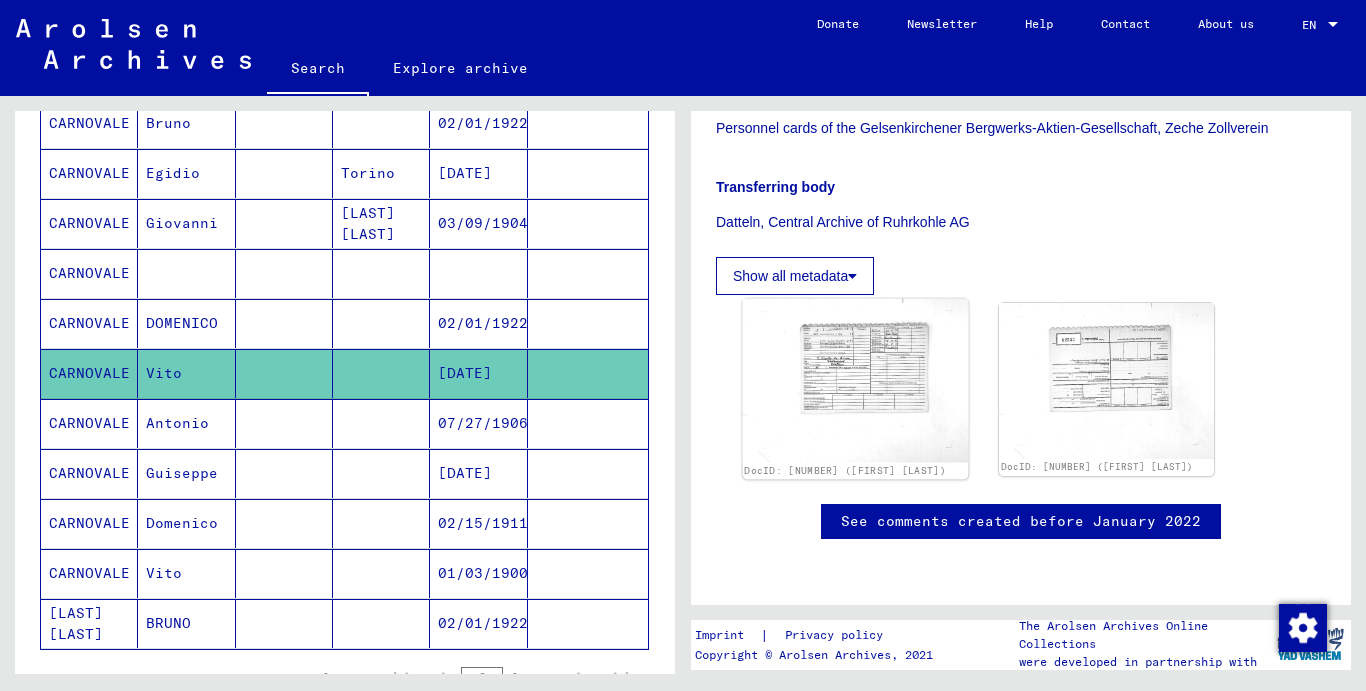 click 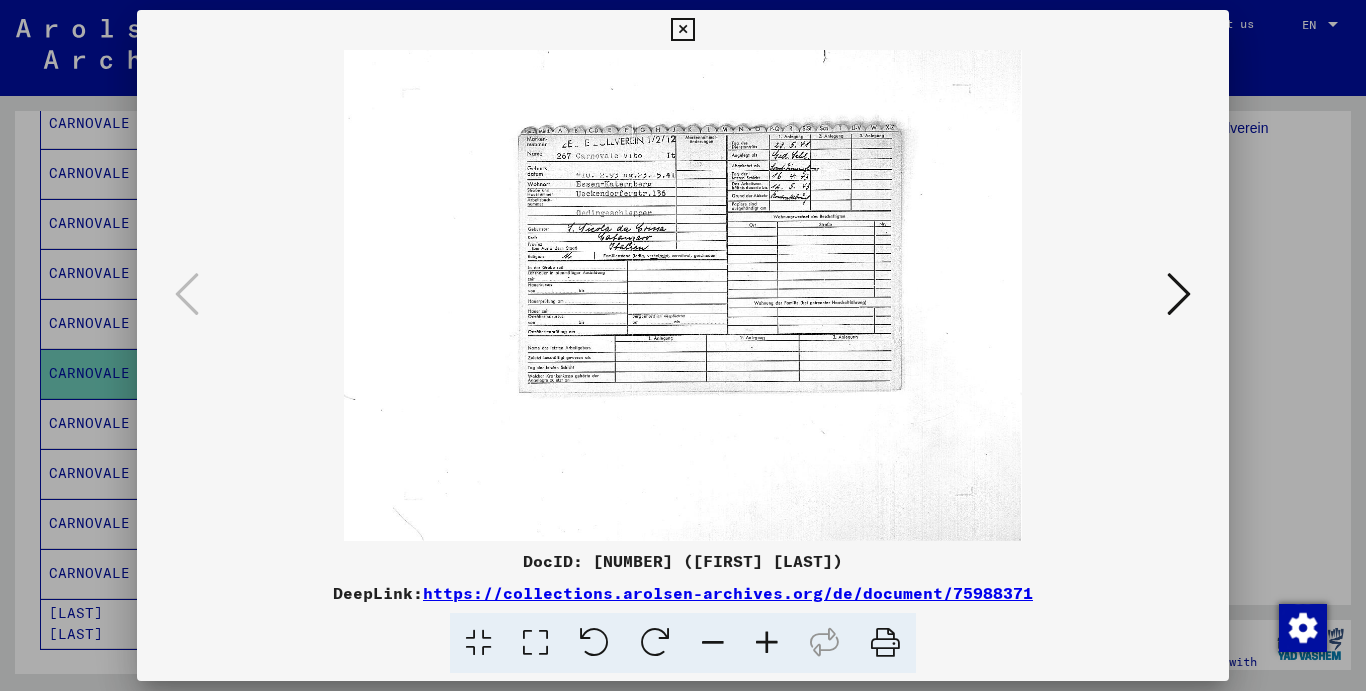 click at bounding box center (767, 643) 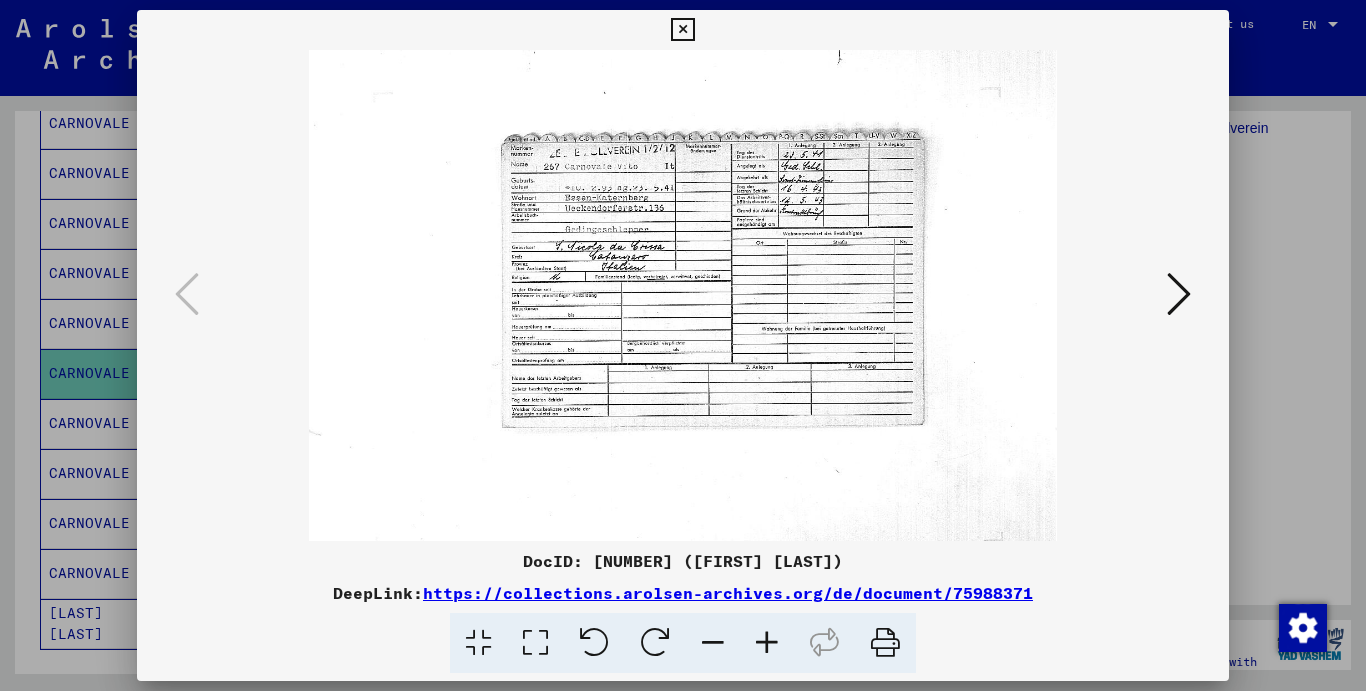 click at bounding box center (767, 643) 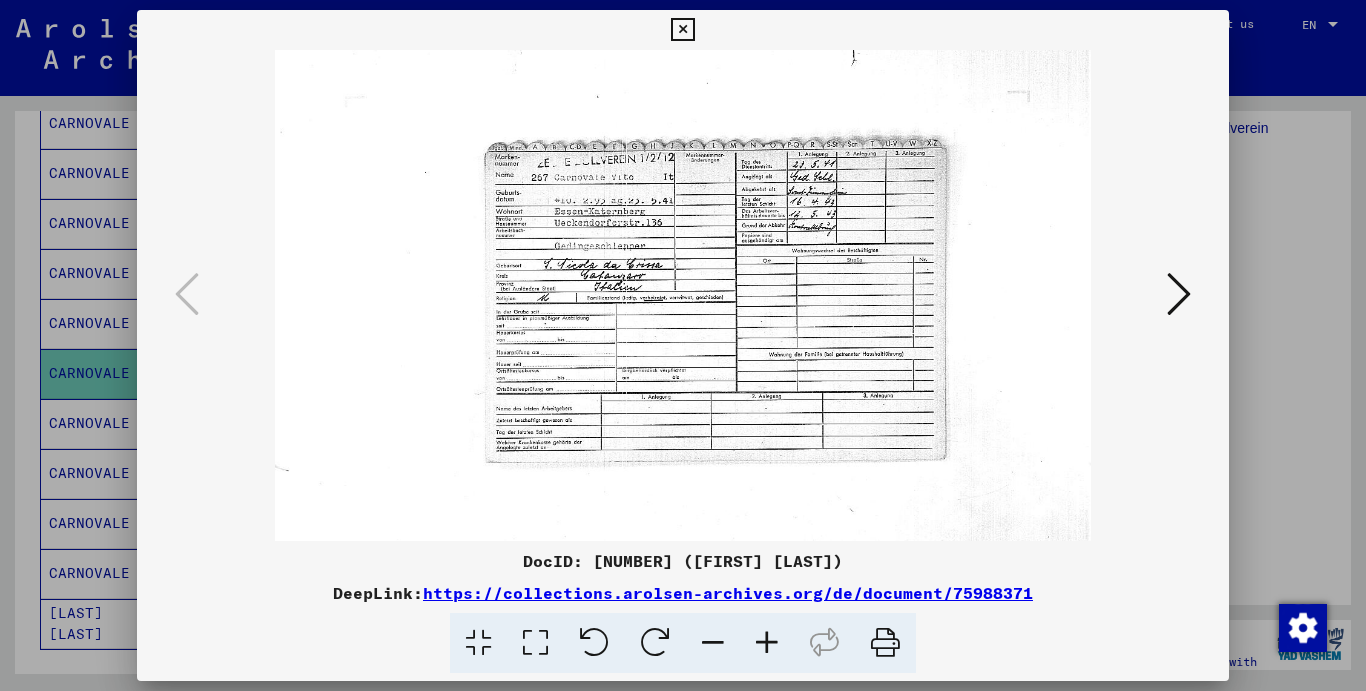 click at bounding box center (767, 643) 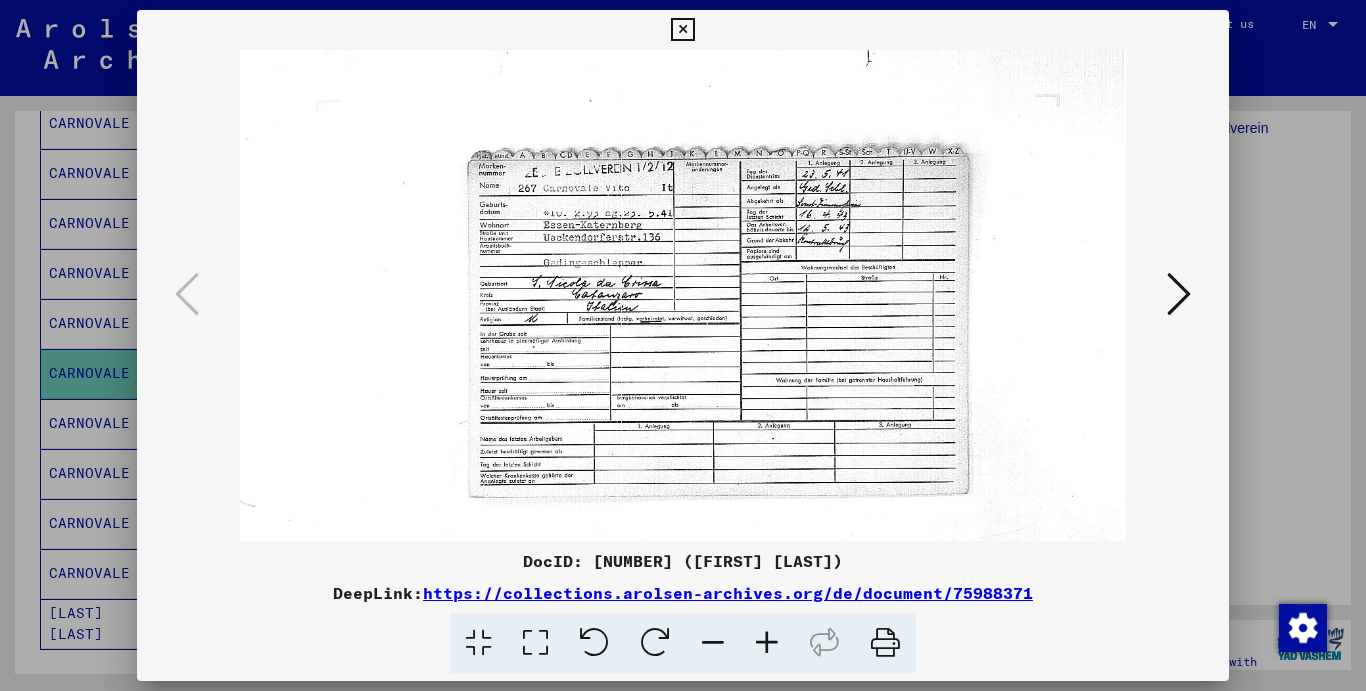 click at bounding box center (1179, 294) 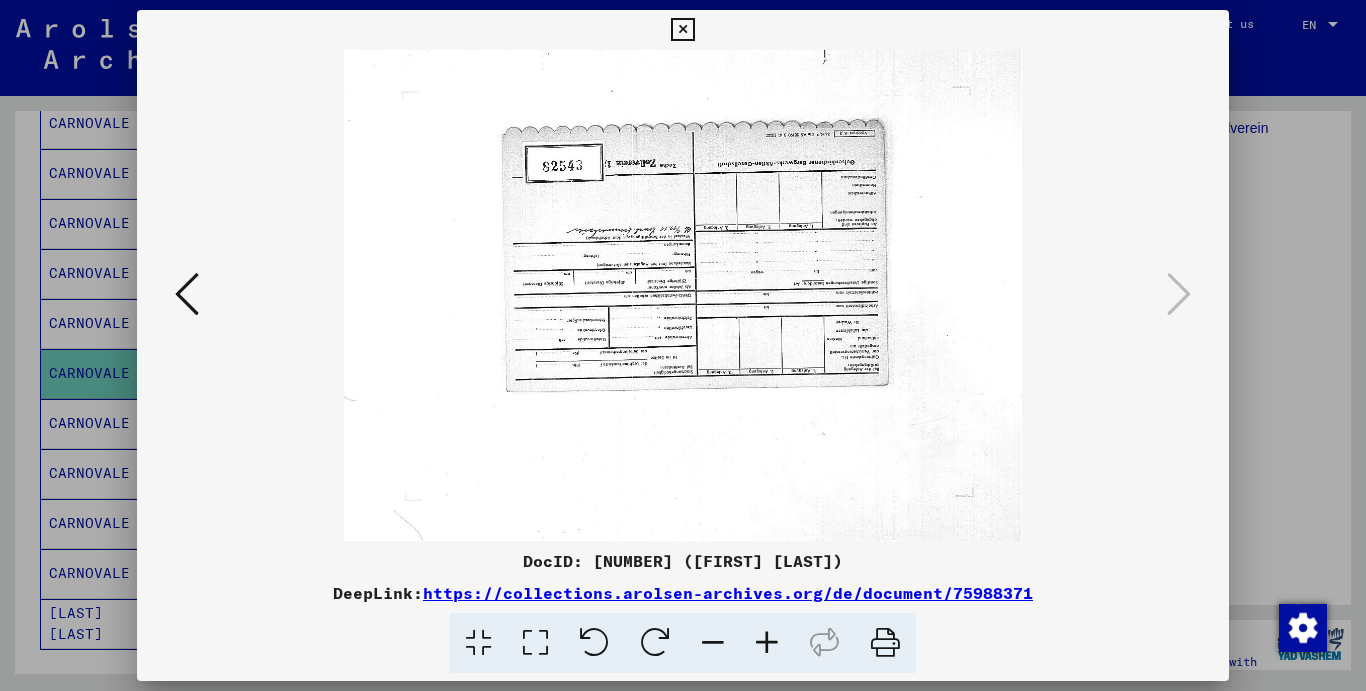 click at bounding box center (187, 294) 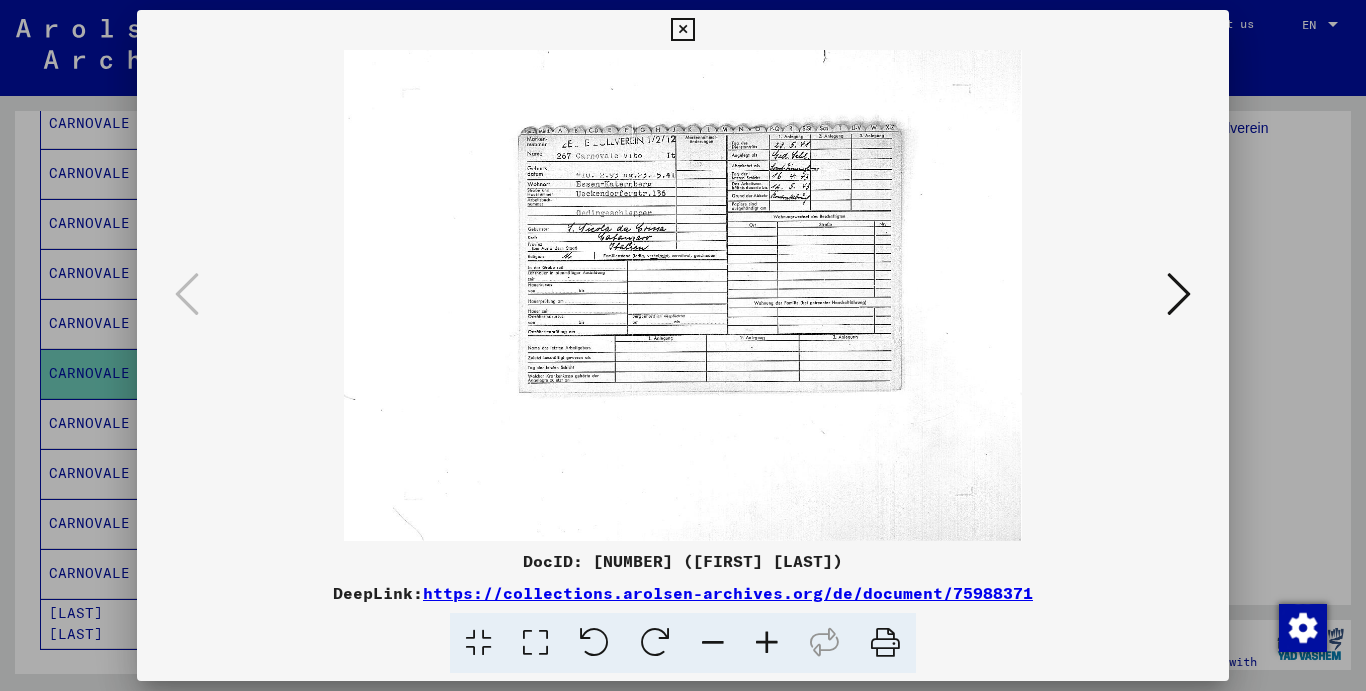 click at bounding box center [682, 30] 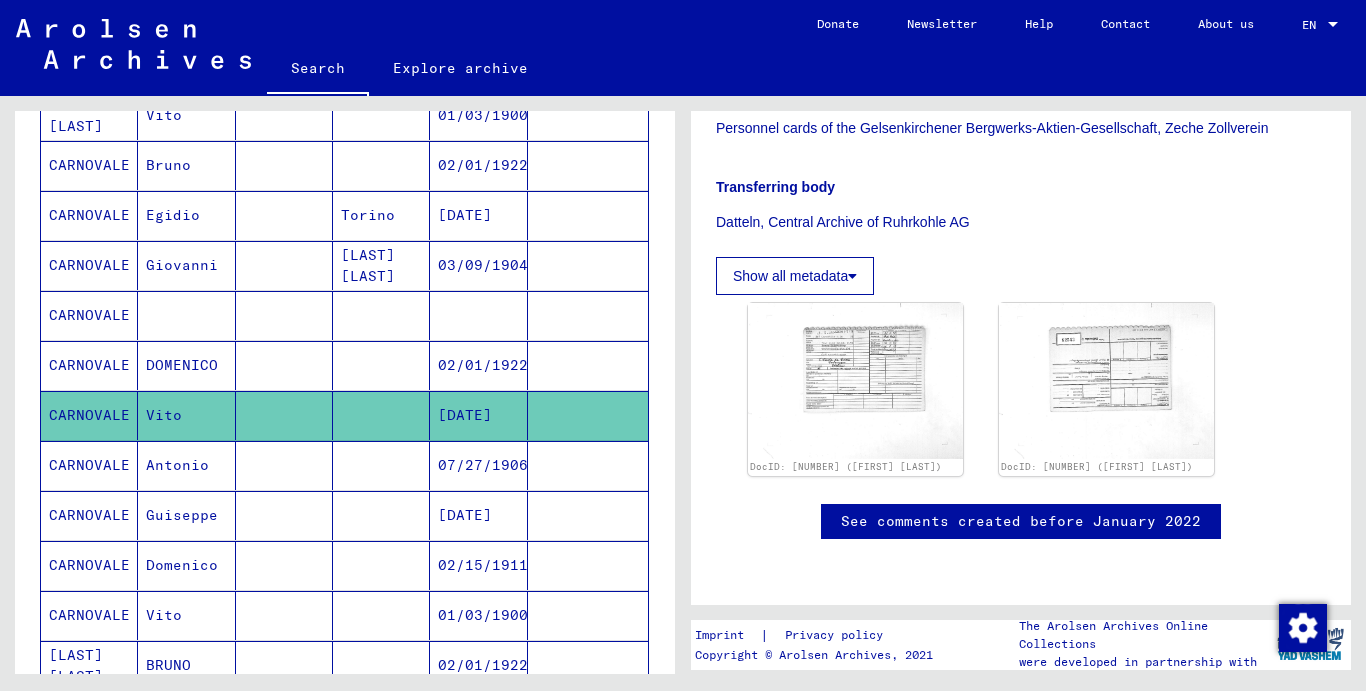 scroll, scrollTop: 506, scrollLeft: 0, axis: vertical 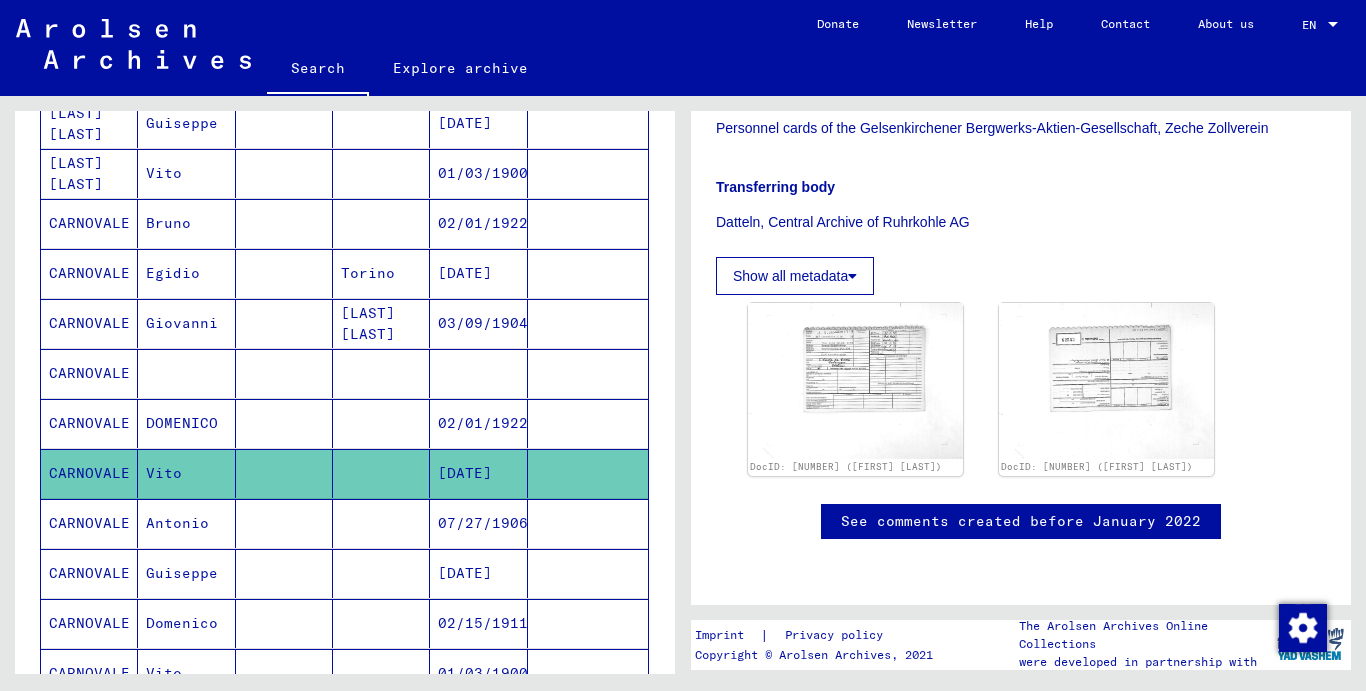 click on "DOMENICO" at bounding box center [186, 473] 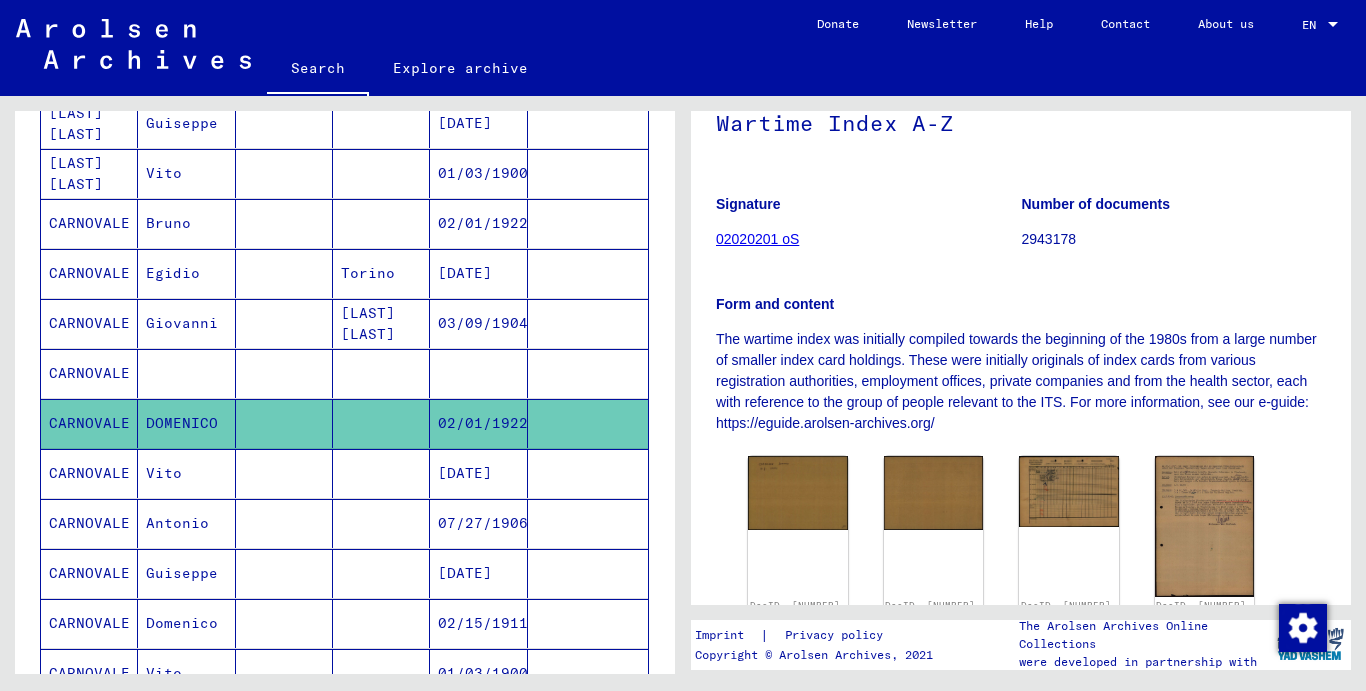 scroll, scrollTop: 200, scrollLeft: 0, axis: vertical 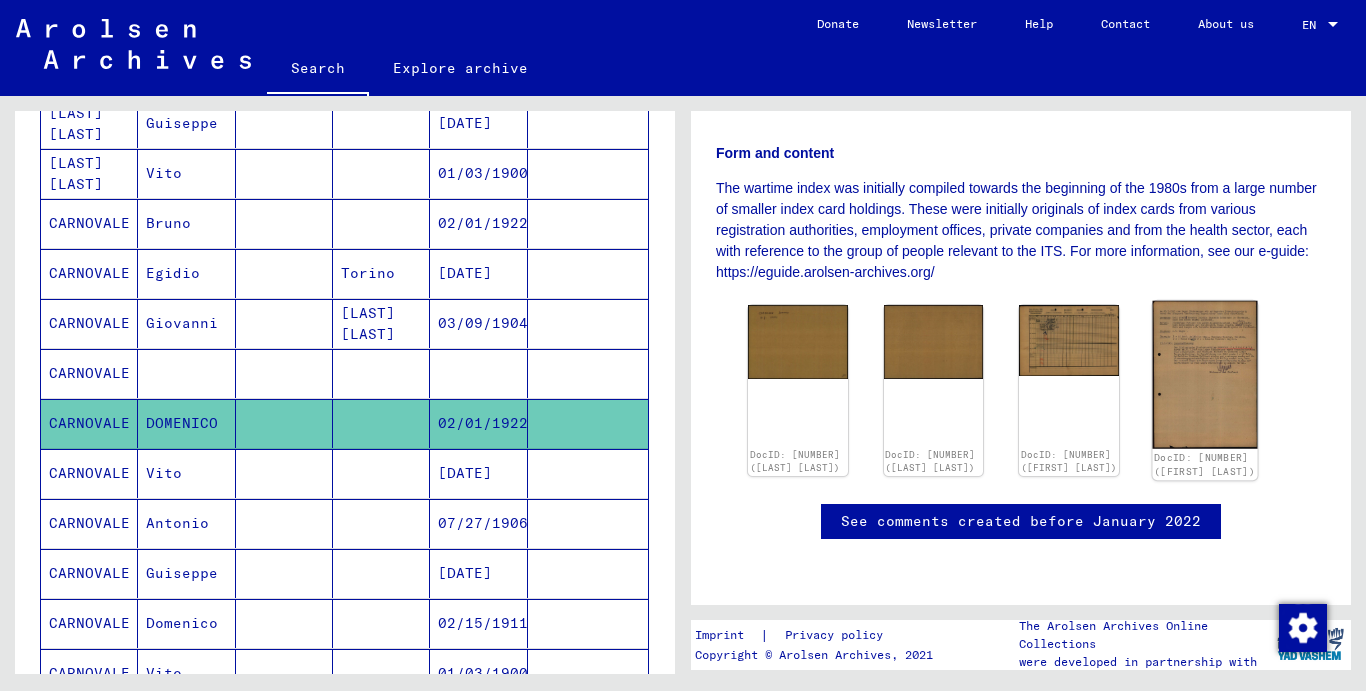 click 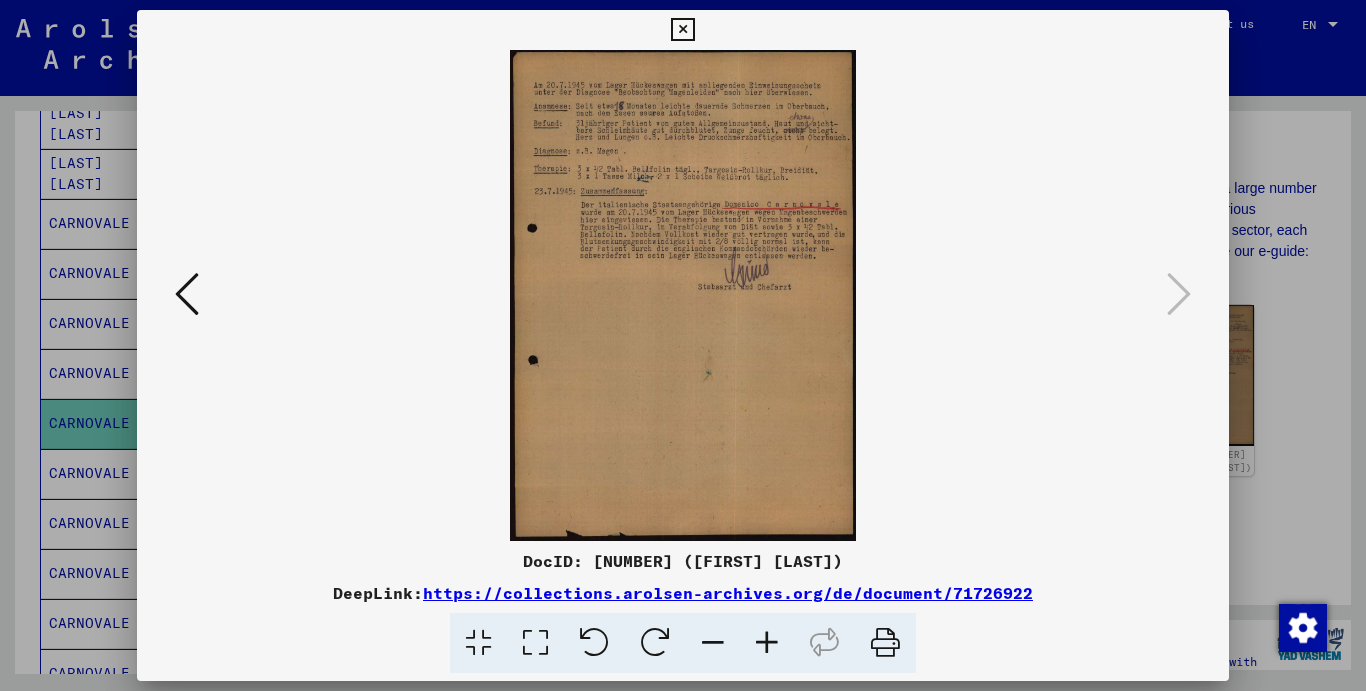 click at bounding box center (767, 643) 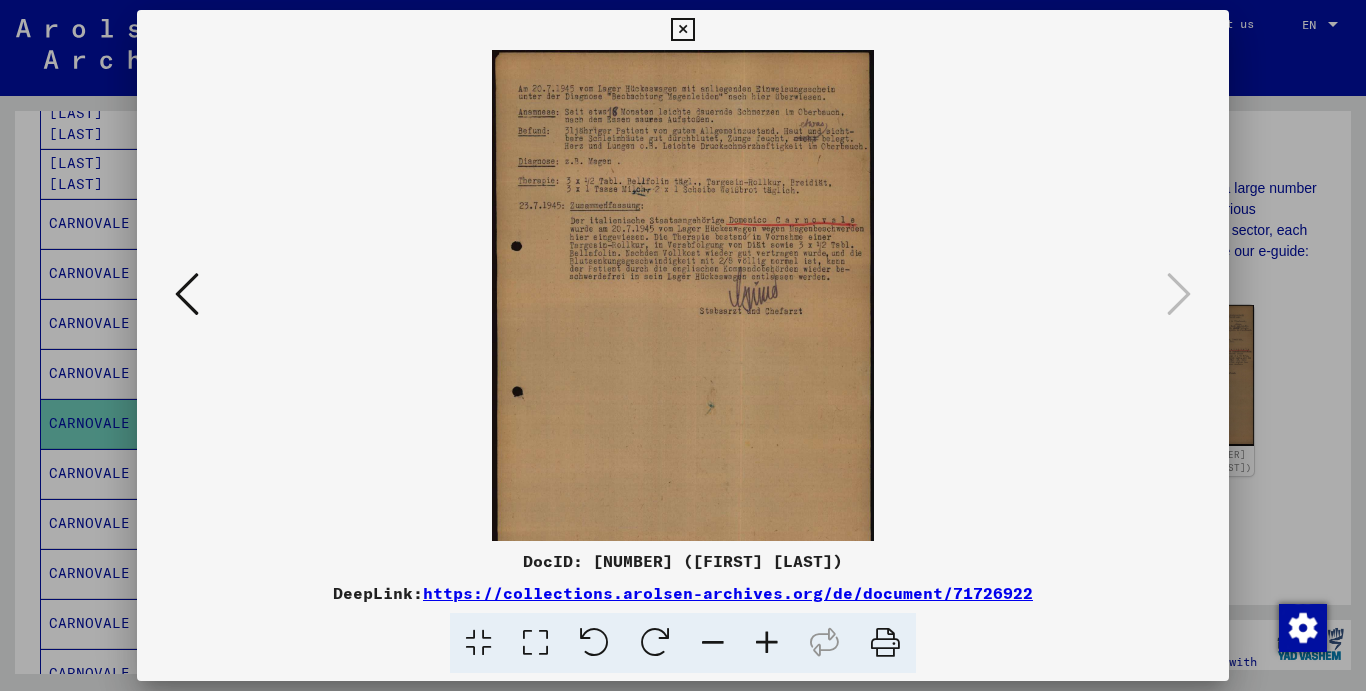 click at bounding box center (767, 643) 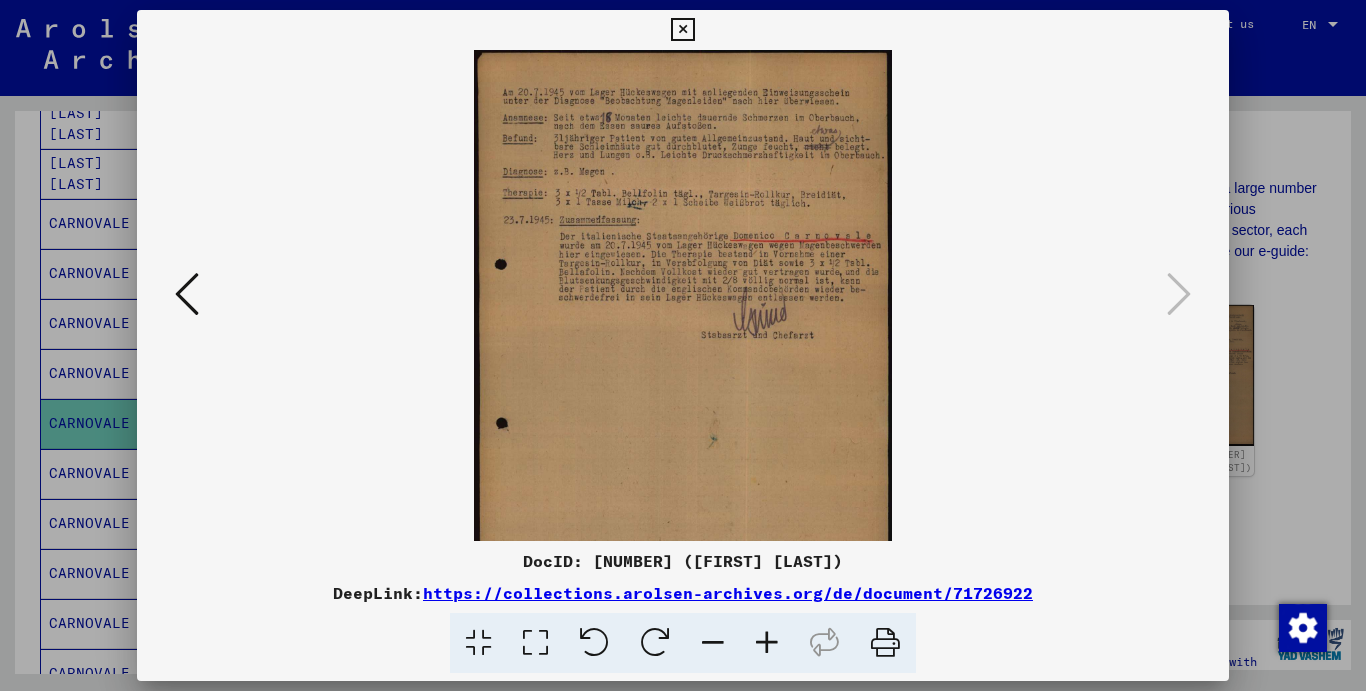 click at bounding box center (767, 643) 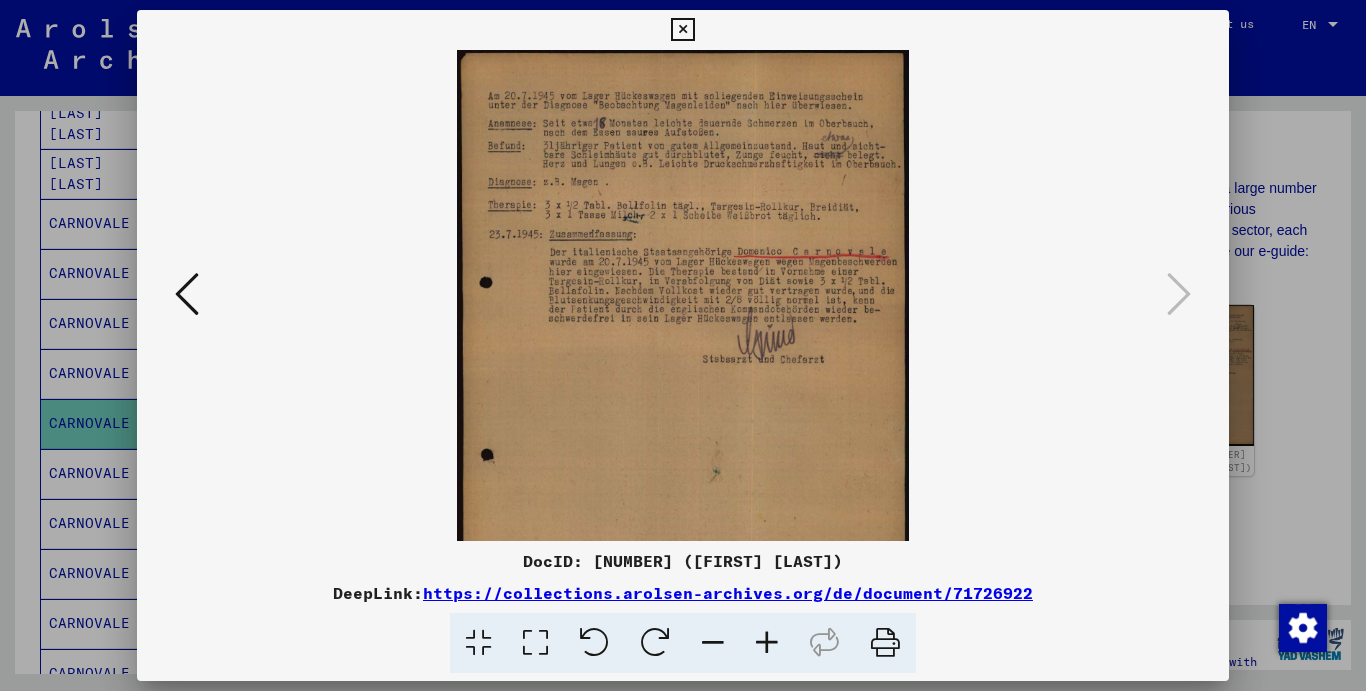 click at bounding box center (767, 643) 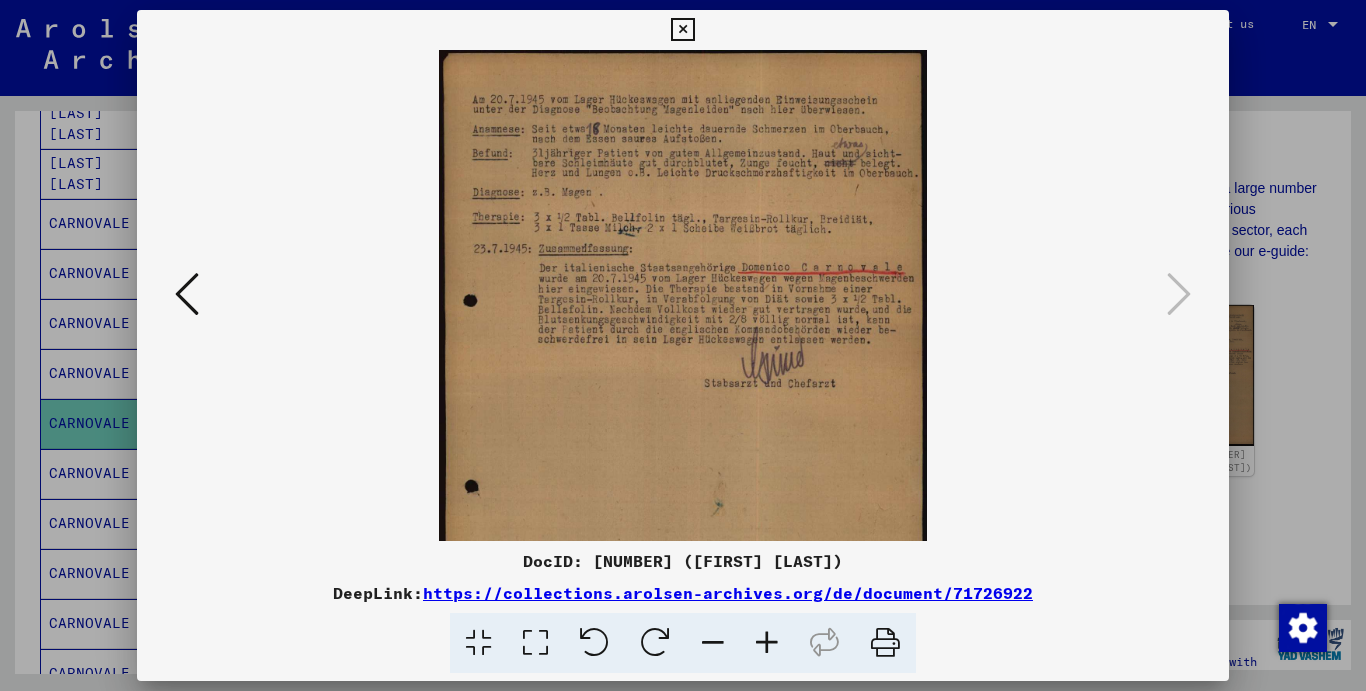 drag, startPoint x: 665, startPoint y: 307, endPoint x: 1106, endPoint y: 473, distance: 471.208 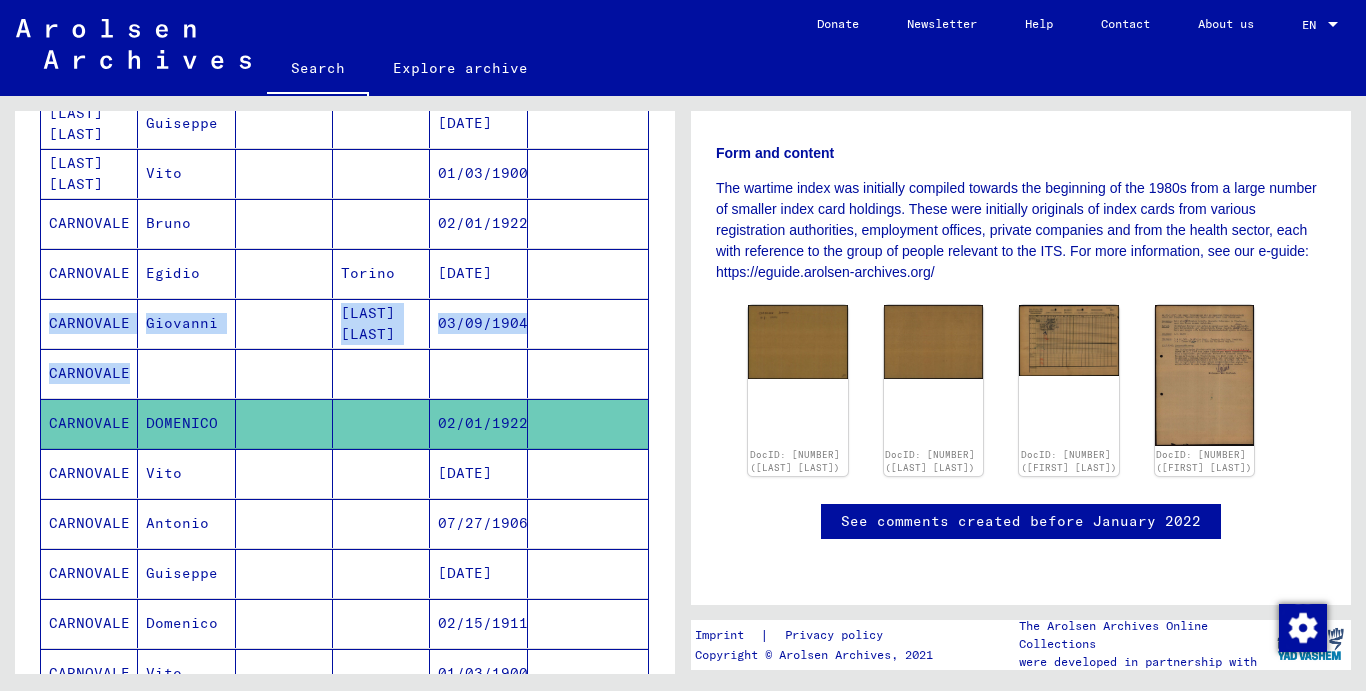 drag, startPoint x: 677, startPoint y: 376, endPoint x: 654, endPoint y: 270, distance: 108.46658 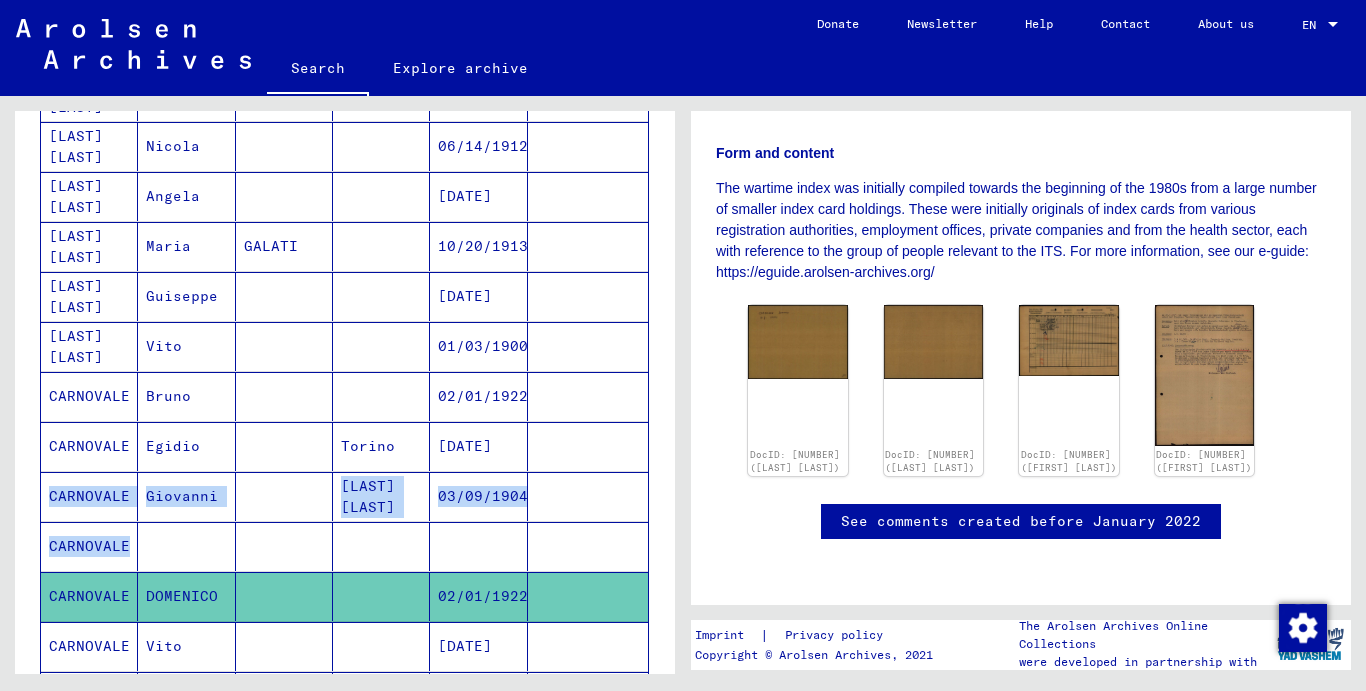 scroll, scrollTop: 0, scrollLeft: 0, axis: both 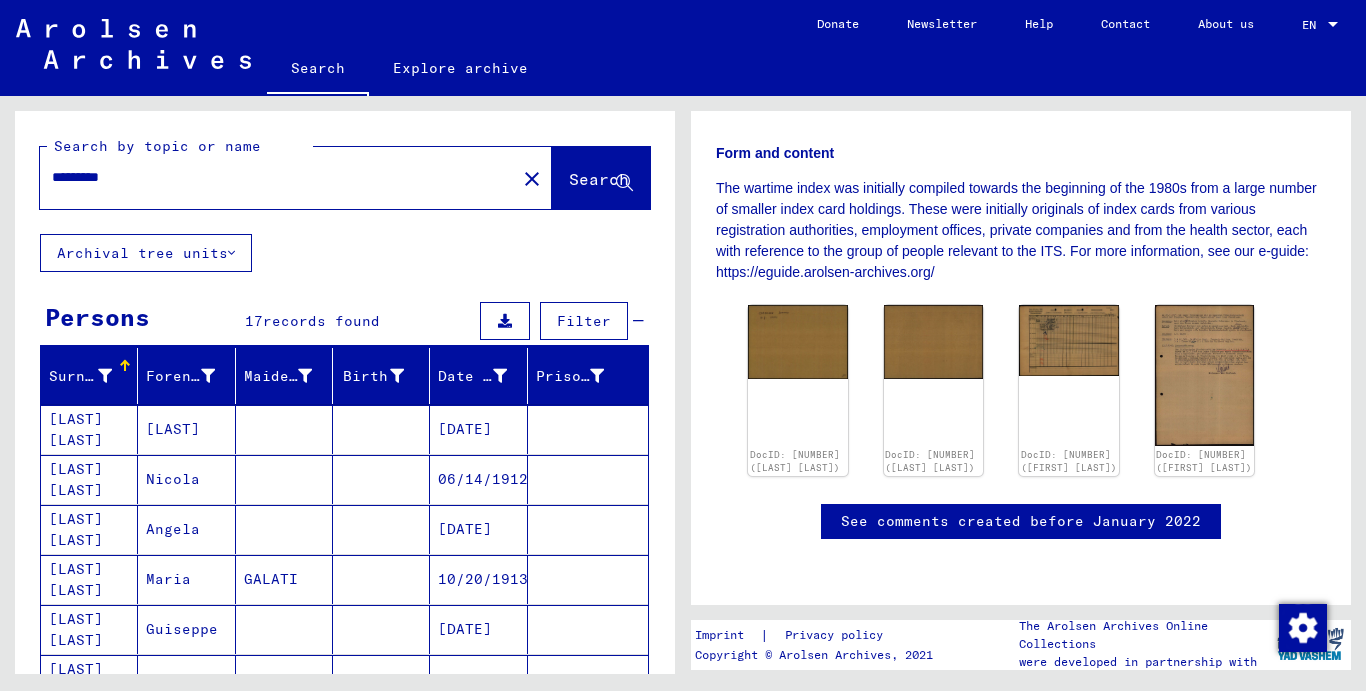 drag, startPoint x: 0, startPoint y: 166, endPoint x: 0, endPoint y: 179, distance: 13 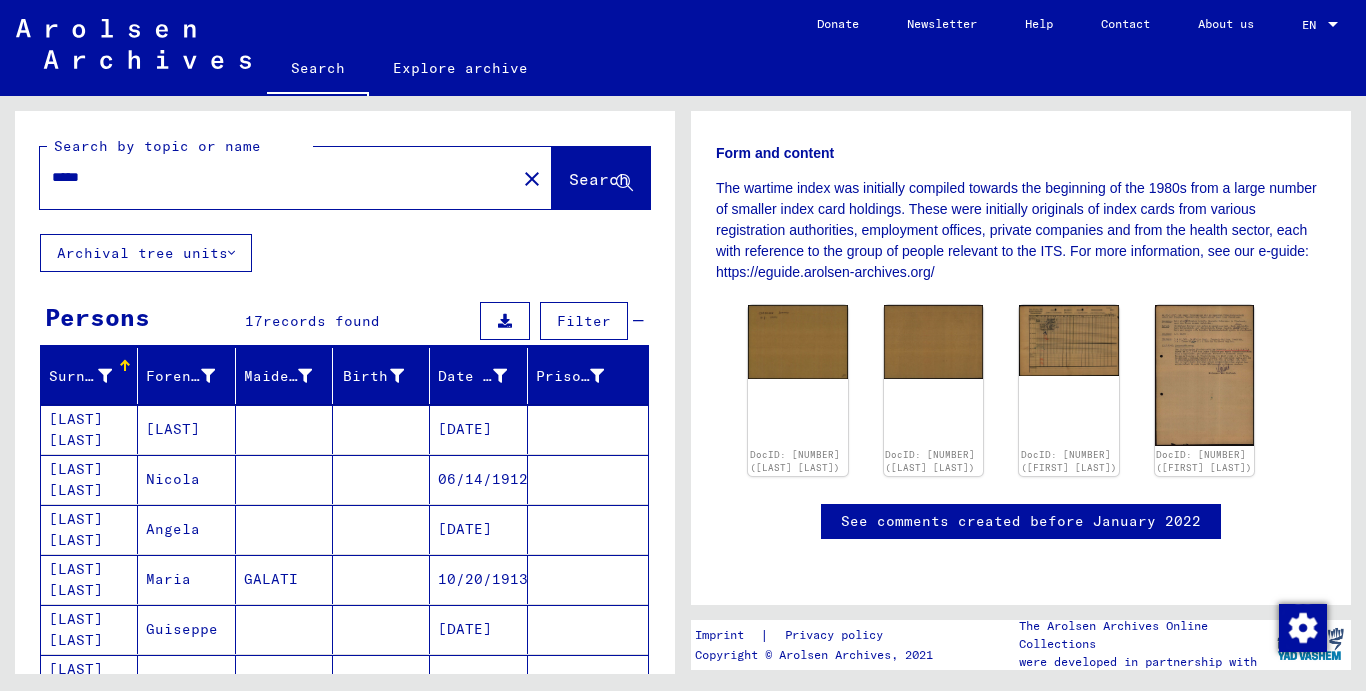 scroll, scrollTop: 0, scrollLeft: 0, axis: both 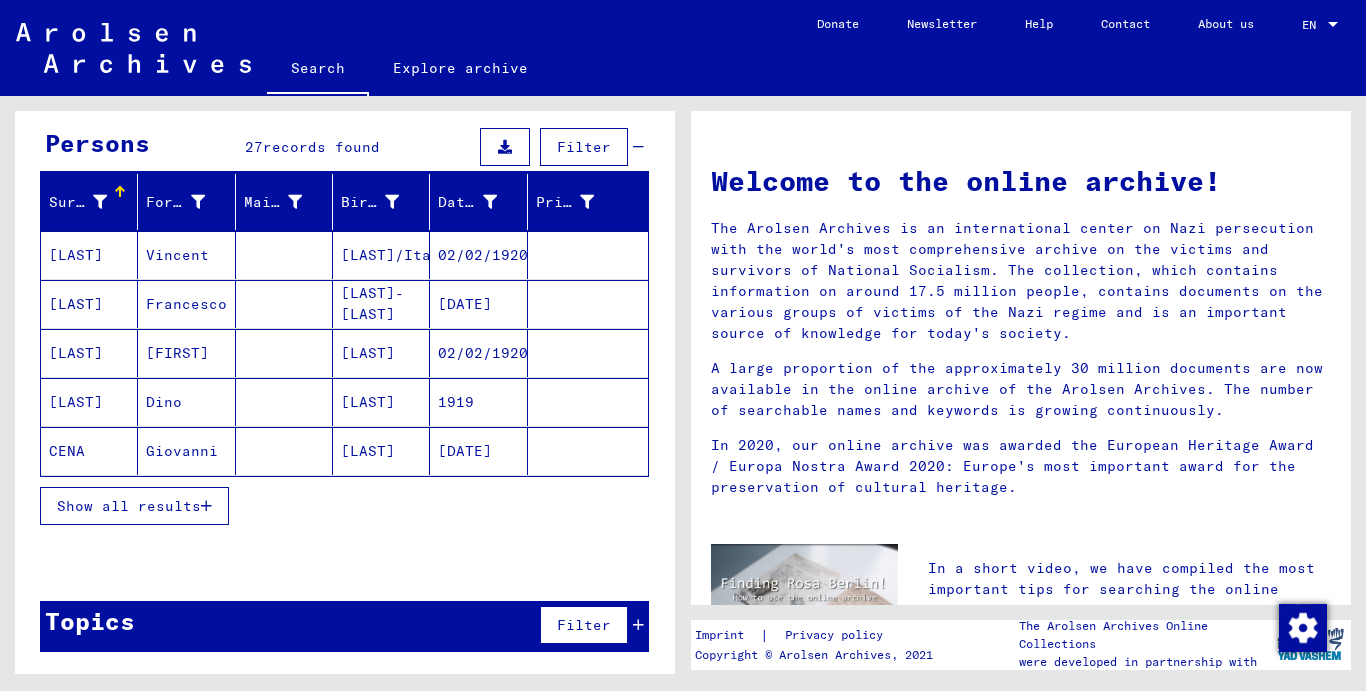 click at bounding box center [206, 506] 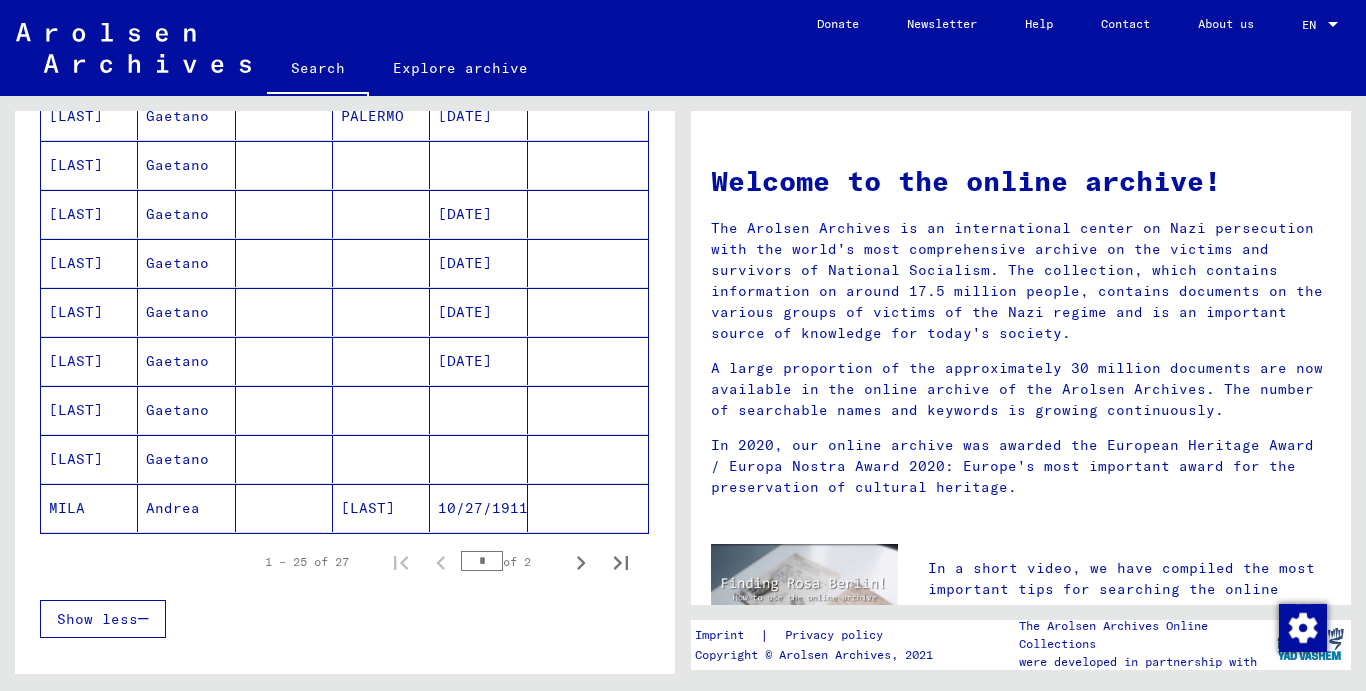 scroll, scrollTop: 1174, scrollLeft: 0, axis: vertical 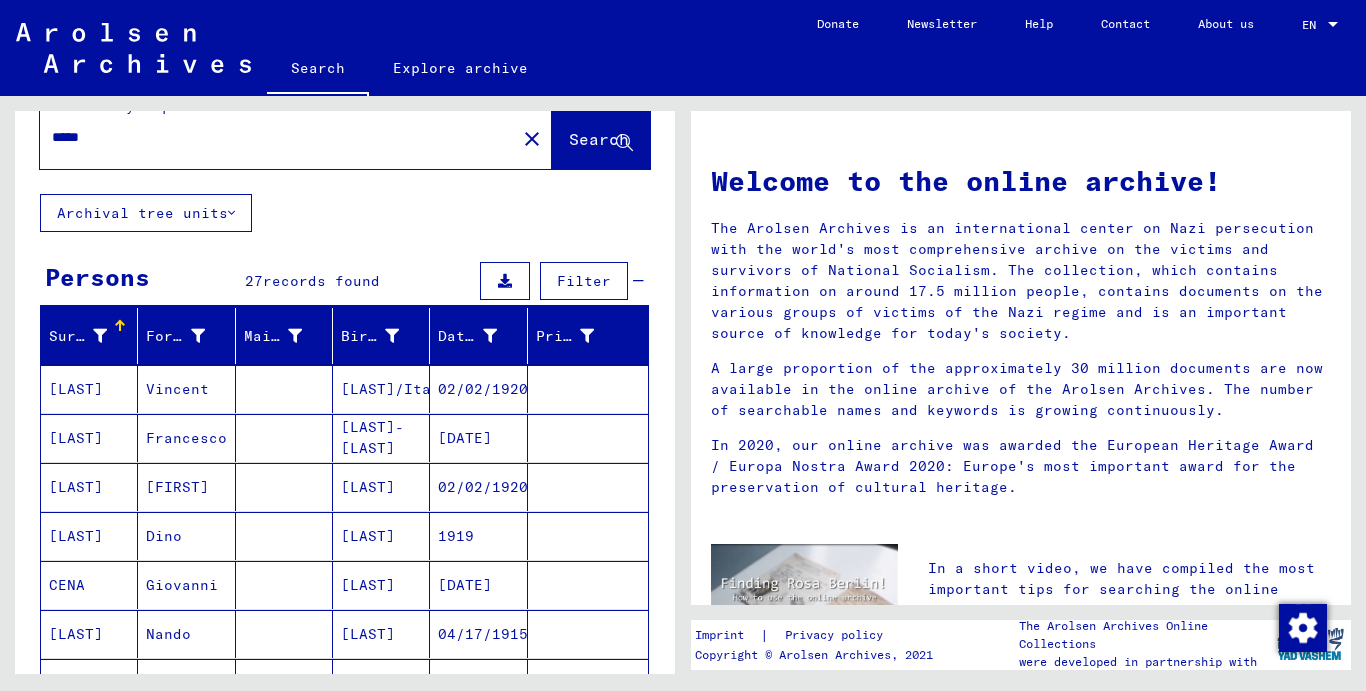 click on "[LAST]-[LAST]" at bounding box center (381, 487) 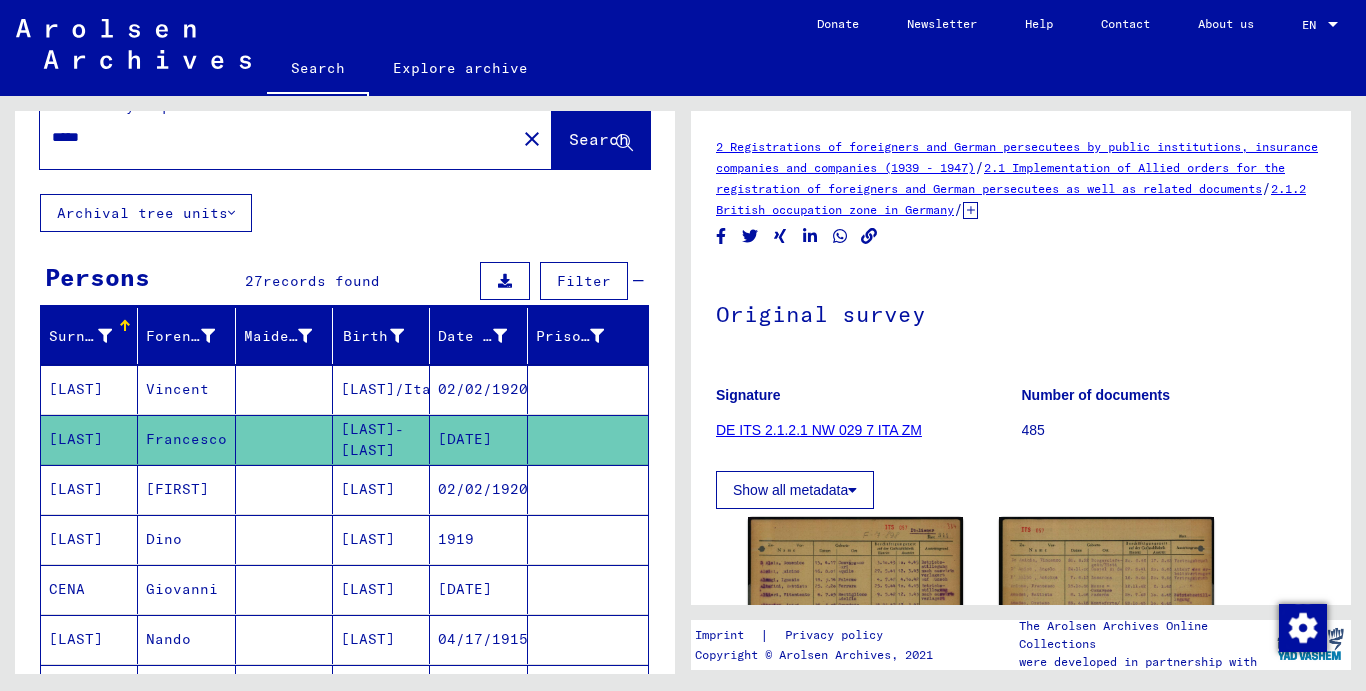 scroll, scrollTop: 0, scrollLeft: 0, axis: both 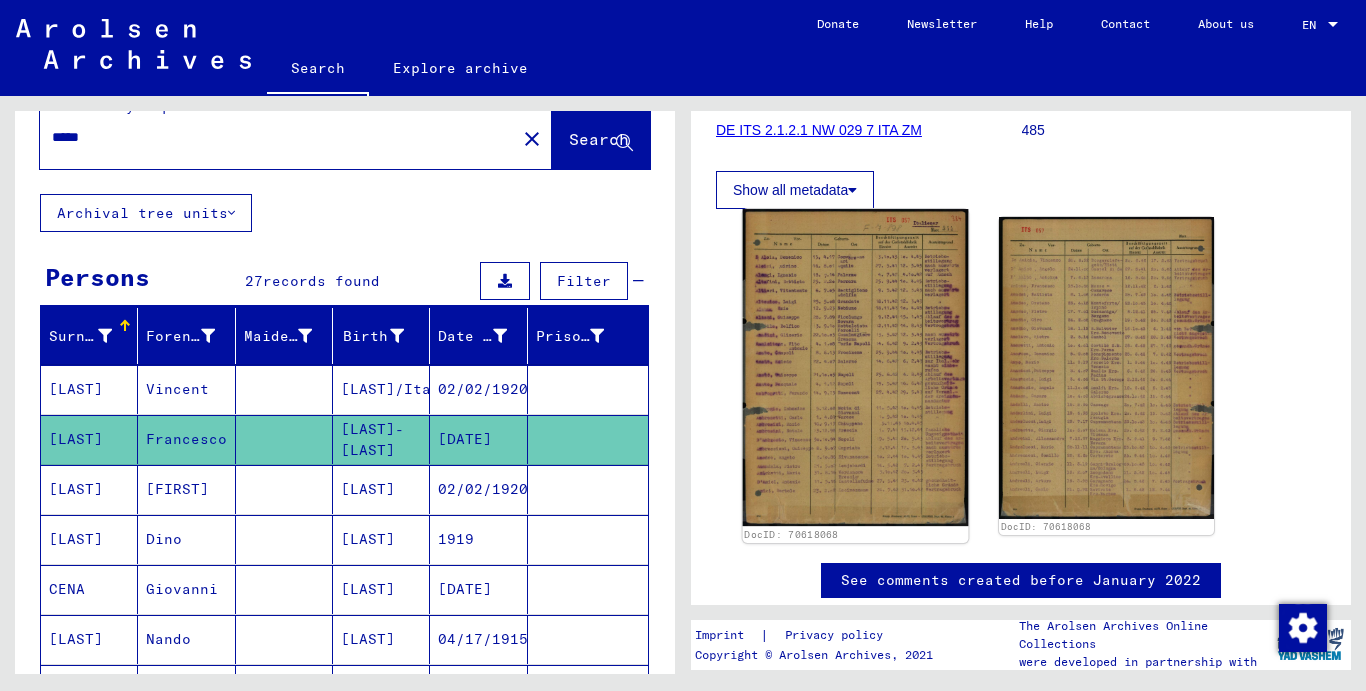 click 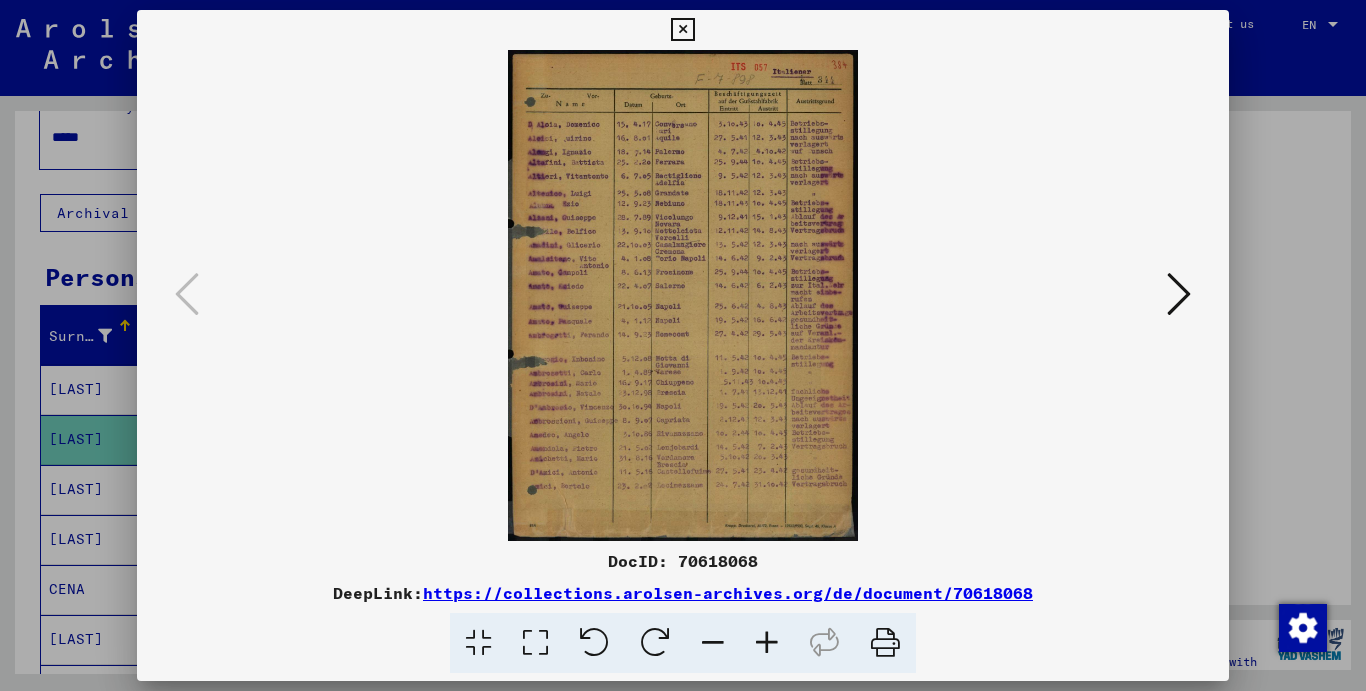 click at bounding box center (767, 643) 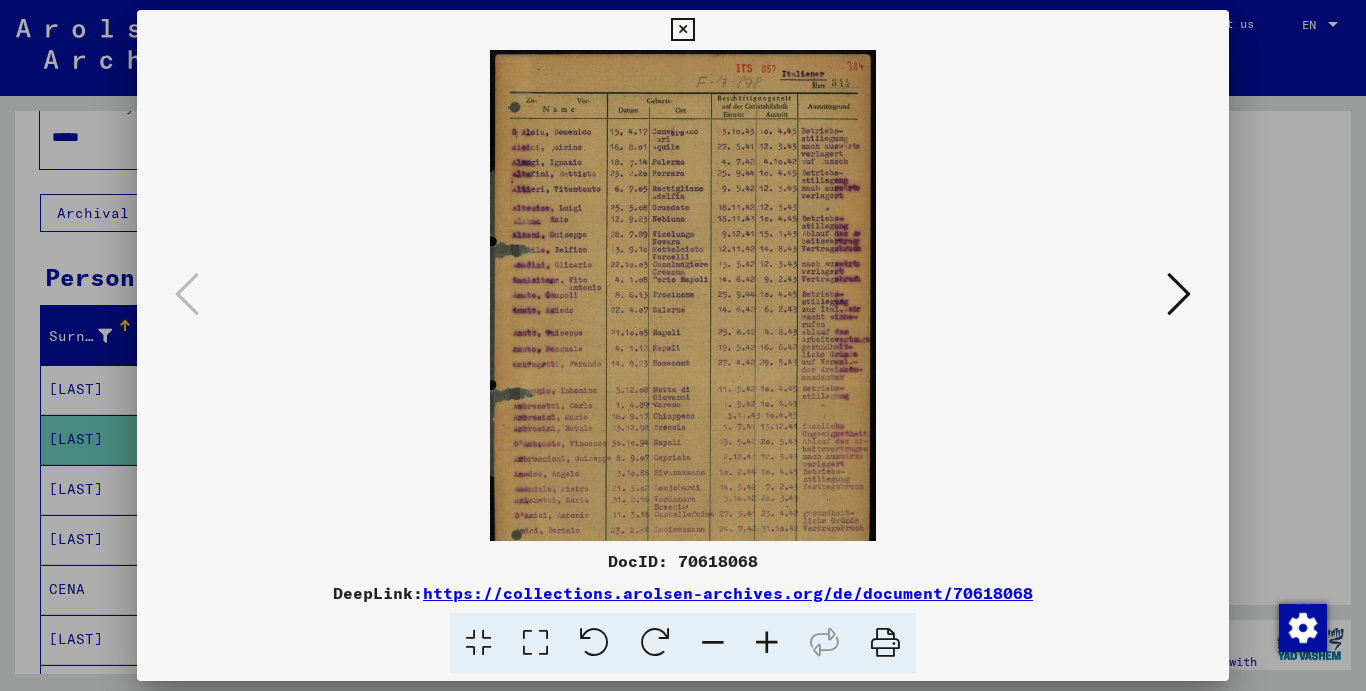 click at bounding box center (767, 643) 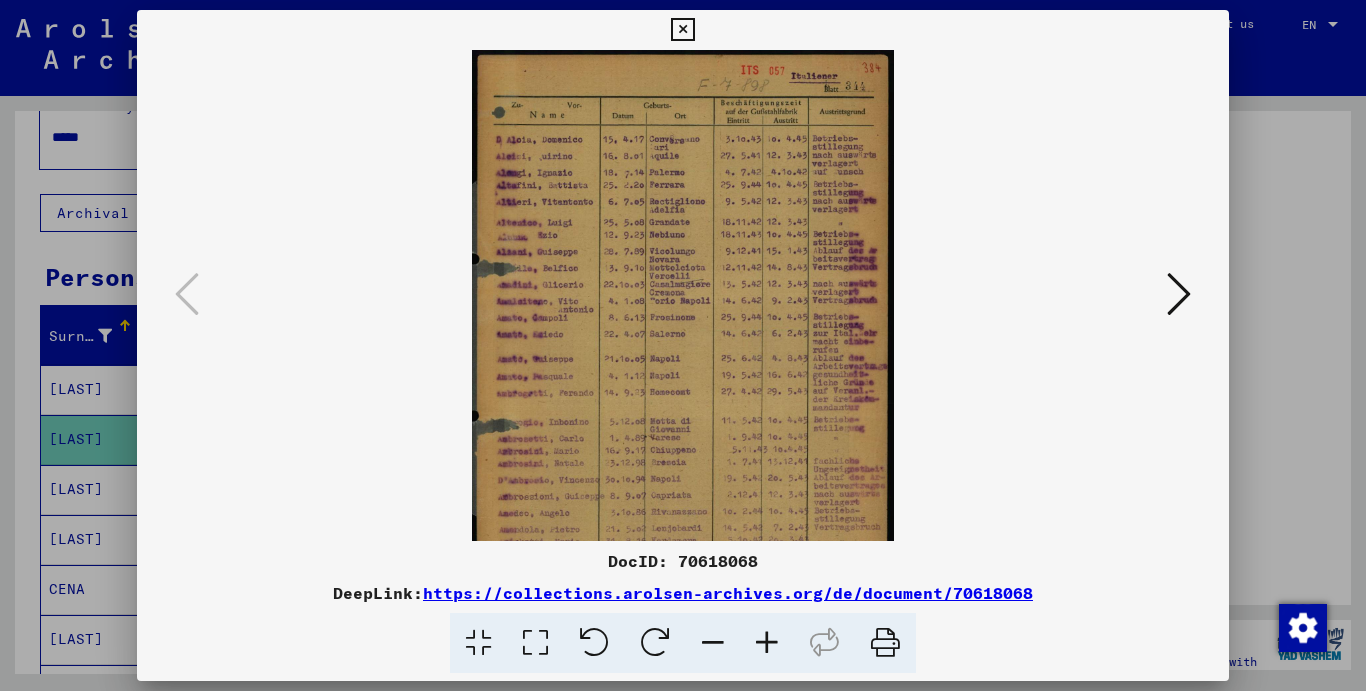 click at bounding box center [767, 643] 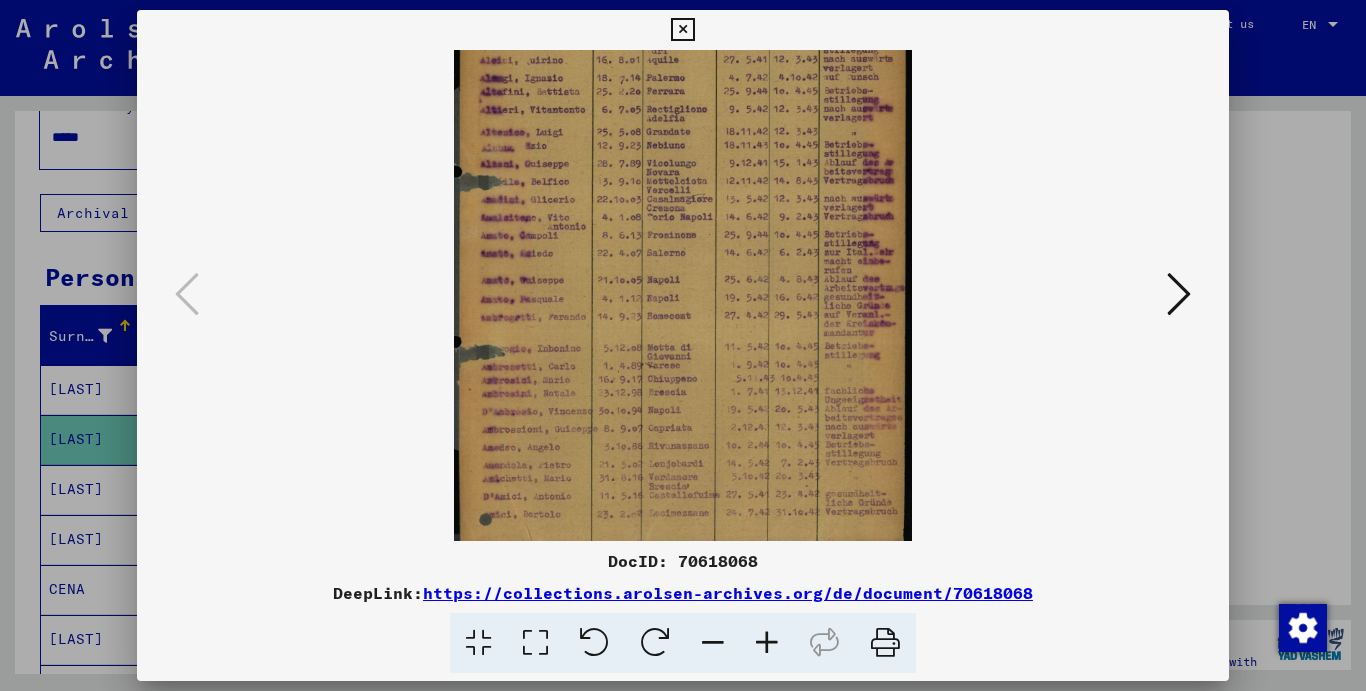 scroll, scrollTop: 150, scrollLeft: 0, axis: vertical 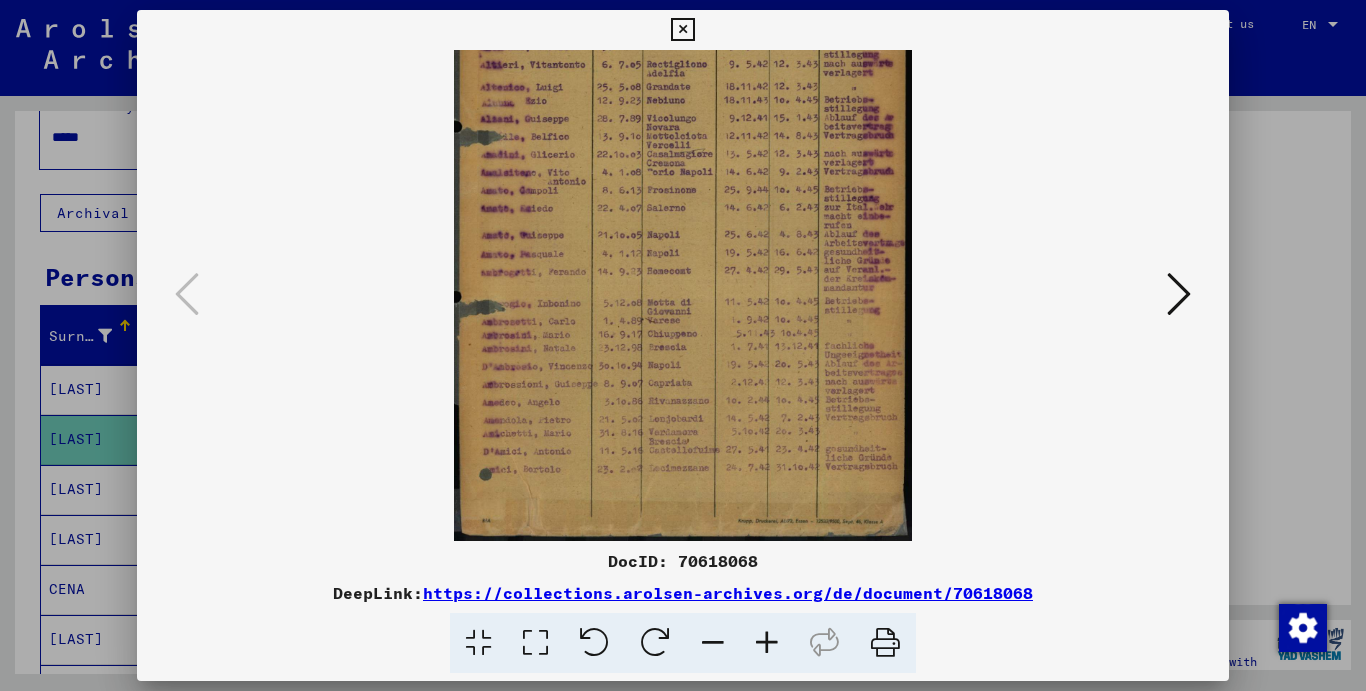 drag, startPoint x: 641, startPoint y: 311, endPoint x: 624, endPoint y: 150, distance: 161.89503 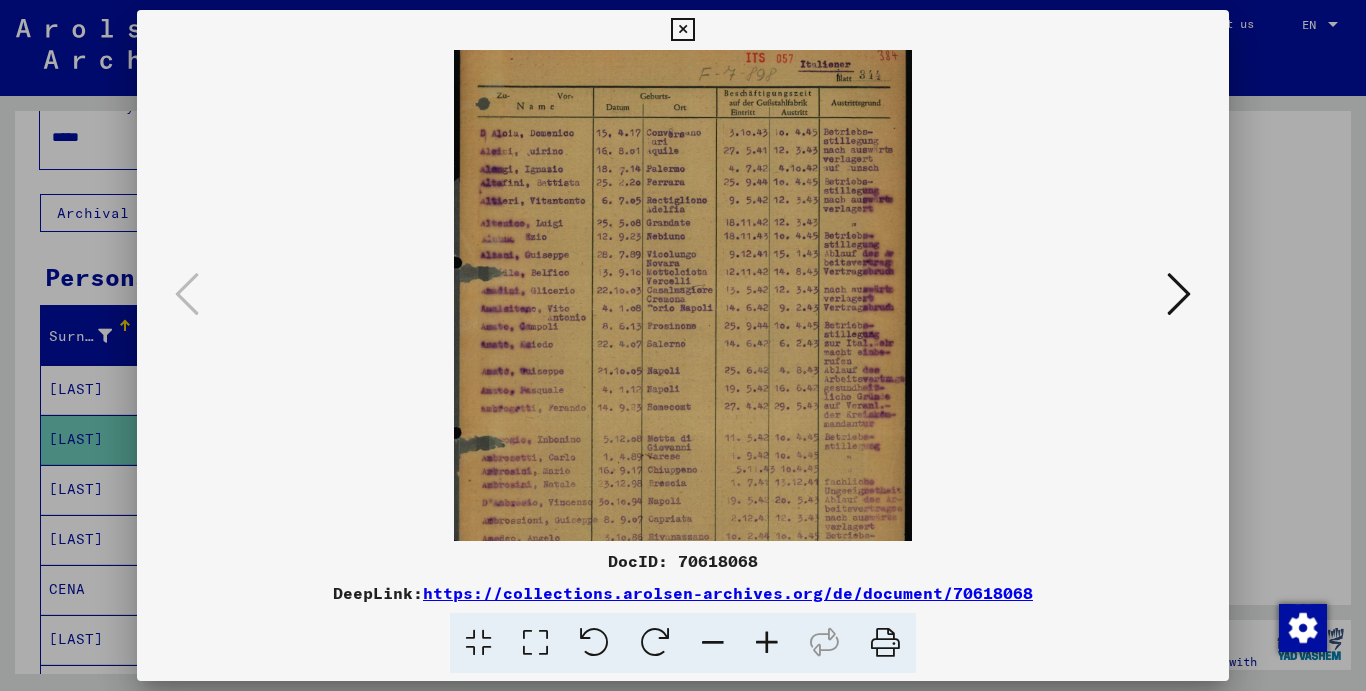 scroll, scrollTop: 13, scrollLeft: 0, axis: vertical 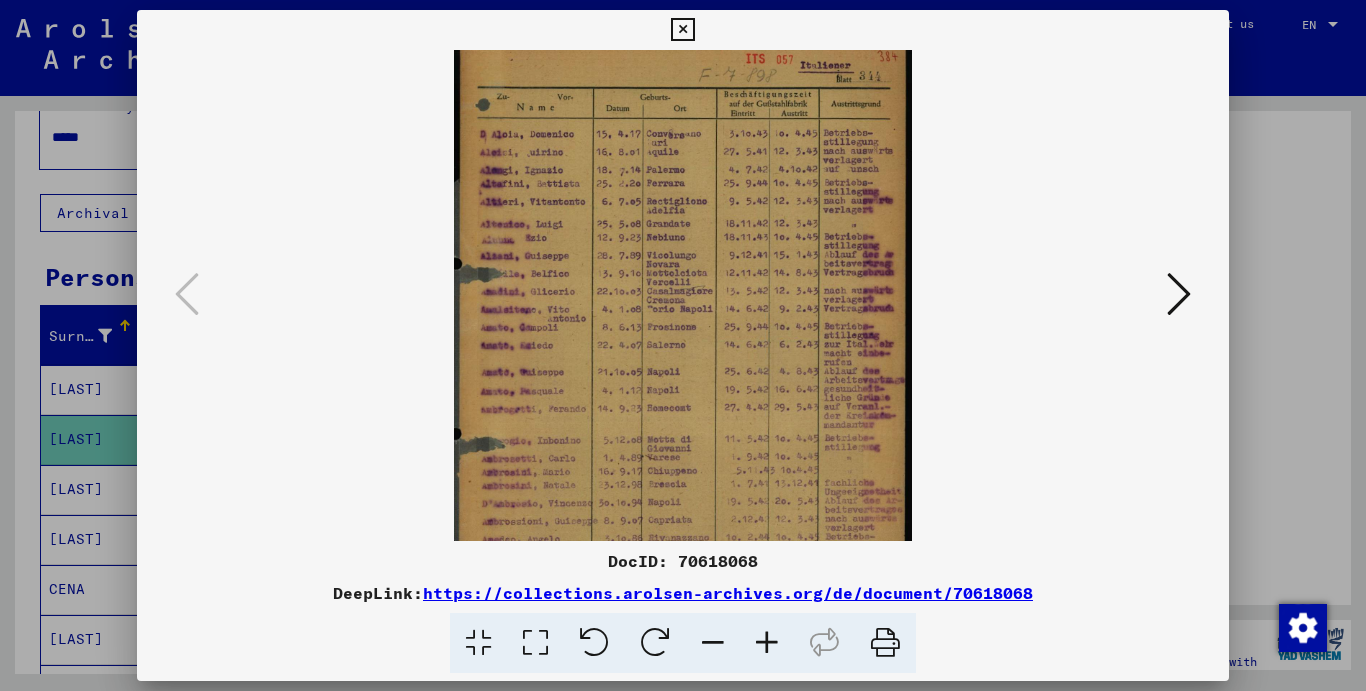 drag, startPoint x: 627, startPoint y: 336, endPoint x: 601, endPoint y: 473, distance: 139.44533 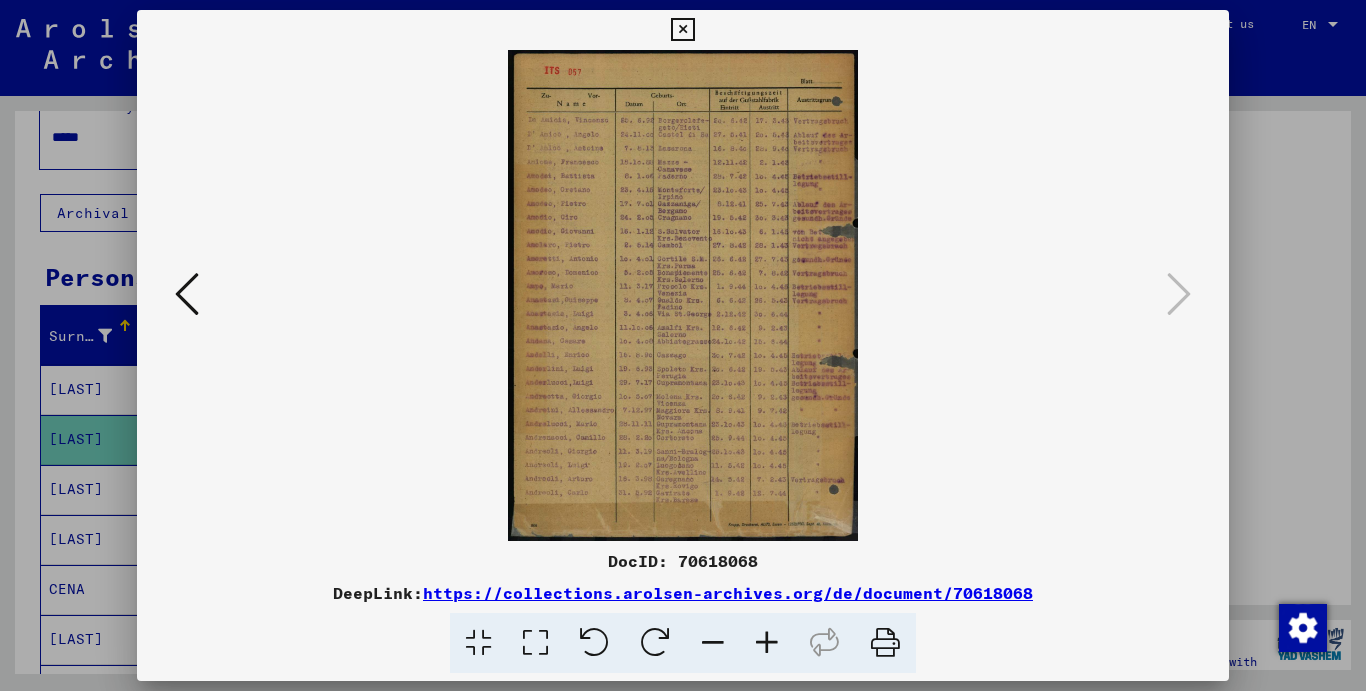click at bounding box center (767, 643) 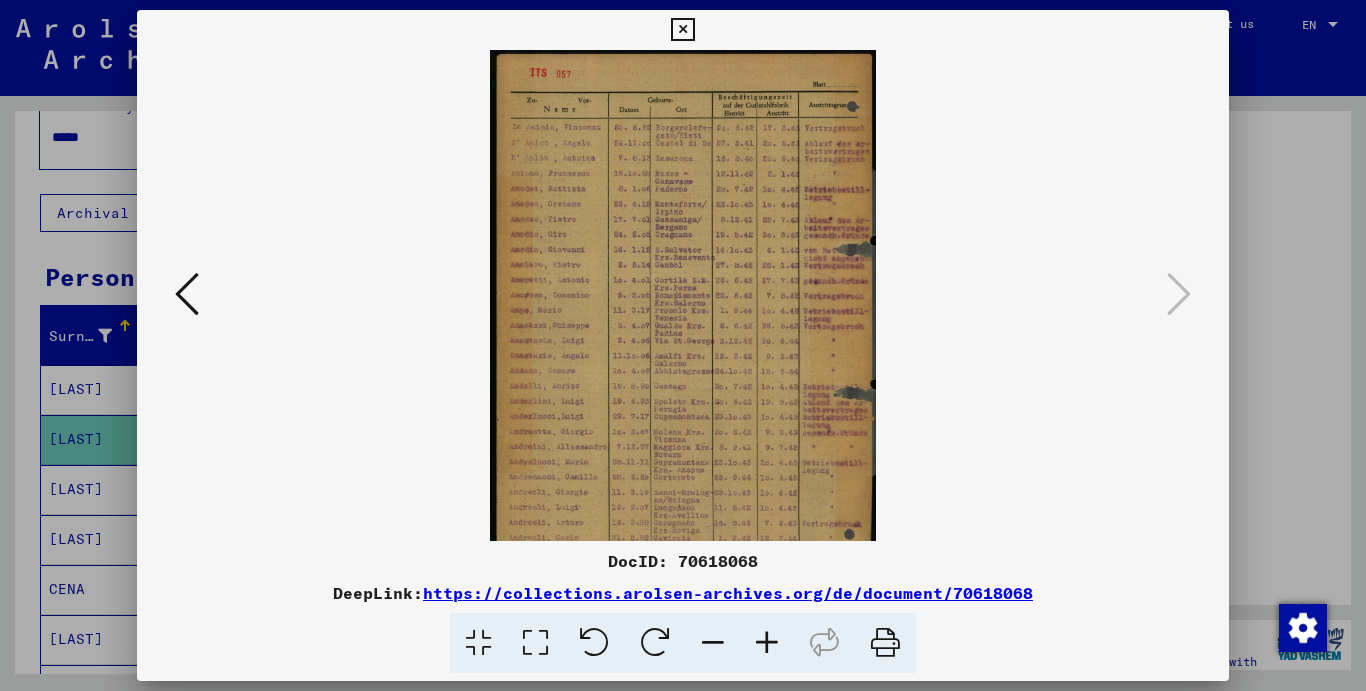 click at bounding box center [767, 643] 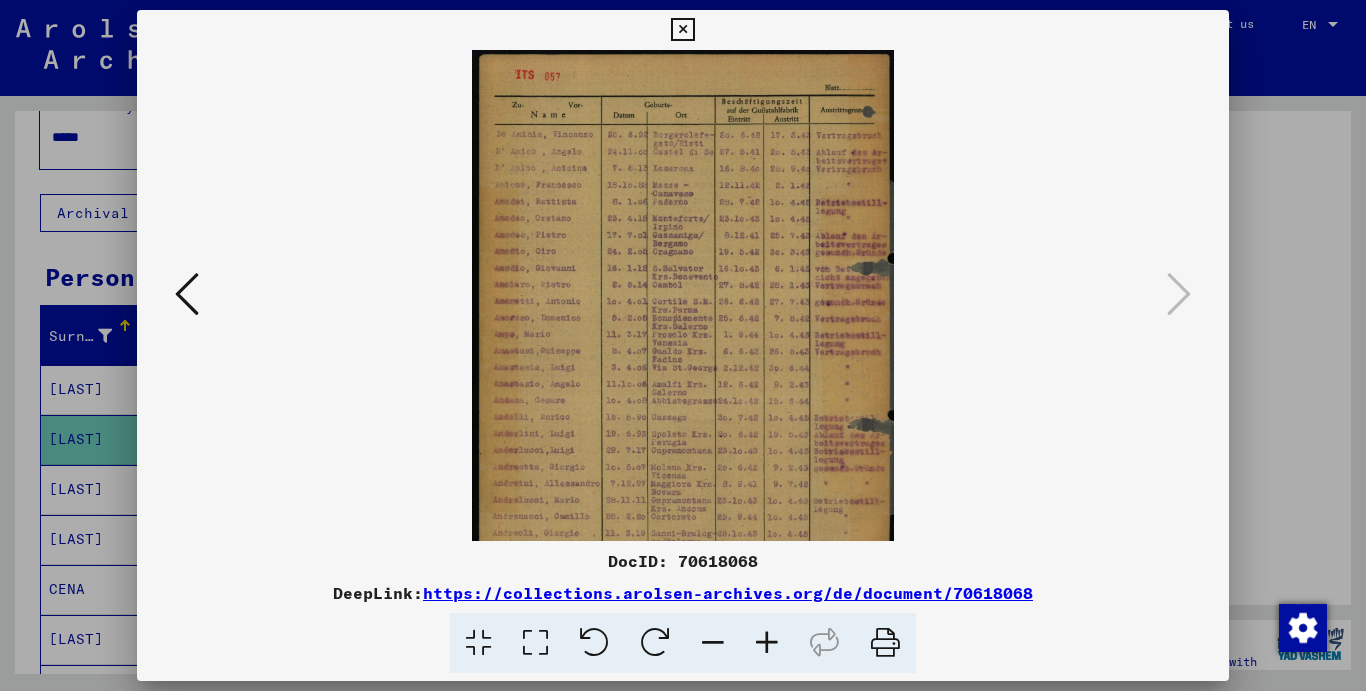 click at bounding box center (767, 643) 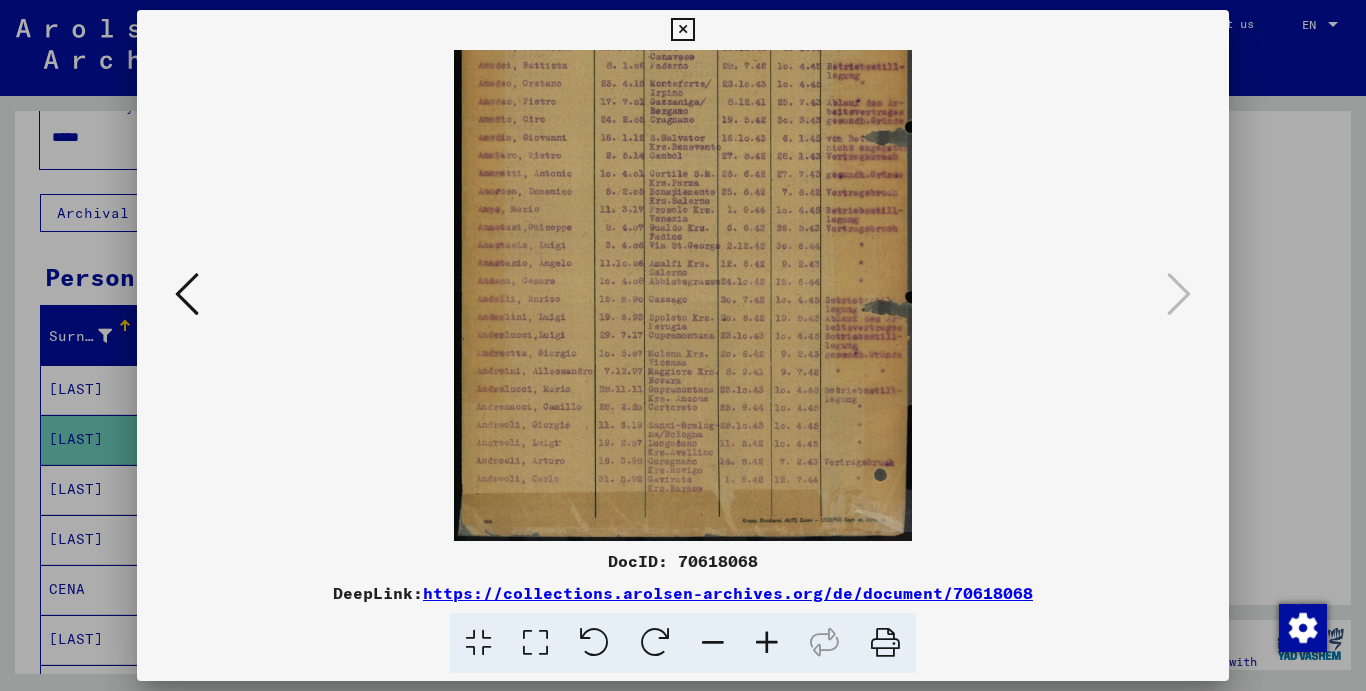 scroll, scrollTop: 150, scrollLeft: 0, axis: vertical 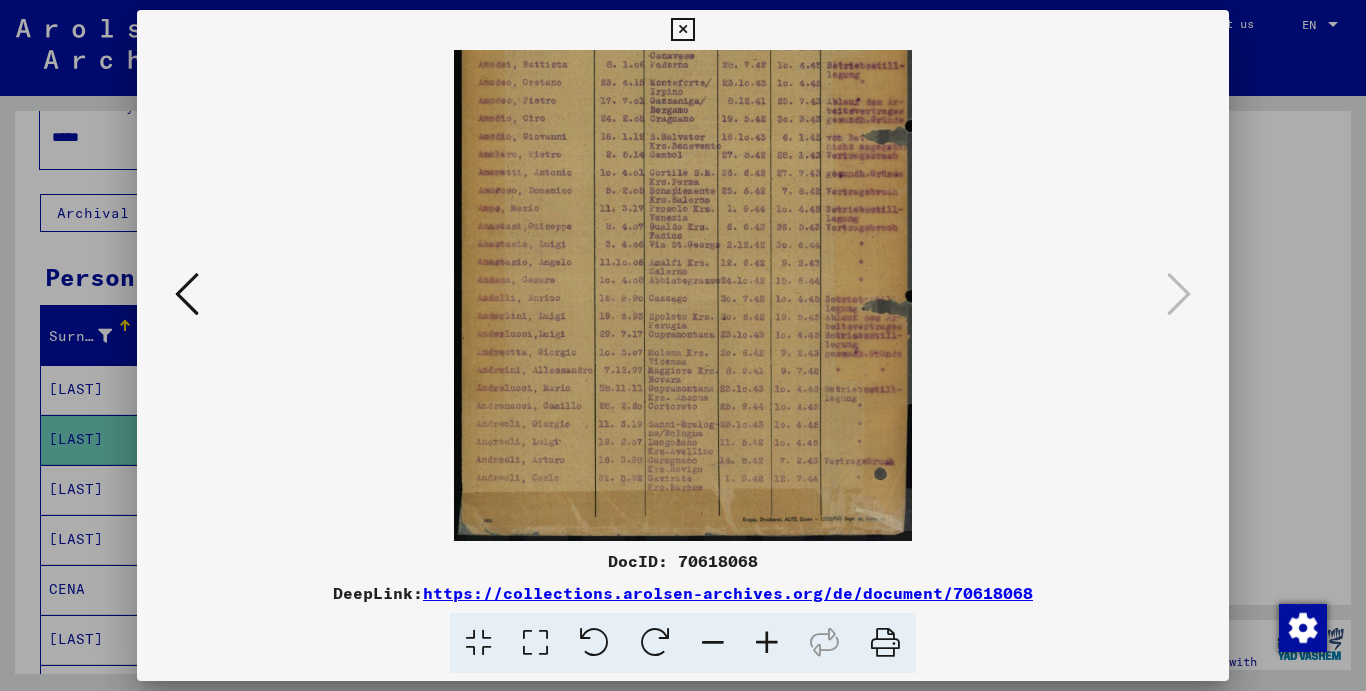drag, startPoint x: 640, startPoint y: 399, endPoint x: 633, endPoint y: 233, distance: 166.14752 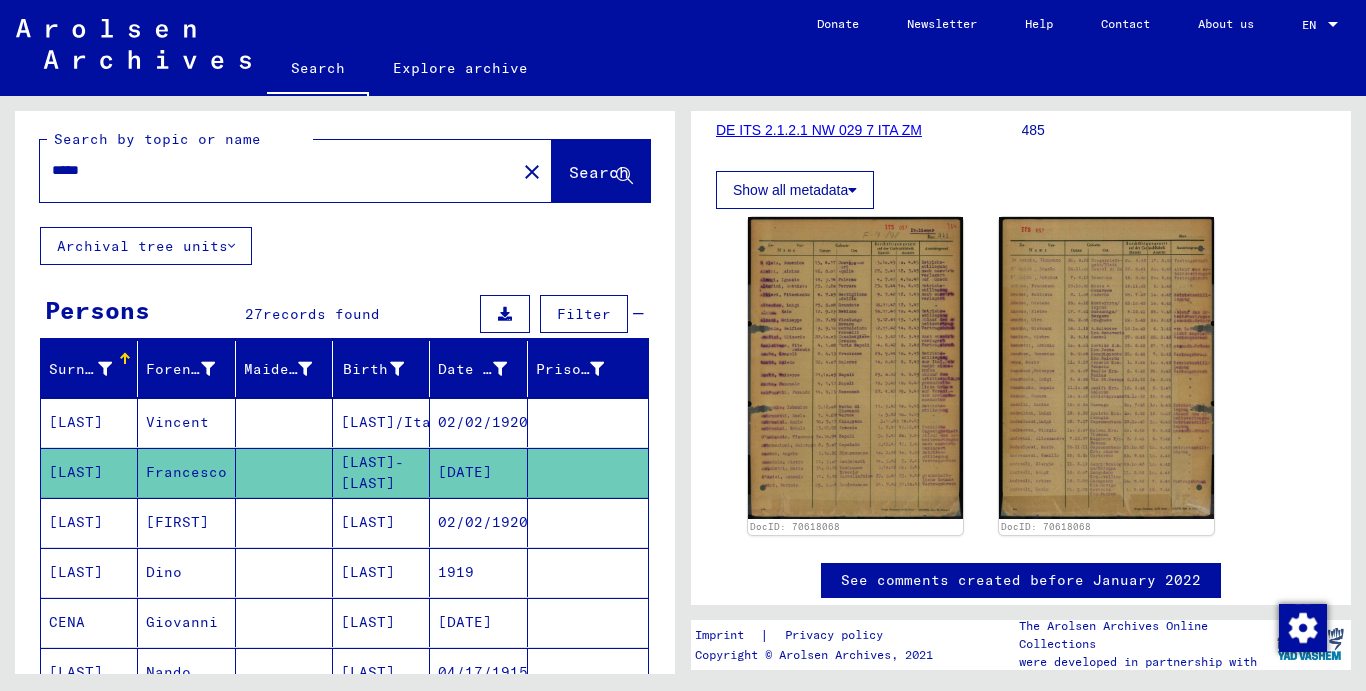 scroll, scrollTop: 0, scrollLeft: 0, axis: both 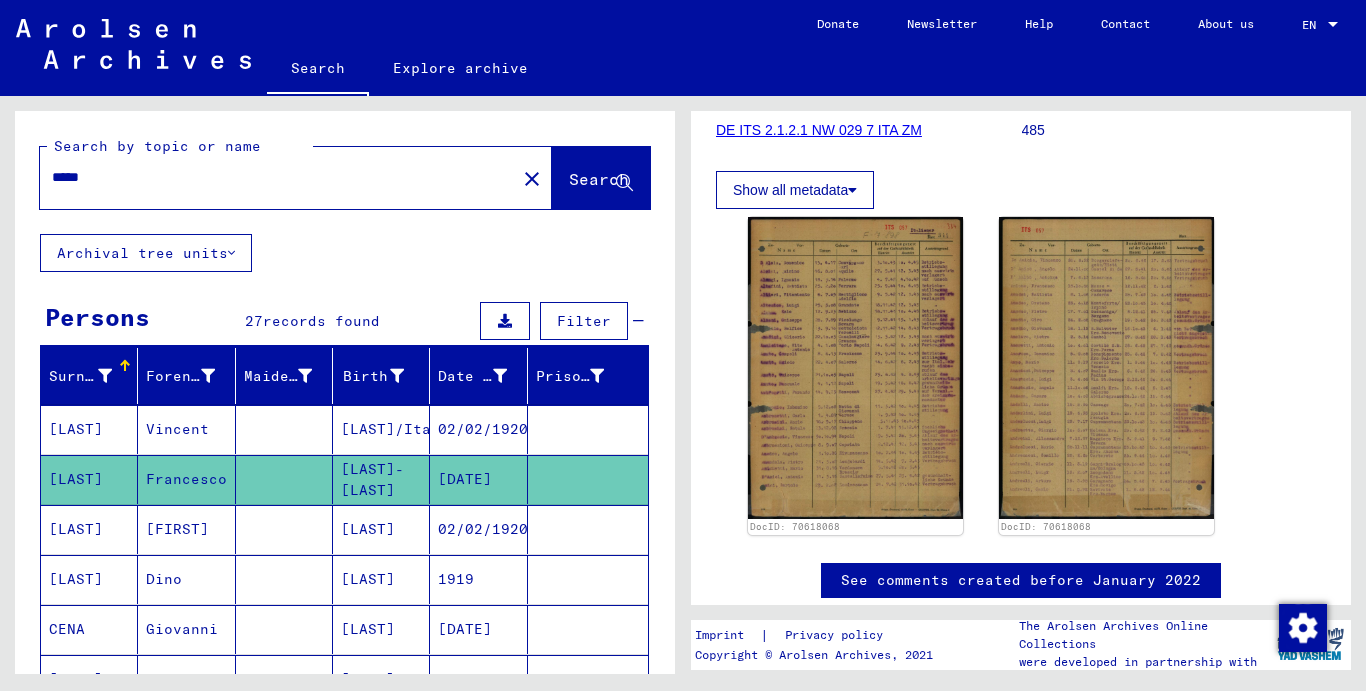 drag, startPoint x: 107, startPoint y: 179, endPoint x: 53, endPoint y: 165, distance: 55.7853 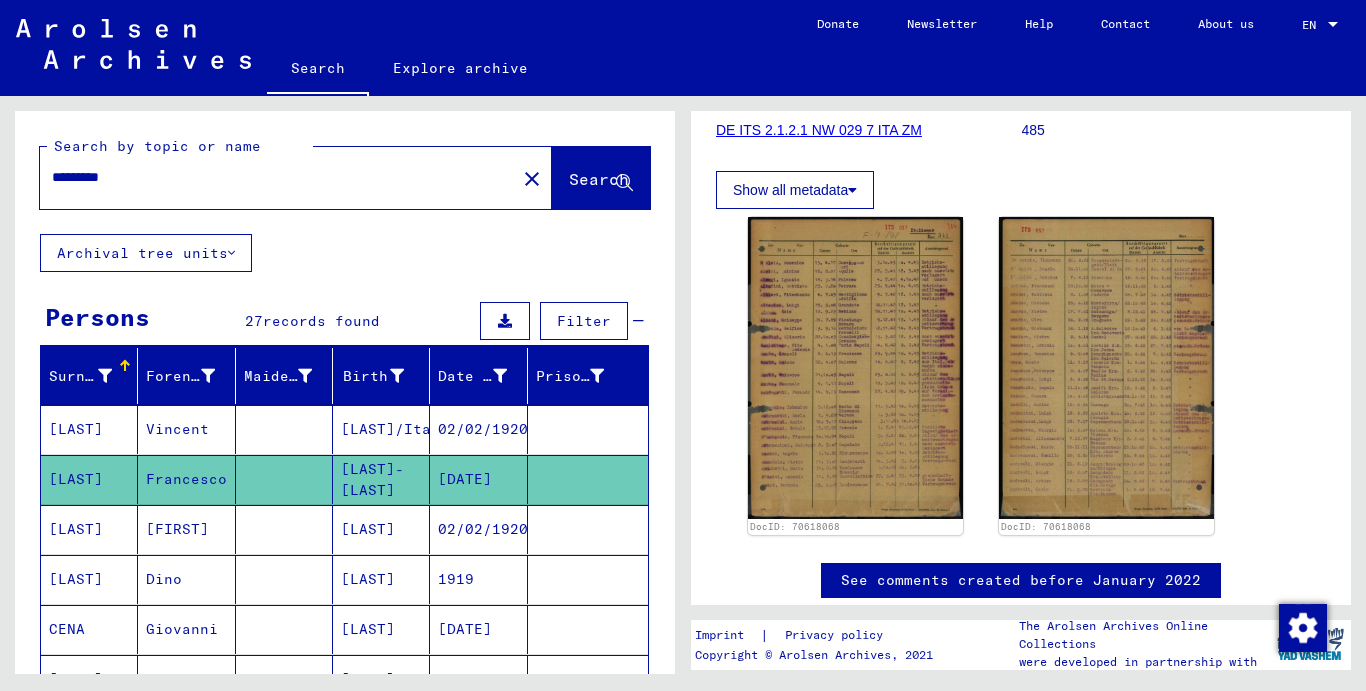 type on "*********" 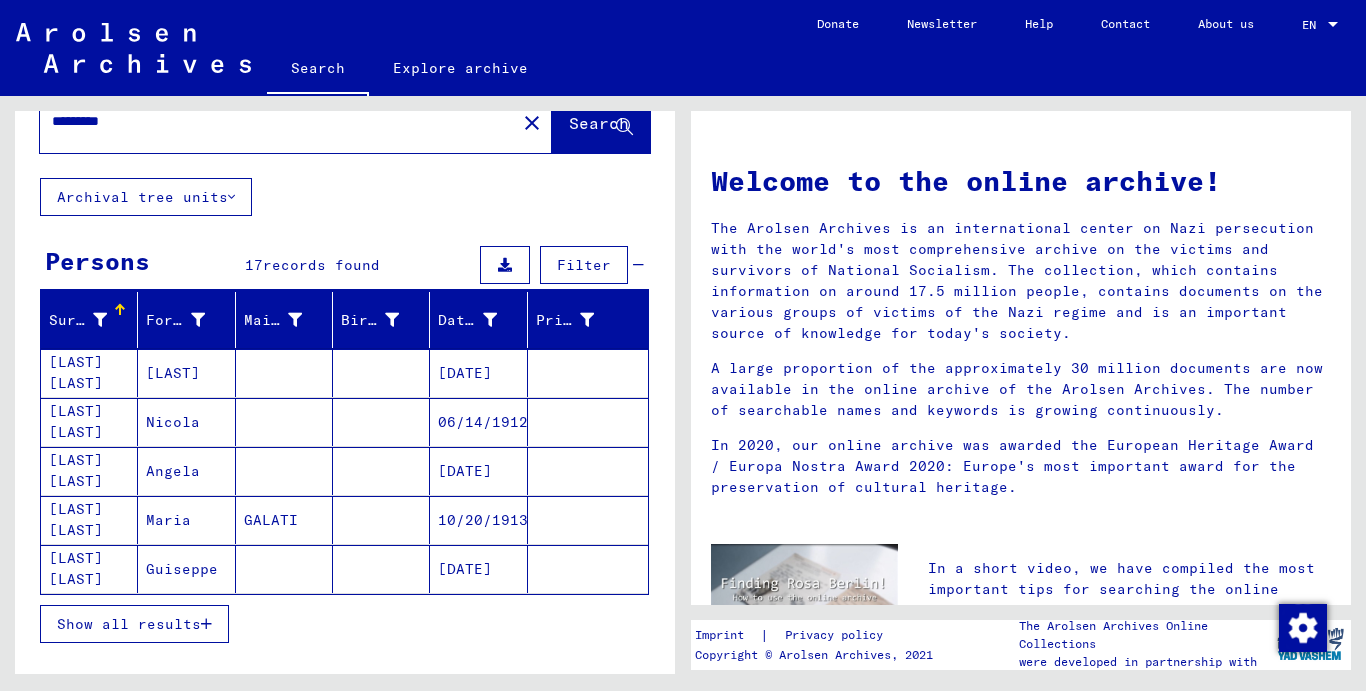 scroll, scrollTop: 100, scrollLeft: 0, axis: vertical 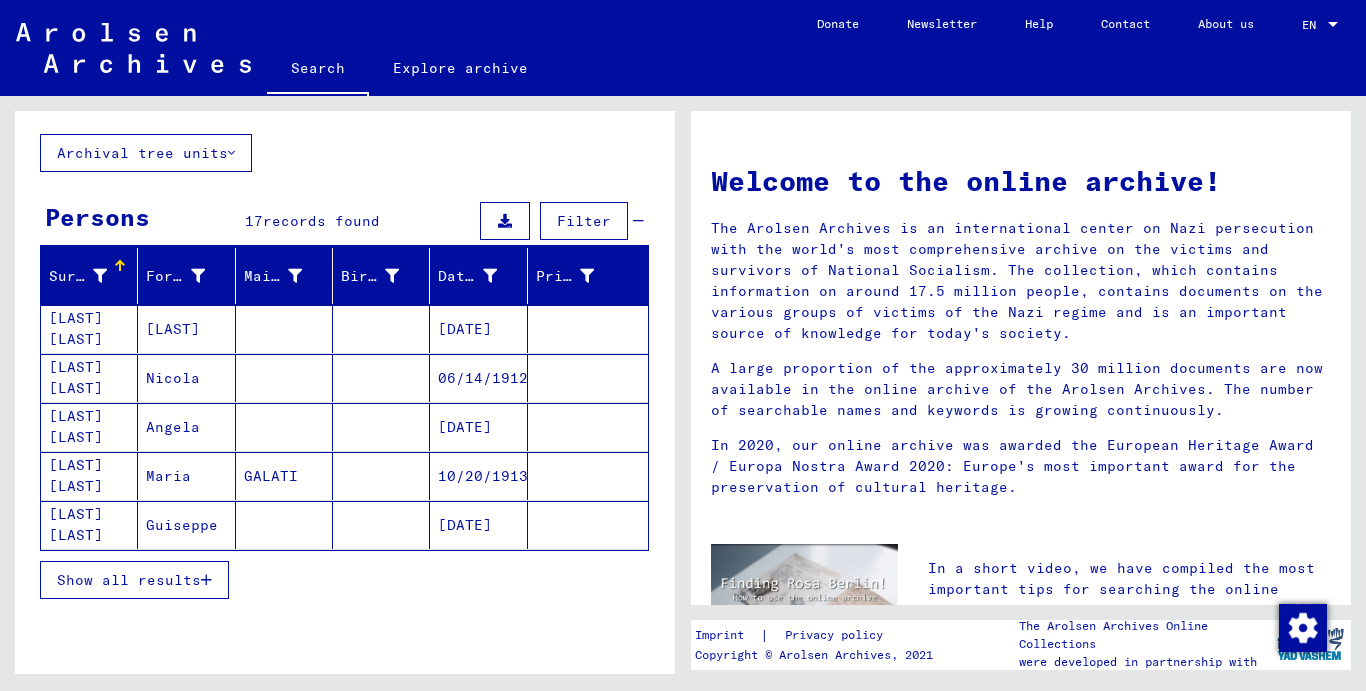 click on "Show all results" at bounding box center [129, 580] 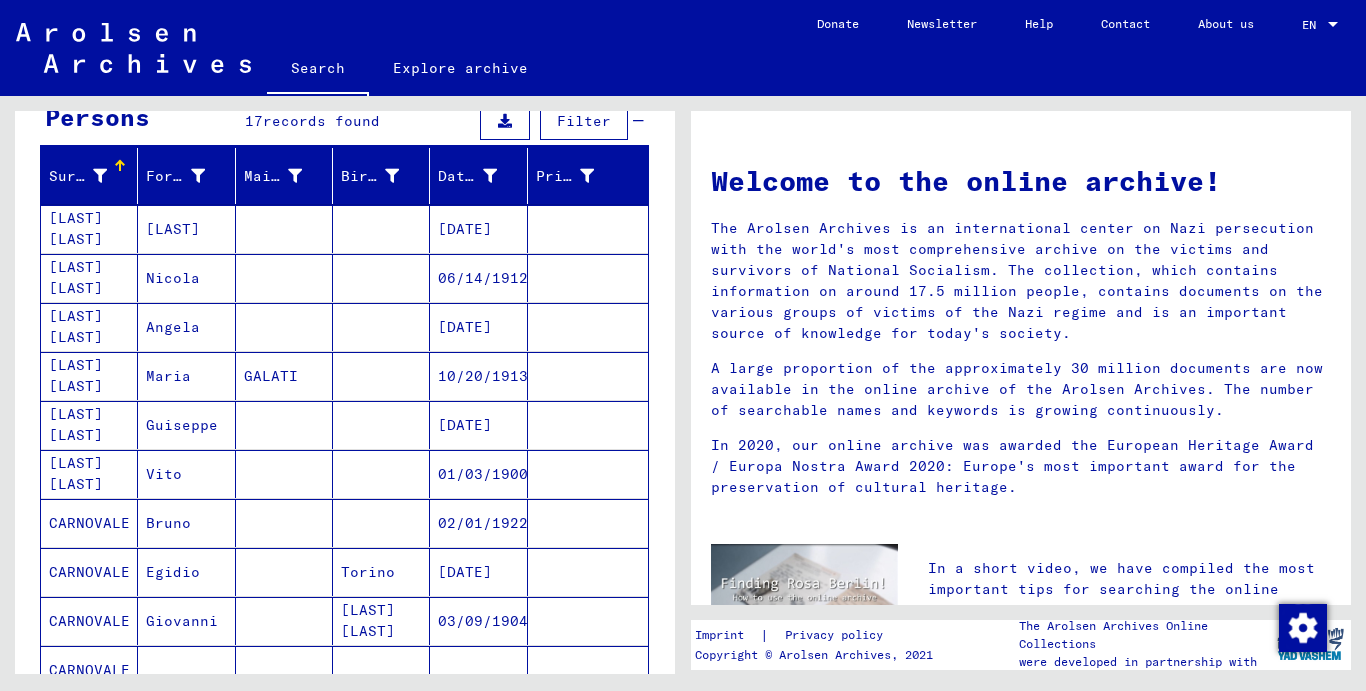 scroll, scrollTop: 0, scrollLeft: 0, axis: both 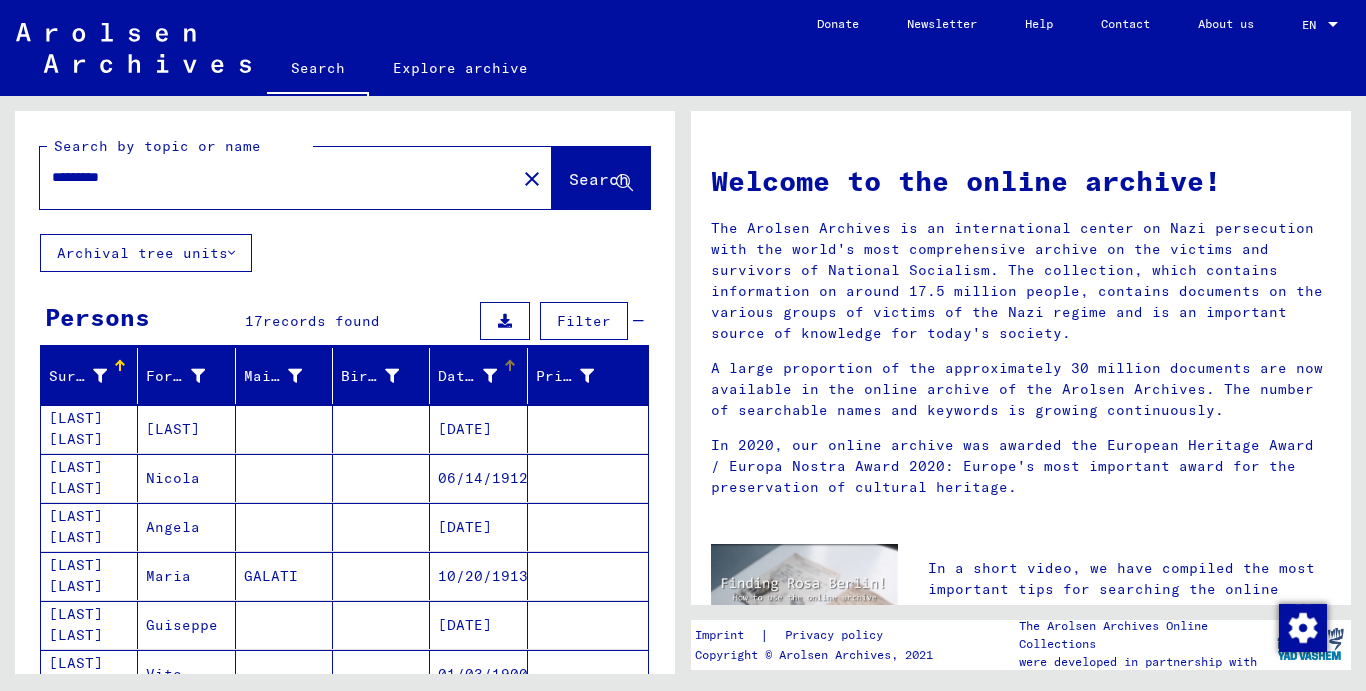 click on "Date of birth" at bounding box center [496, 376] 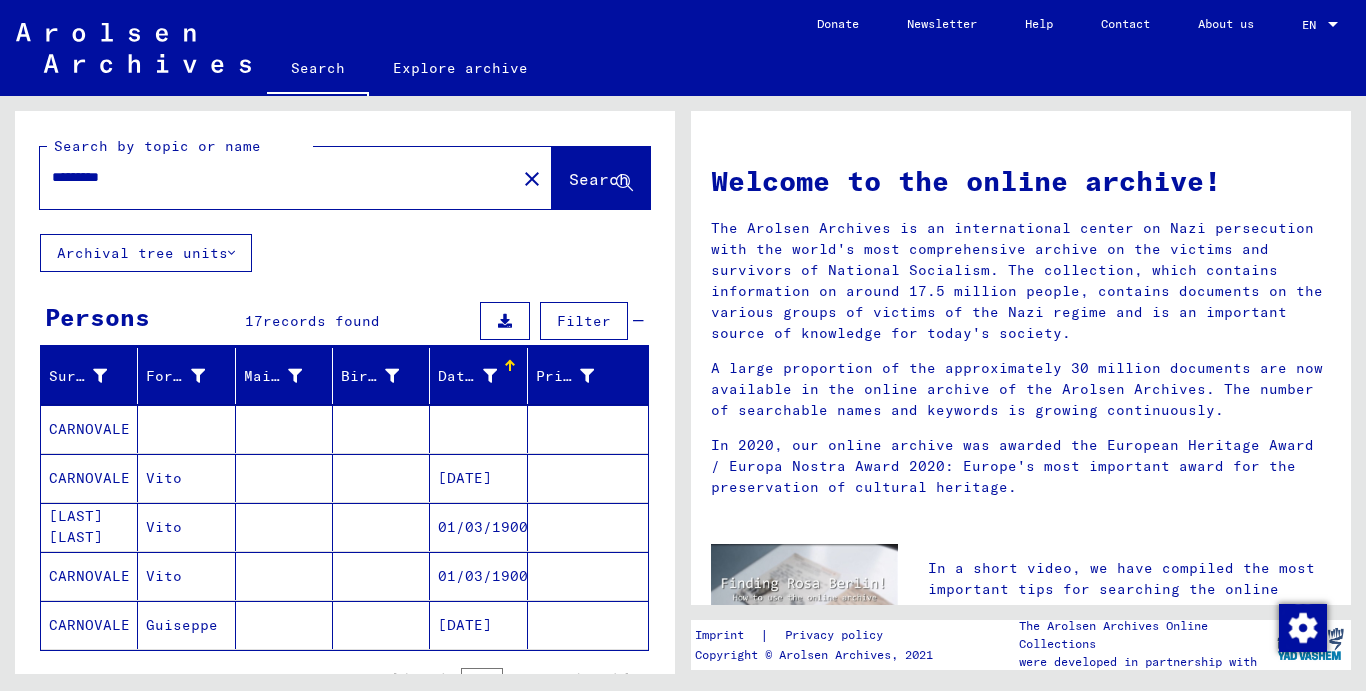 drag, startPoint x: 469, startPoint y: 371, endPoint x: 414, endPoint y: 301, distance: 89.02247 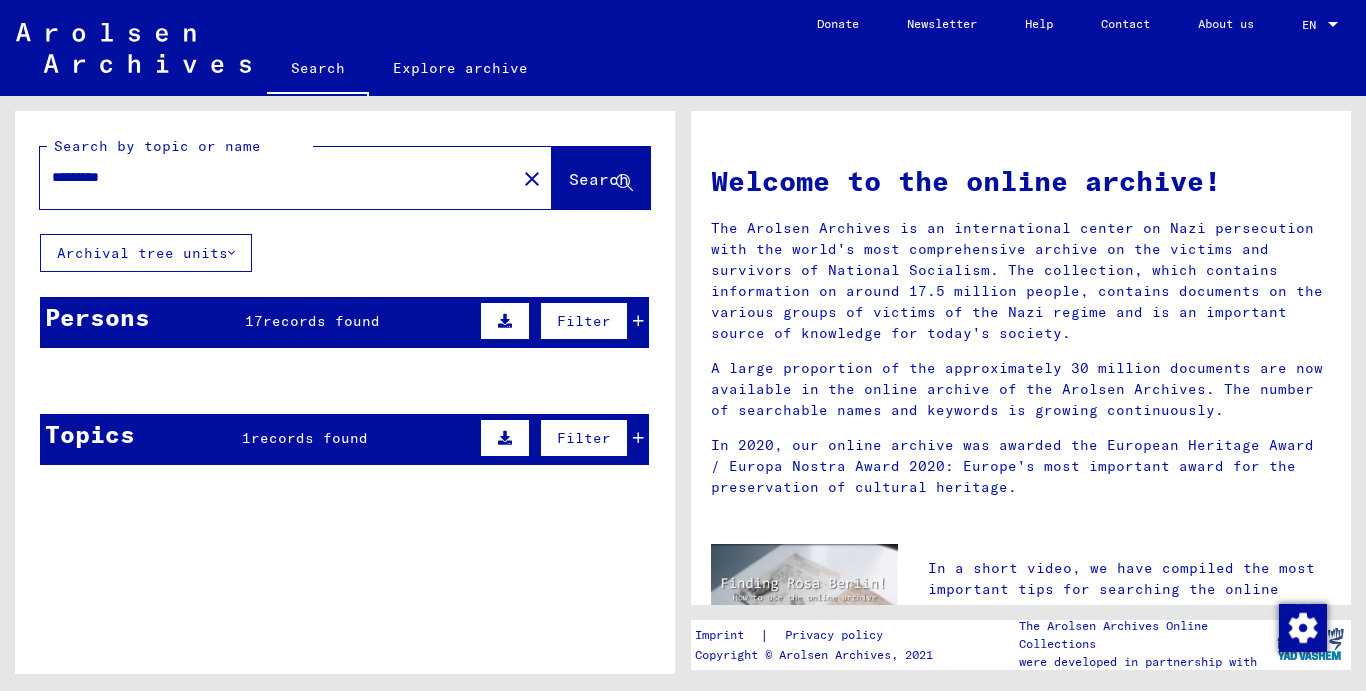 click at bounding box center [638, 321] 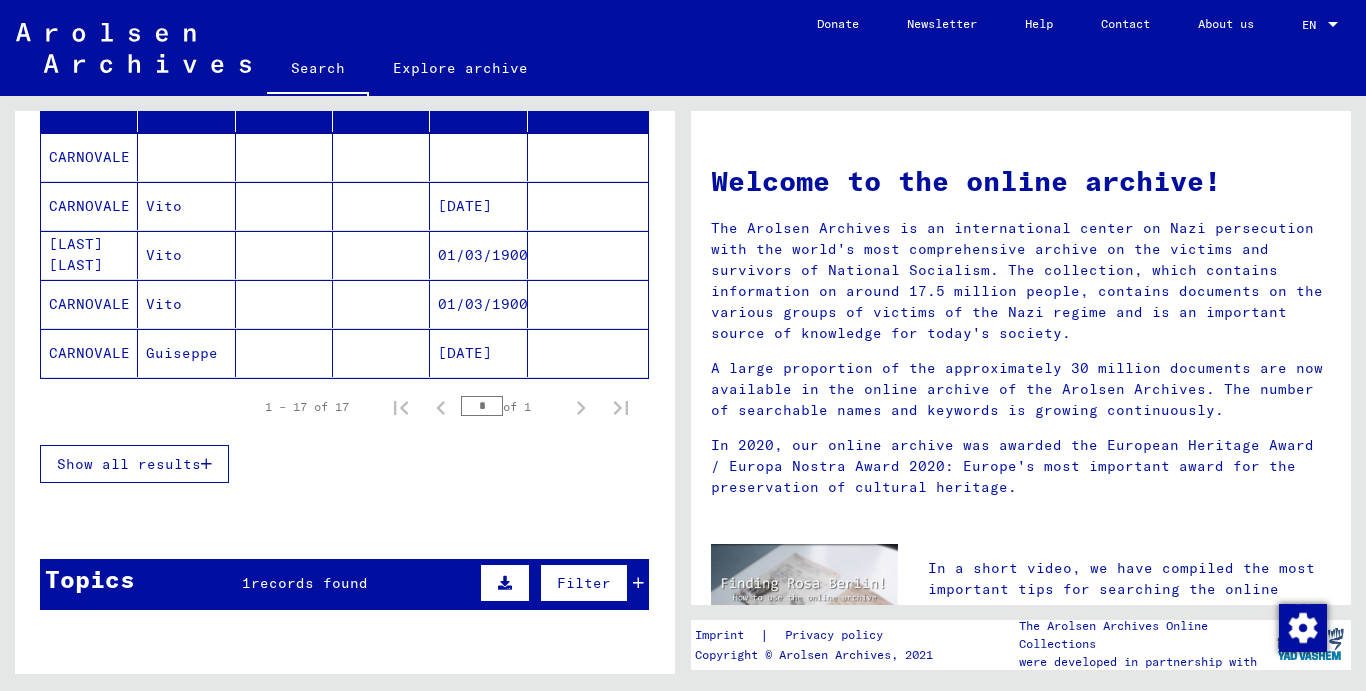scroll, scrollTop: 380, scrollLeft: 0, axis: vertical 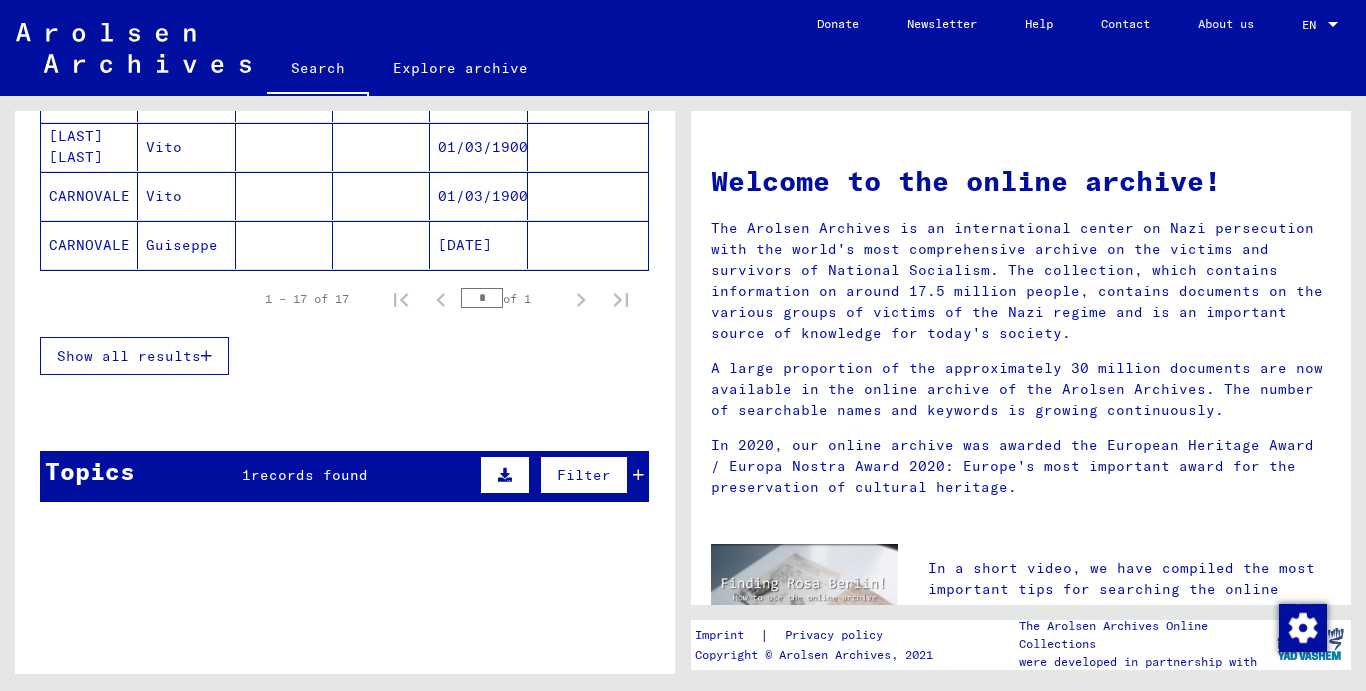click at bounding box center [206, 356] 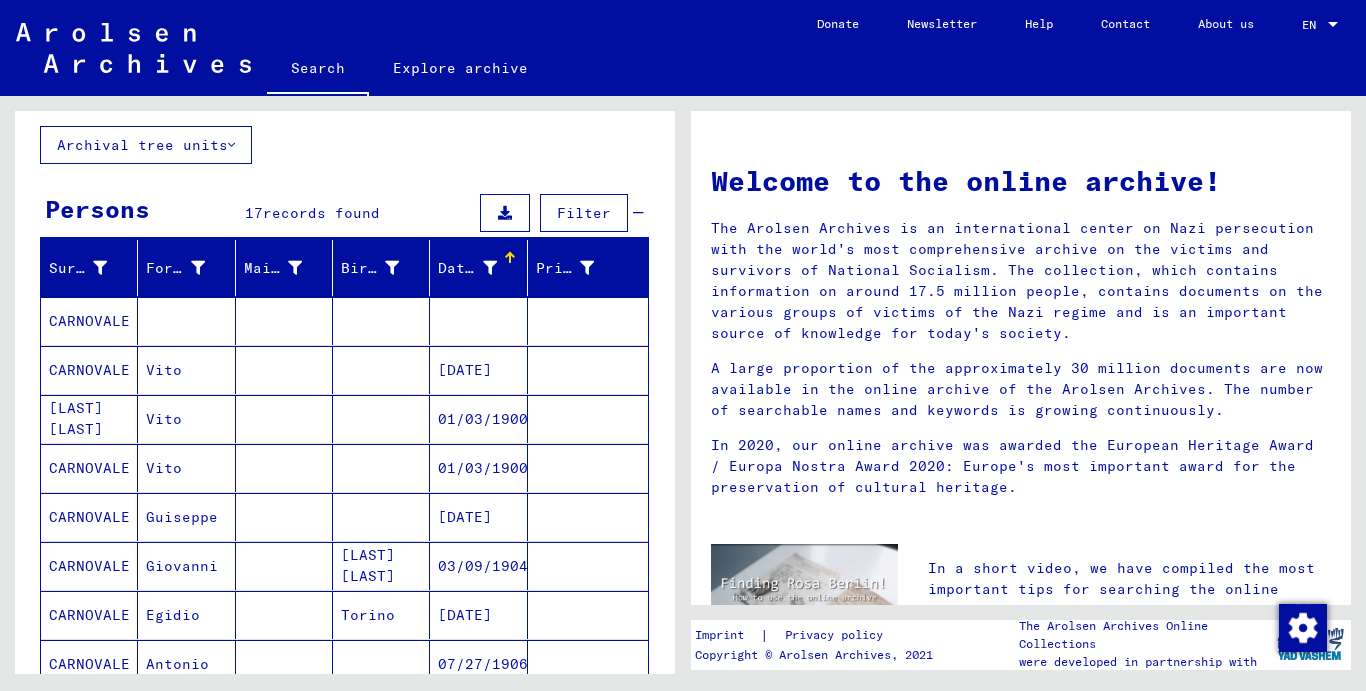 scroll, scrollTop: 80, scrollLeft: 0, axis: vertical 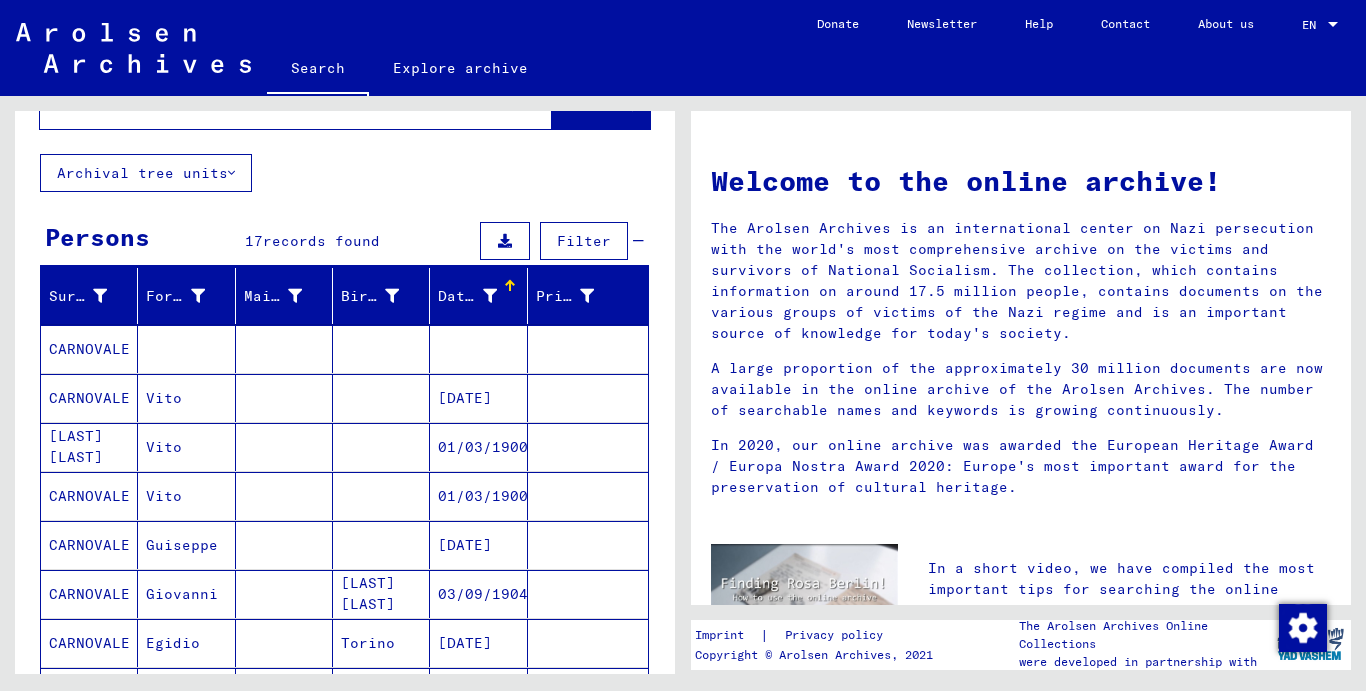 click on "[DATE]" at bounding box center (478, 447) 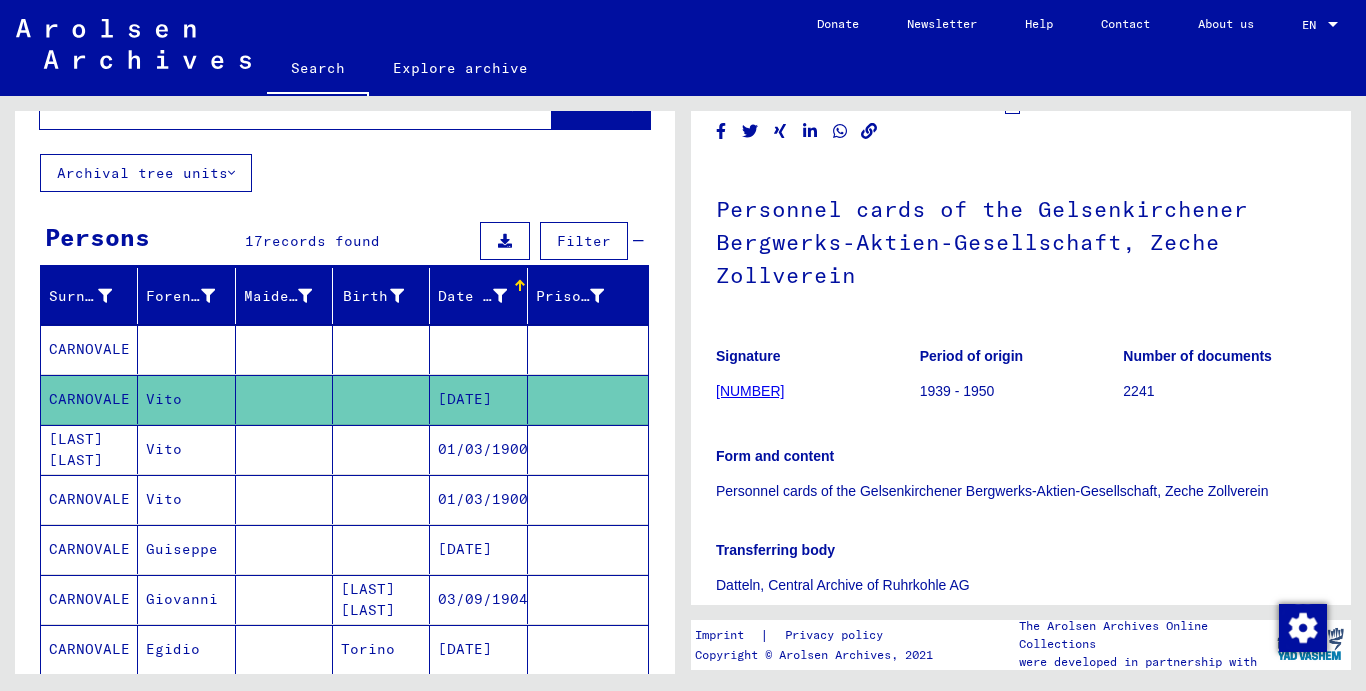 scroll, scrollTop: 200, scrollLeft: 0, axis: vertical 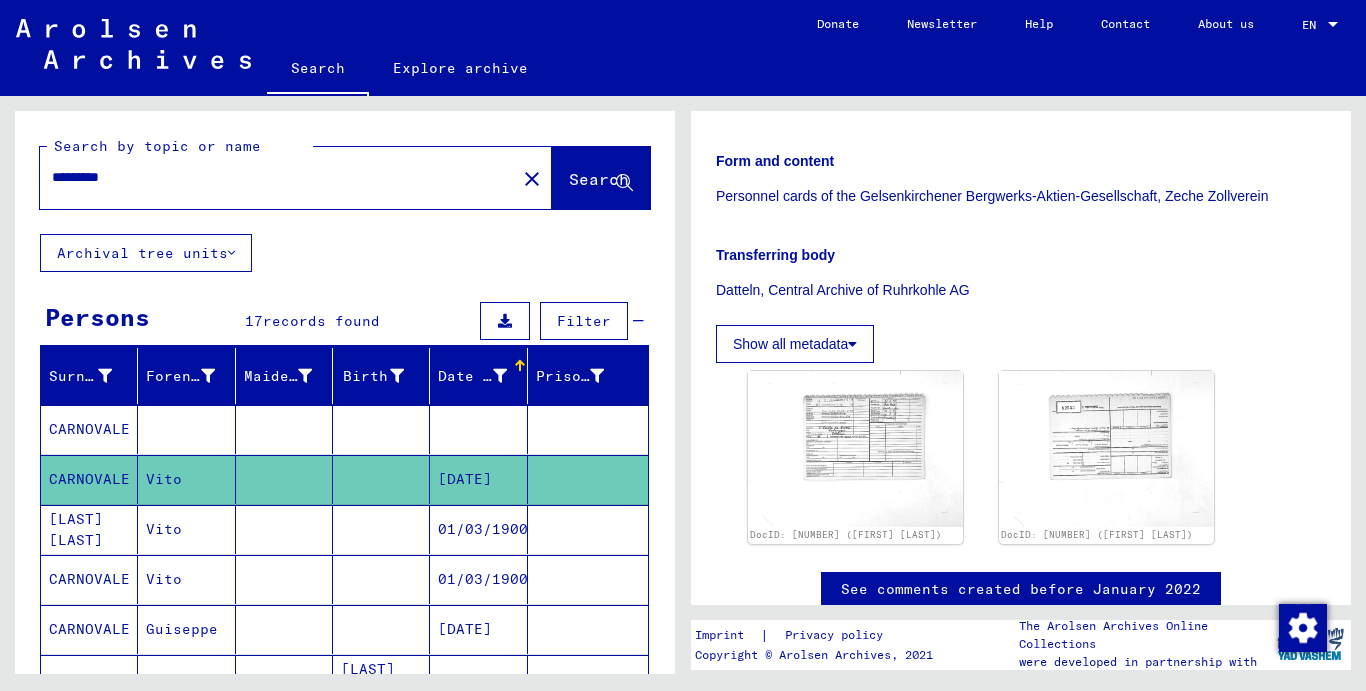 click on "Archival tree units" 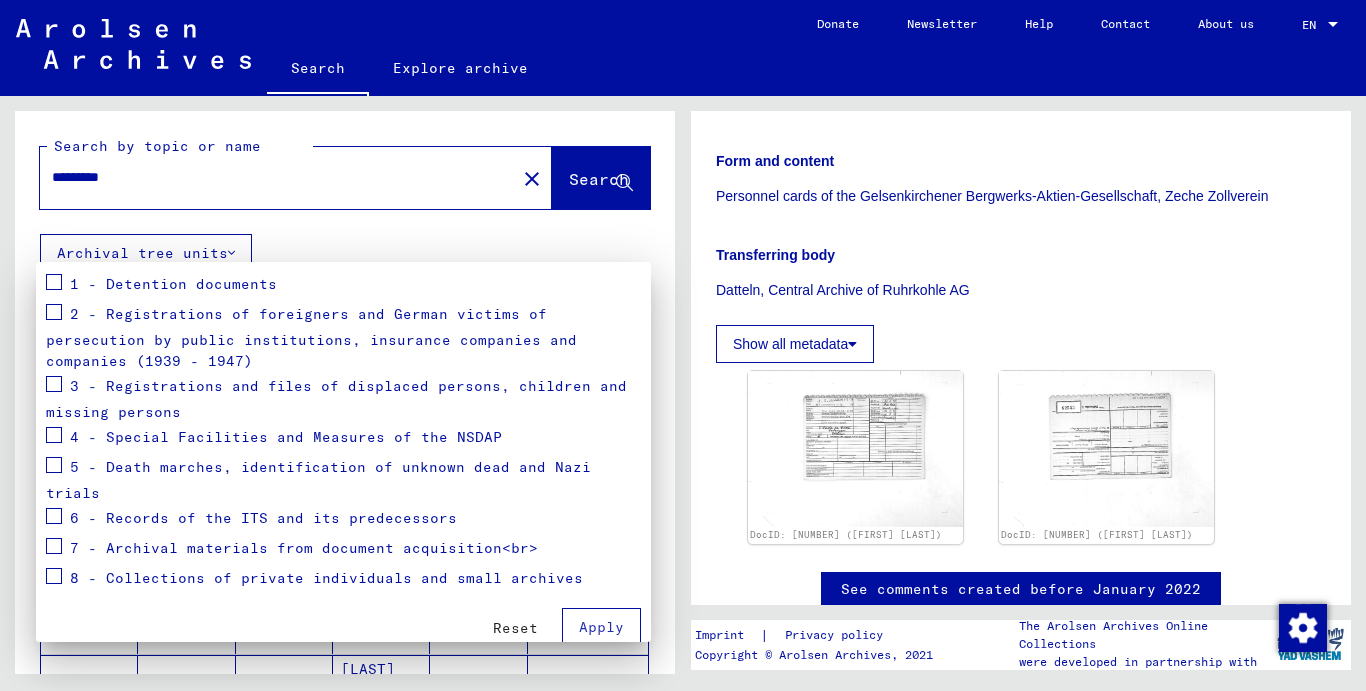 scroll, scrollTop: 265, scrollLeft: 0, axis: vertical 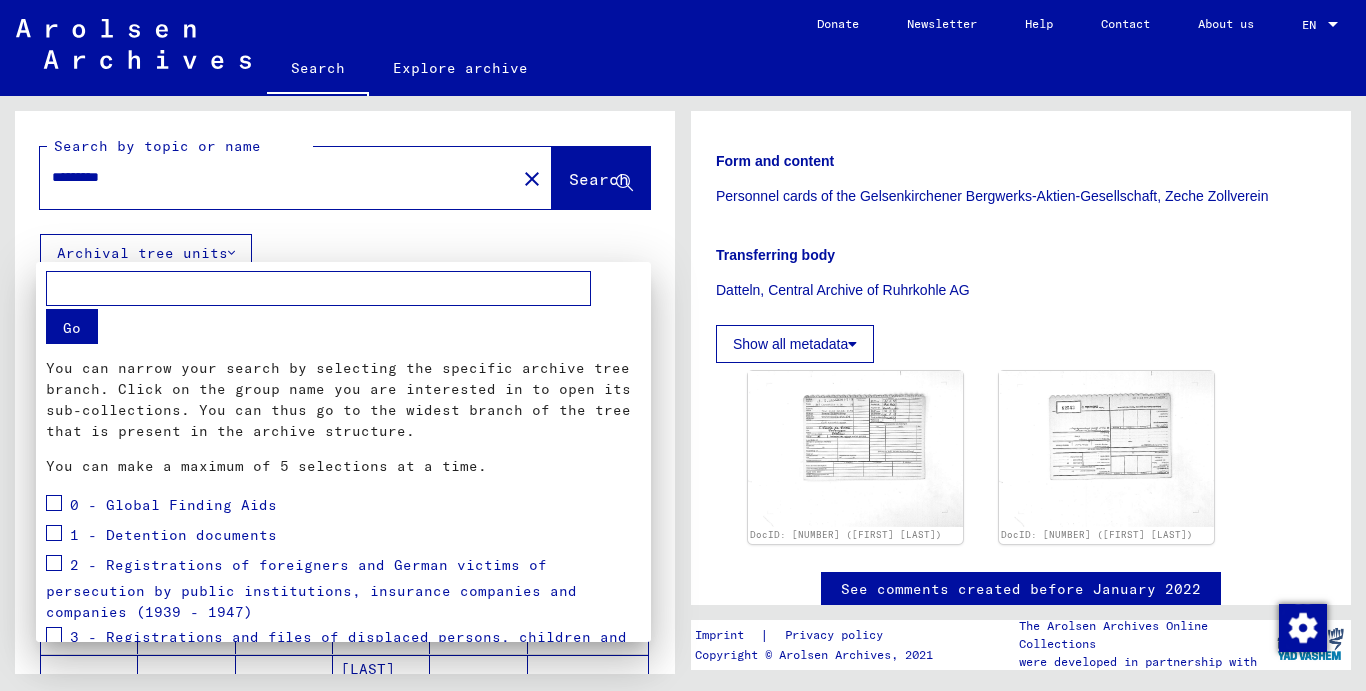 click at bounding box center [683, 345] 